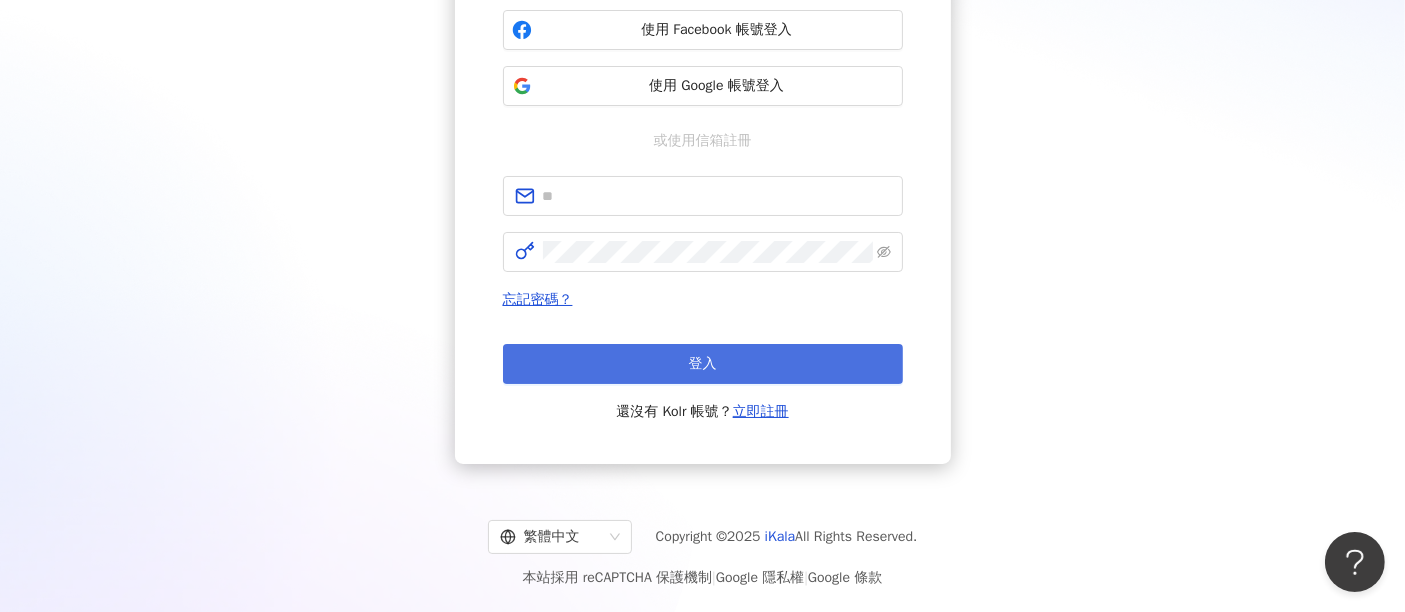 scroll, scrollTop: 0, scrollLeft: 0, axis: both 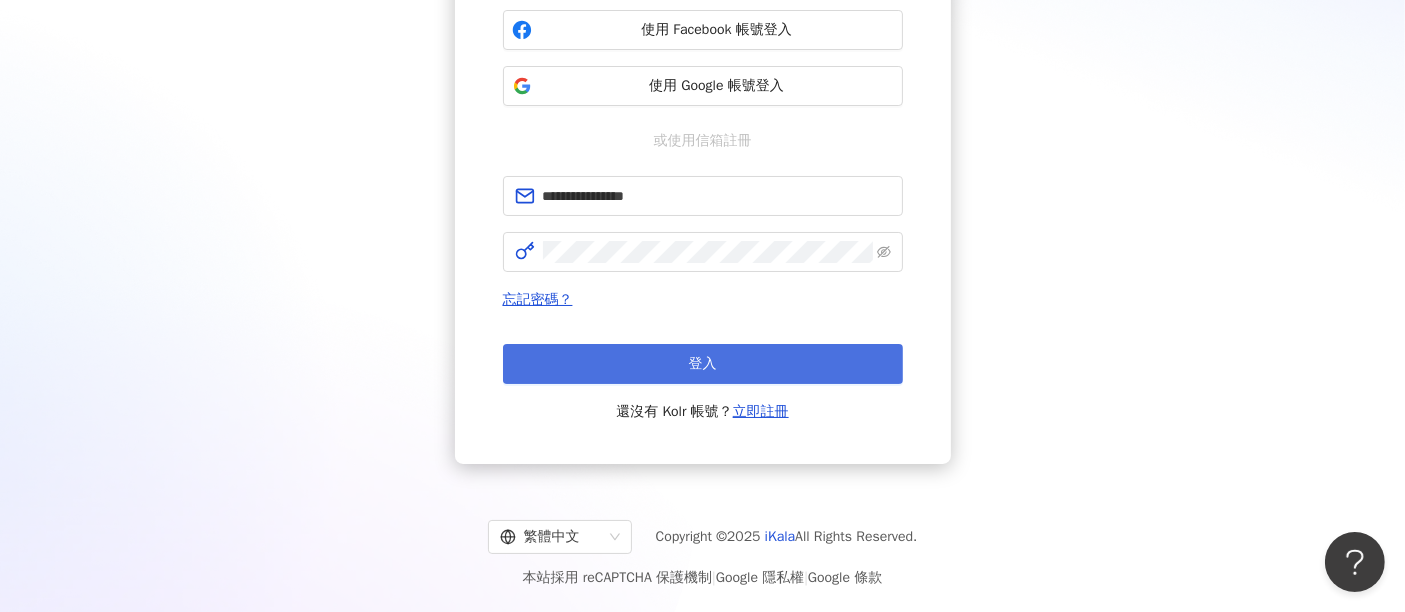 click on "登入" at bounding box center (703, 364) 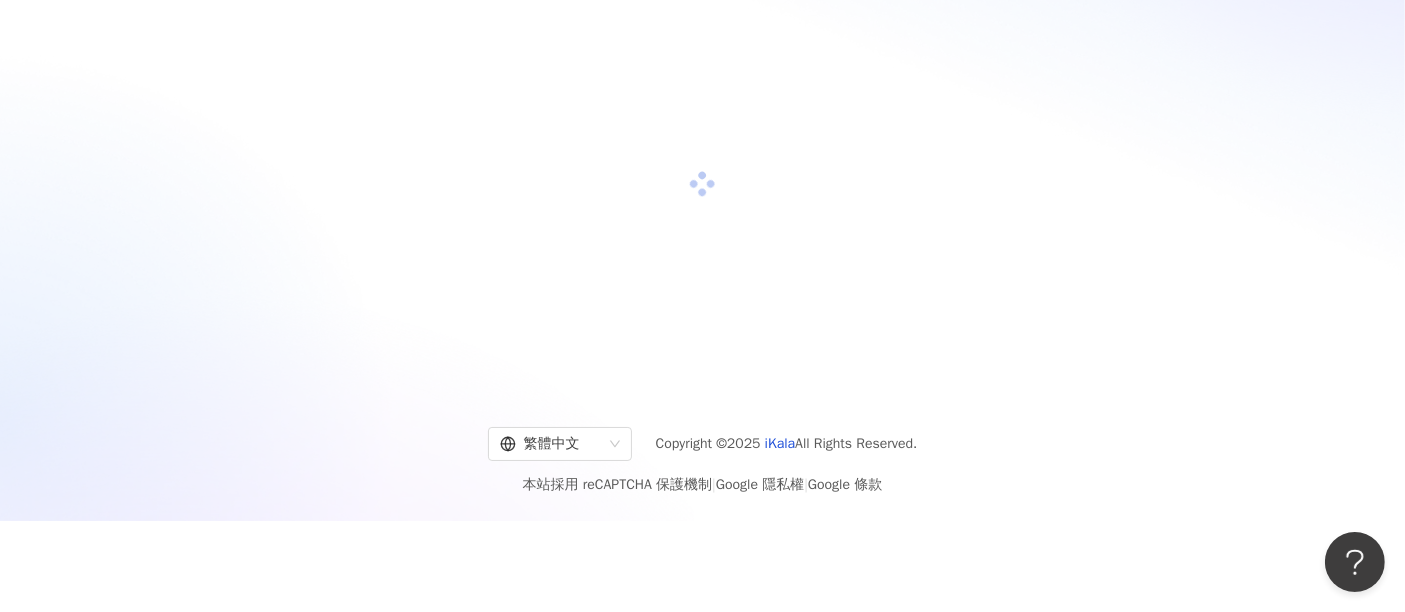 scroll, scrollTop: 241, scrollLeft: 0, axis: vertical 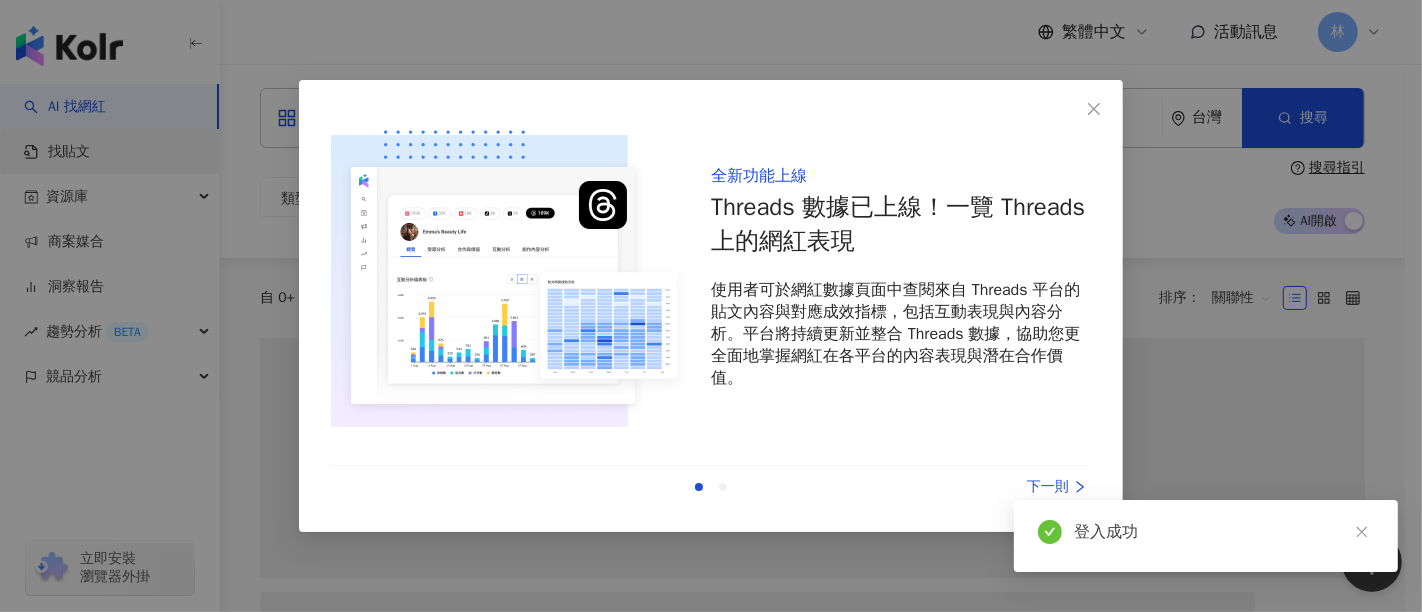 click on "全新功能上線 Threads 數據已上線！一覽 Threads 上的網紅表現 使用者可於網紅數據頁面中查閱來自 Threads 平台的貼文內容與對應成效指標，包括互動表現與內容分析。平台將持續更新並整合 Threads 數據，協助您更全面地掌握網紅在各平台的內容表現與潛在合作價值。 上一則 下一則" at bounding box center (711, 306) 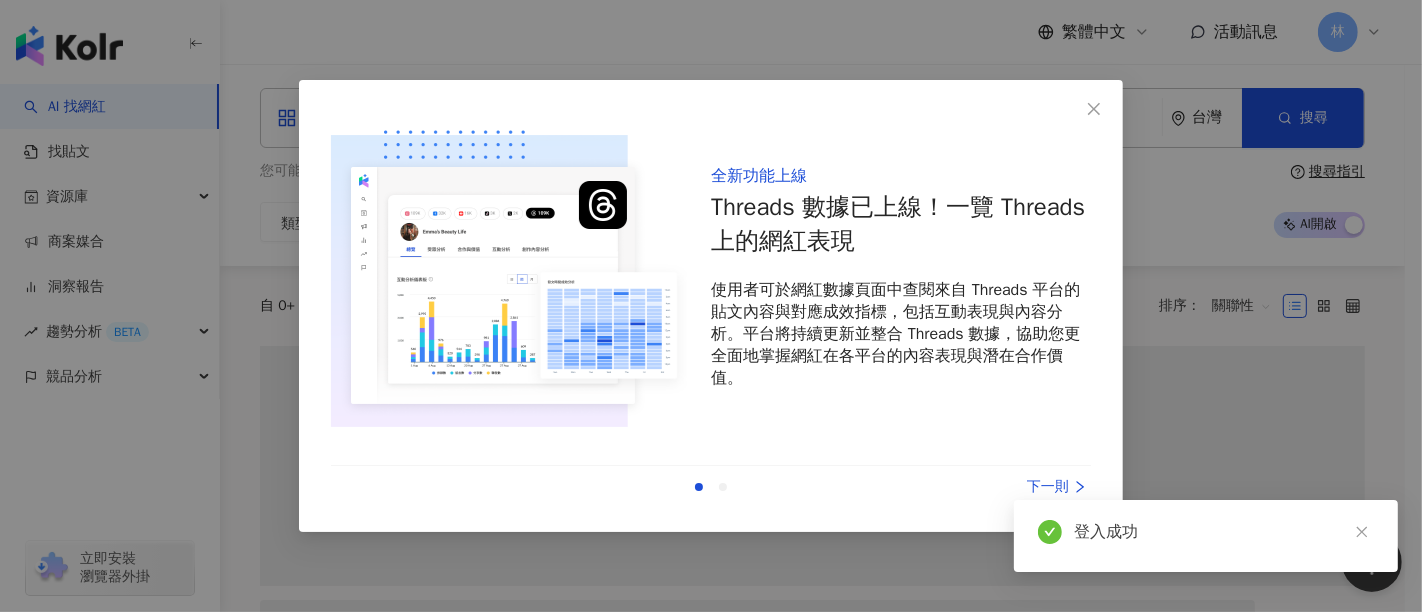 click 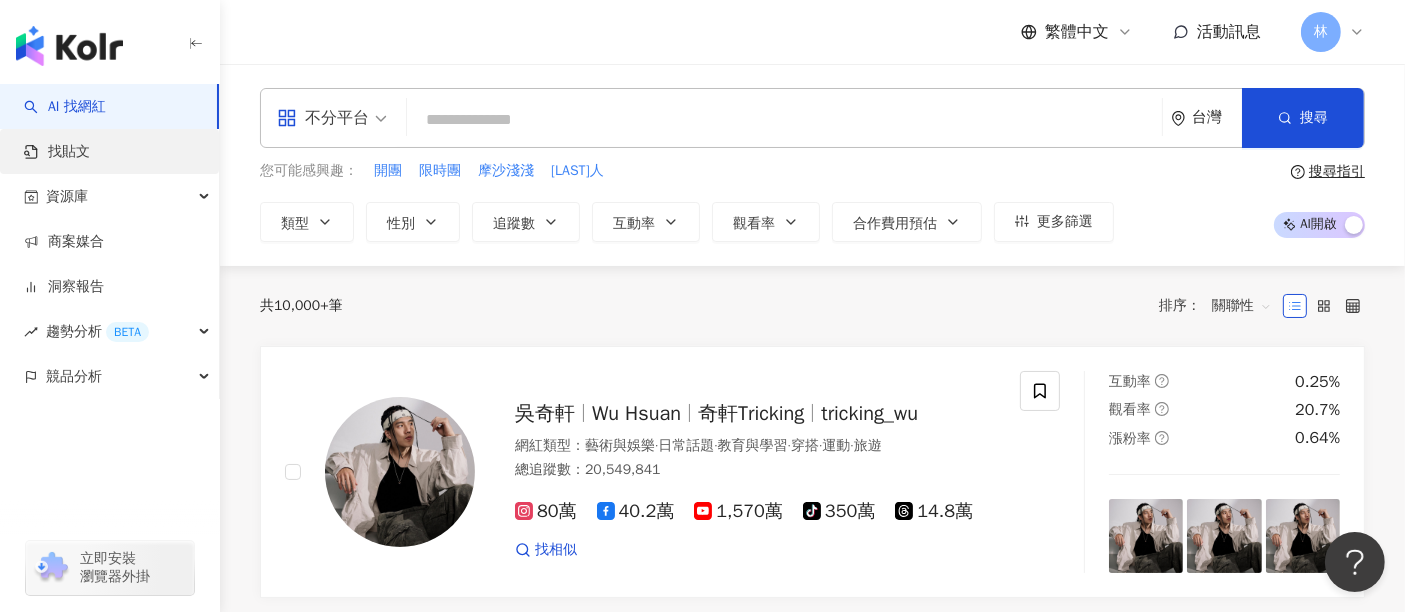 click on "找貼文" at bounding box center [57, 152] 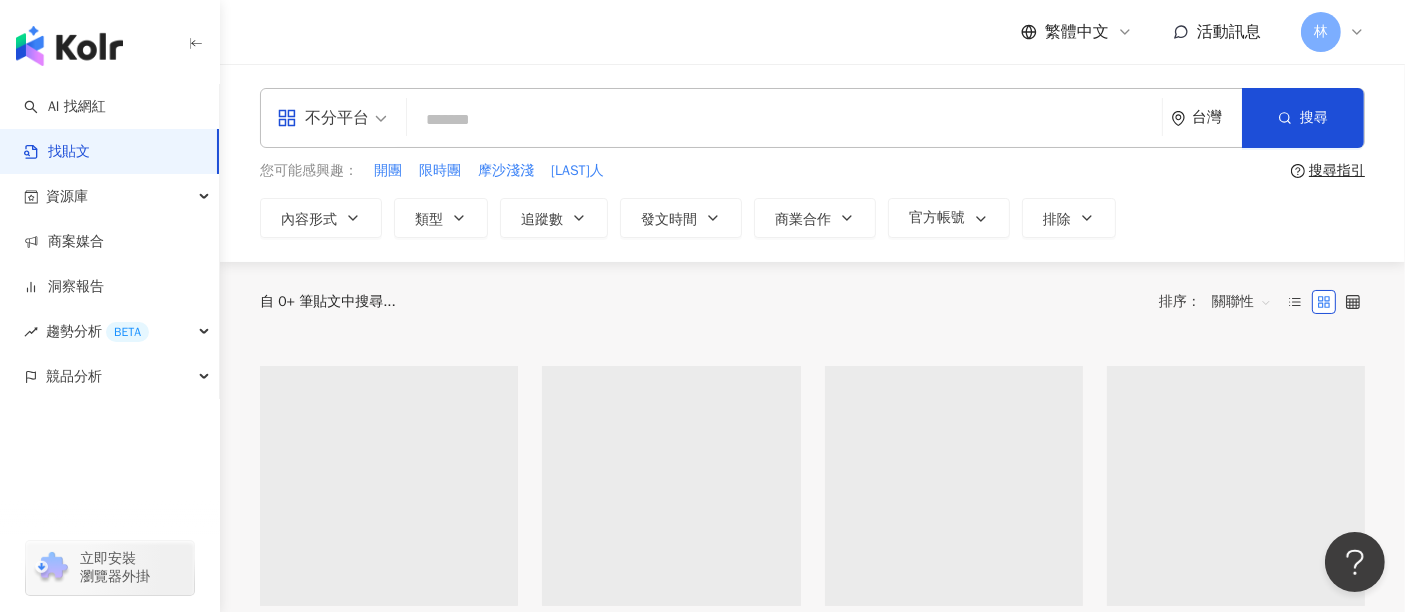 click at bounding box center [784, 119] 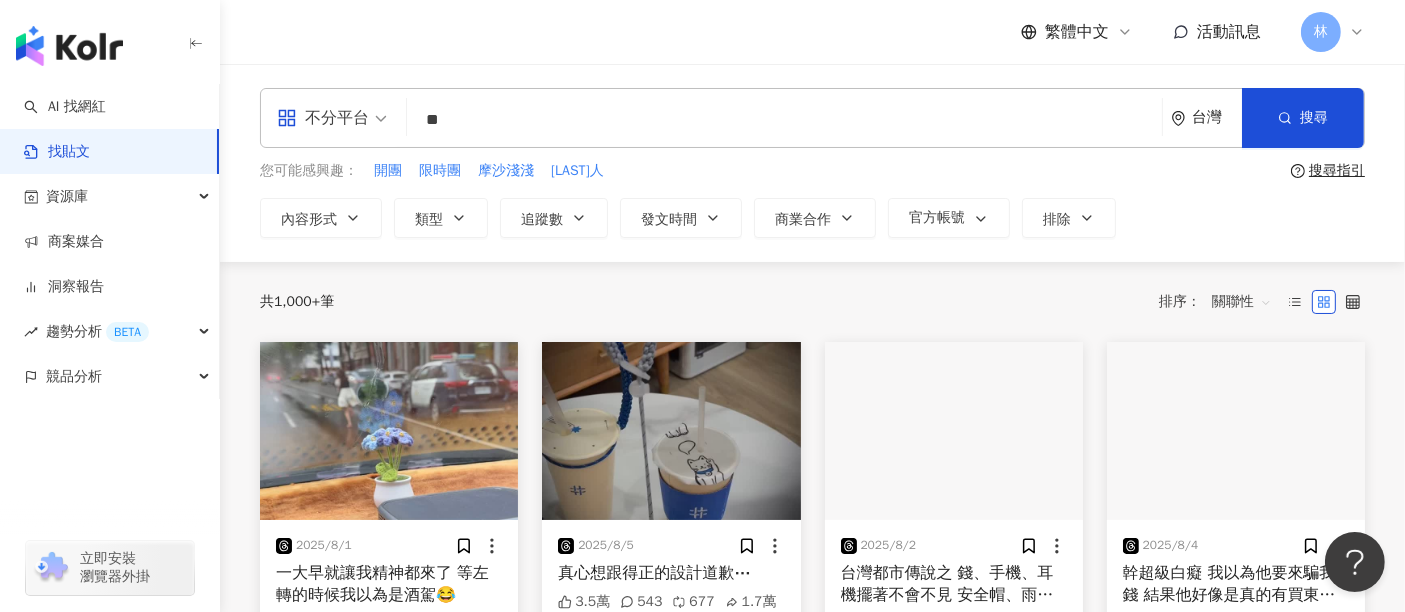 type on "*" 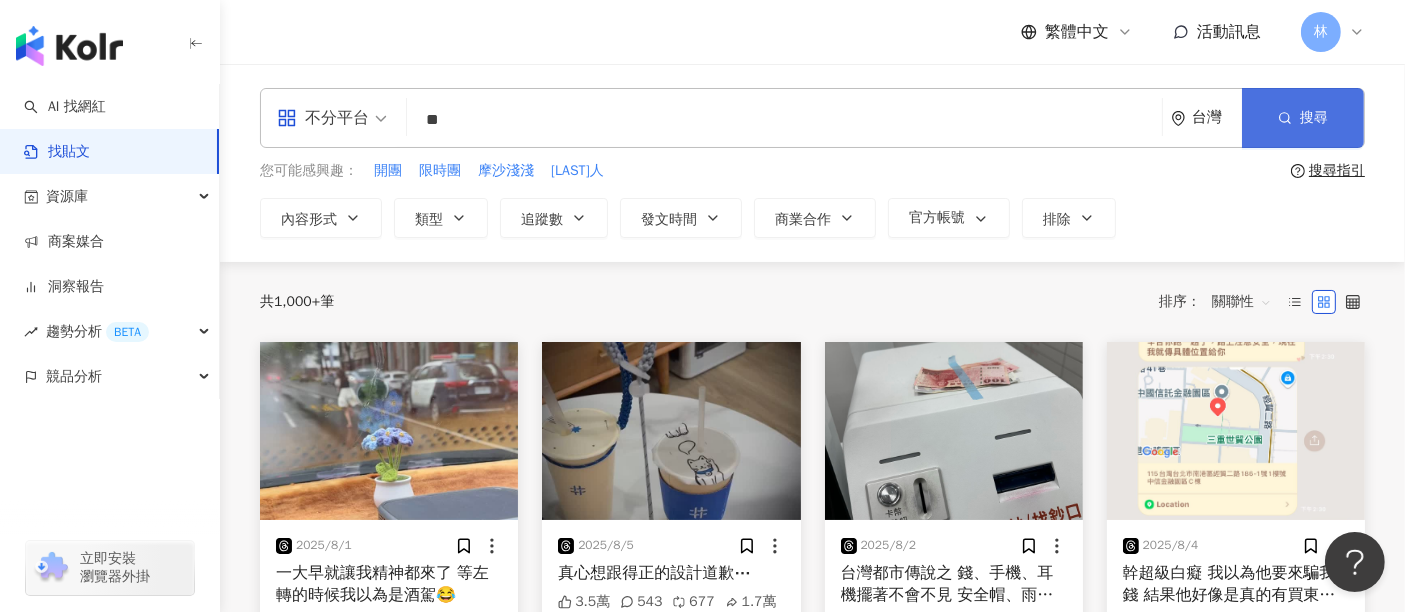 type on "**" 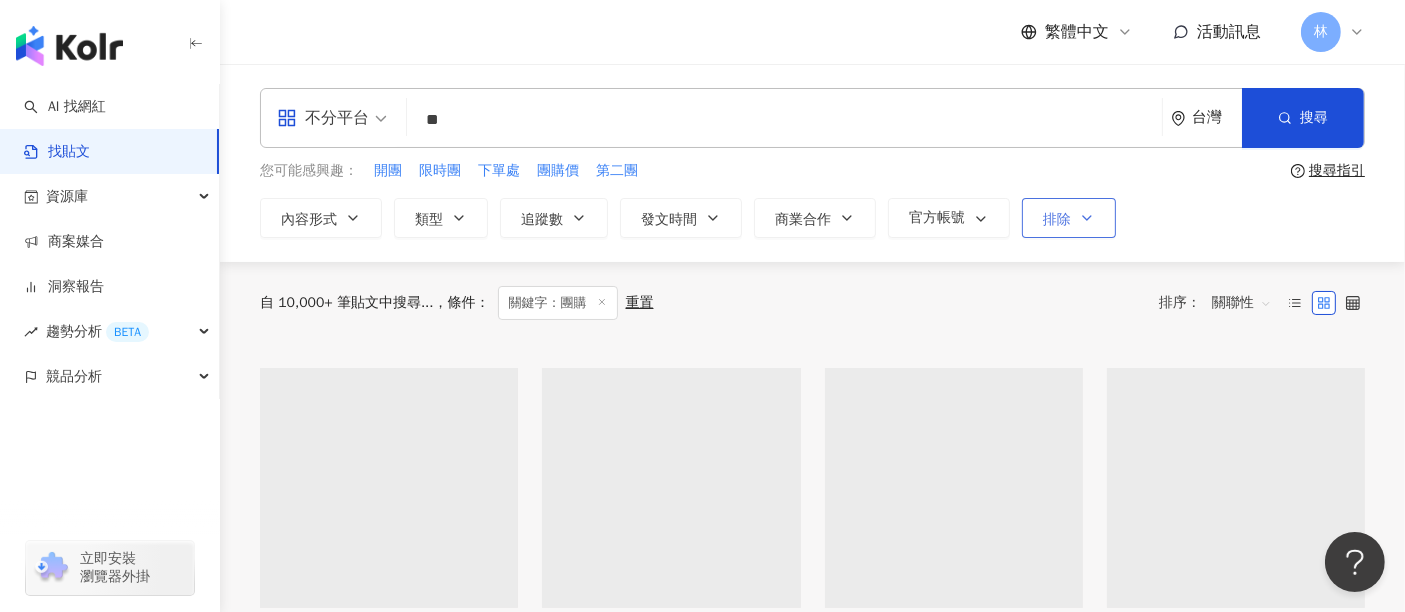 click on "排除" at bounding box center (1057, 220) 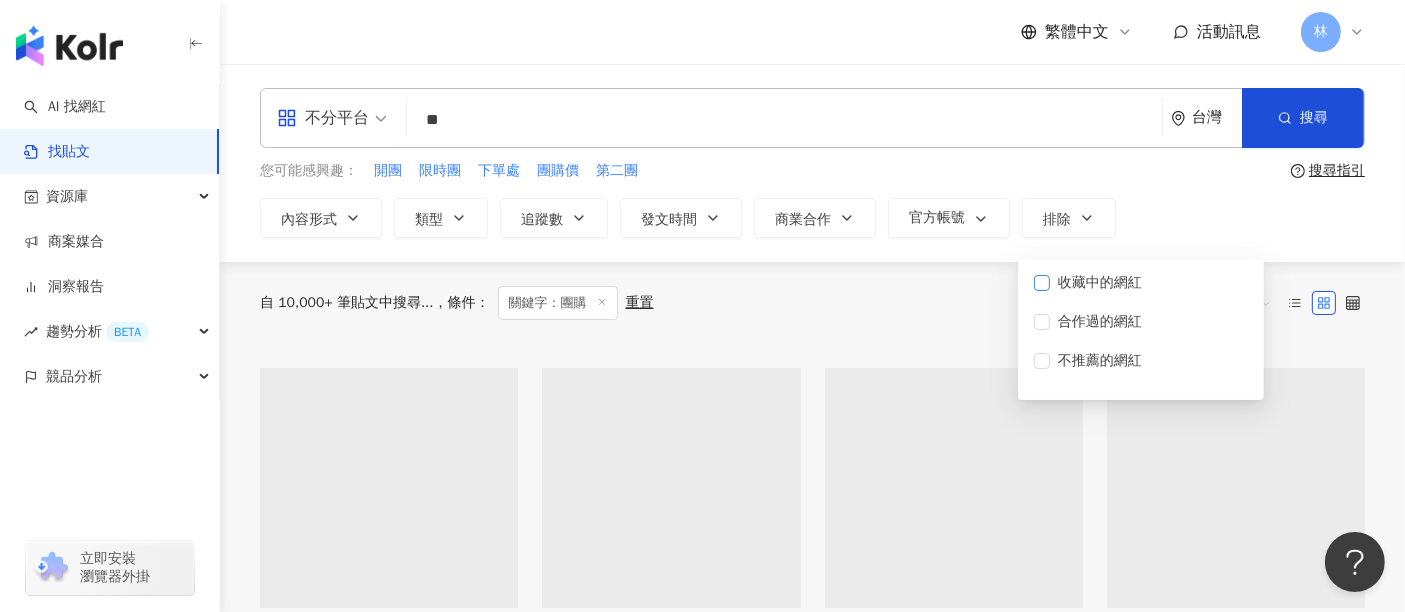 click on "收藏中的網紅" at bounding box center (1100, 283) 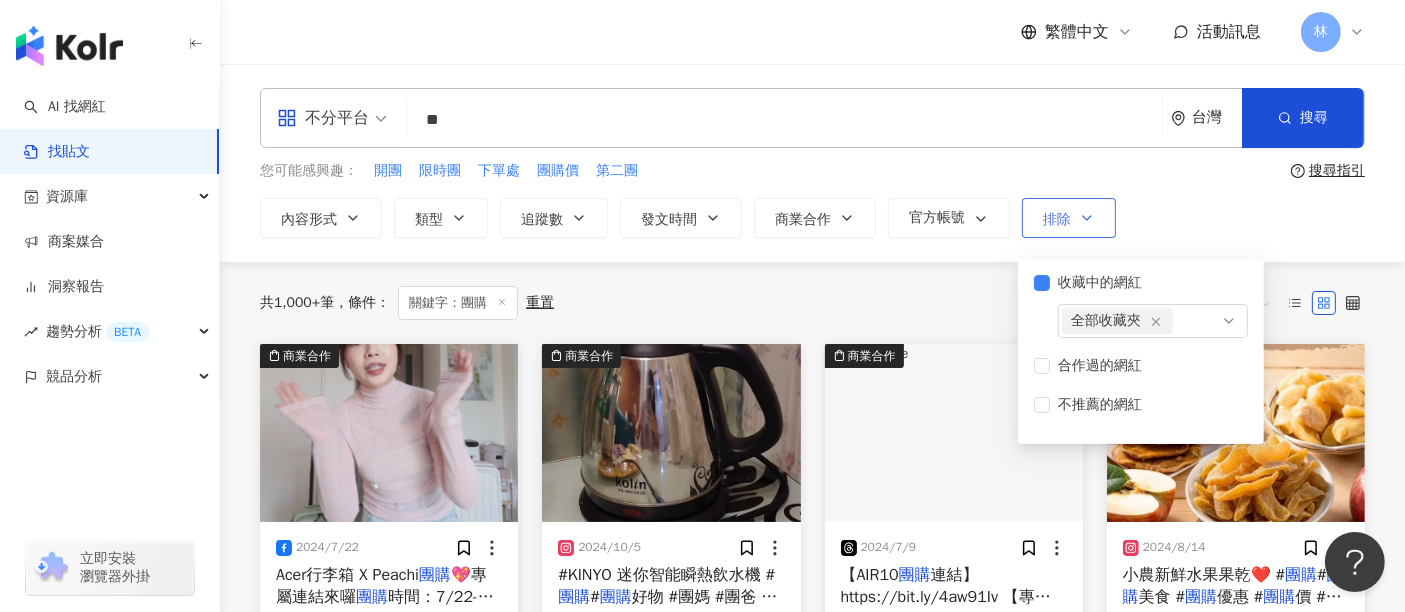 click on "排除" at bounding box center (1057, 220) 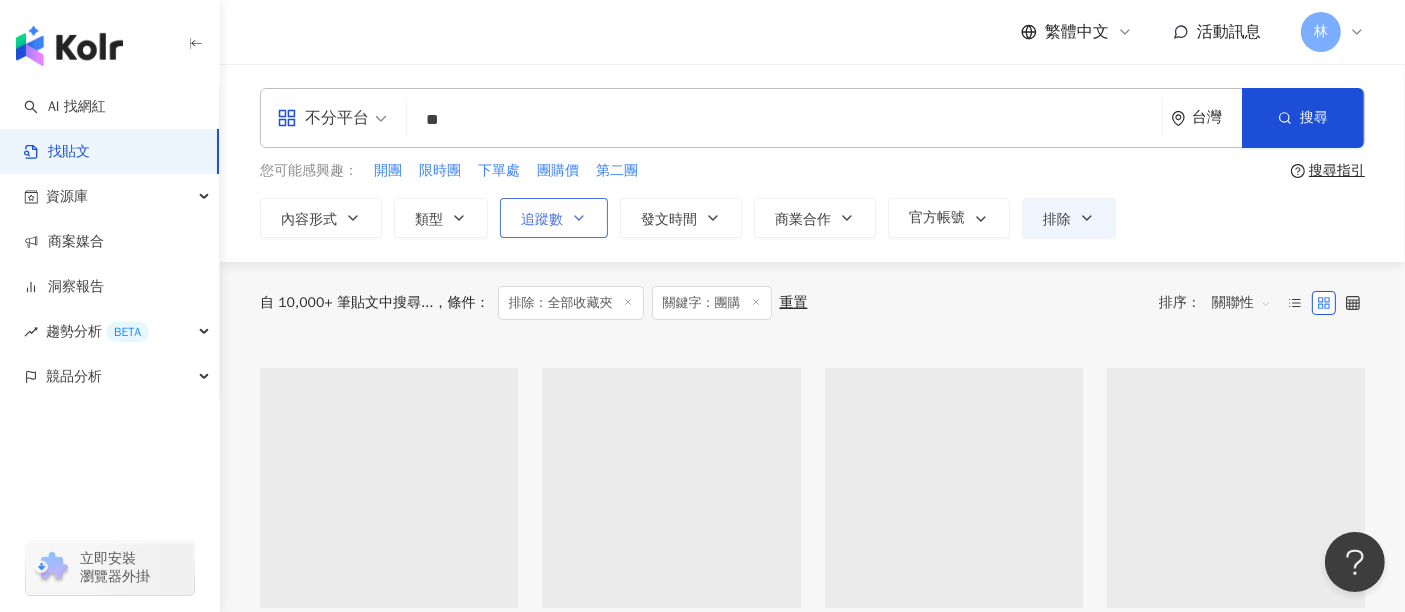 click on "追蹤數" at bounding box center (542, 220) 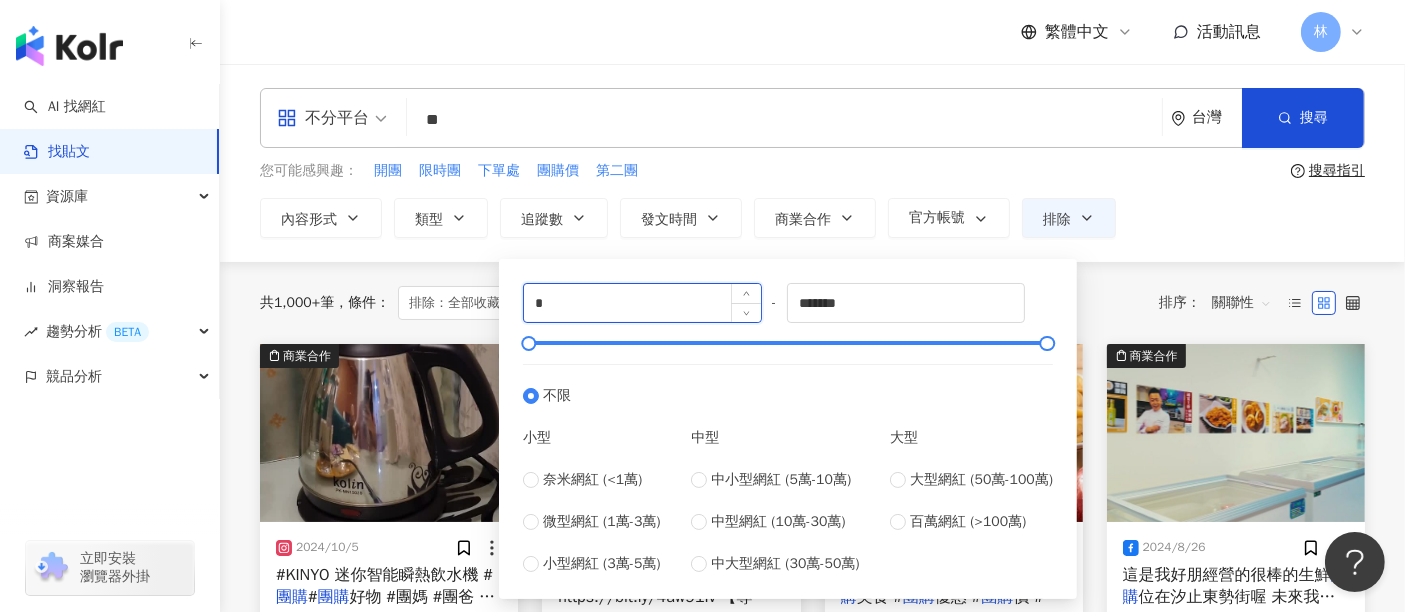 click on "*" at bounding box center (642, 303) 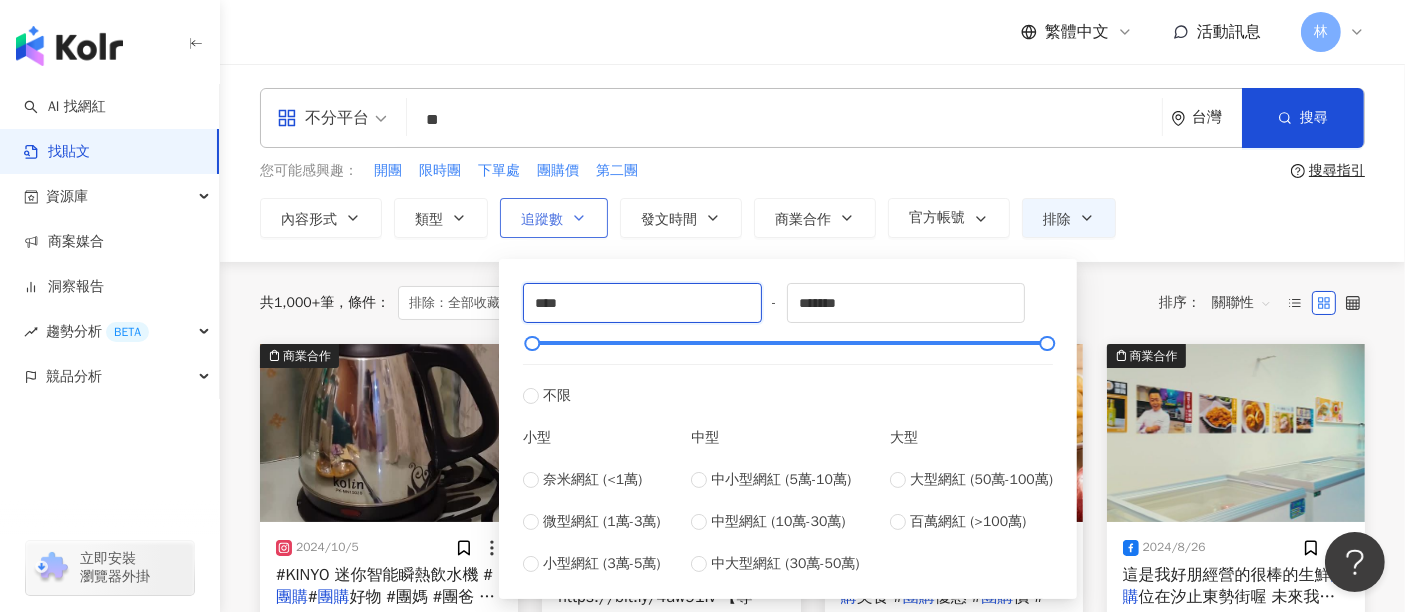 type on "****" 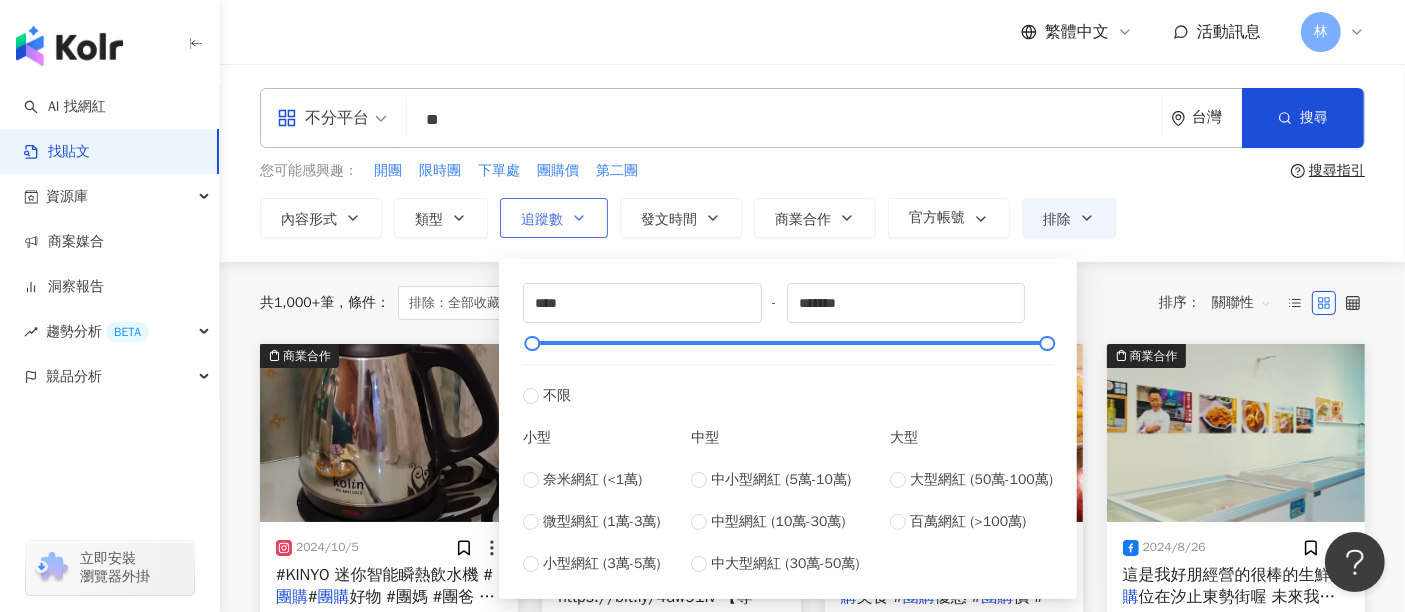 click on "追蹤數" at bounding box center (542, 220) 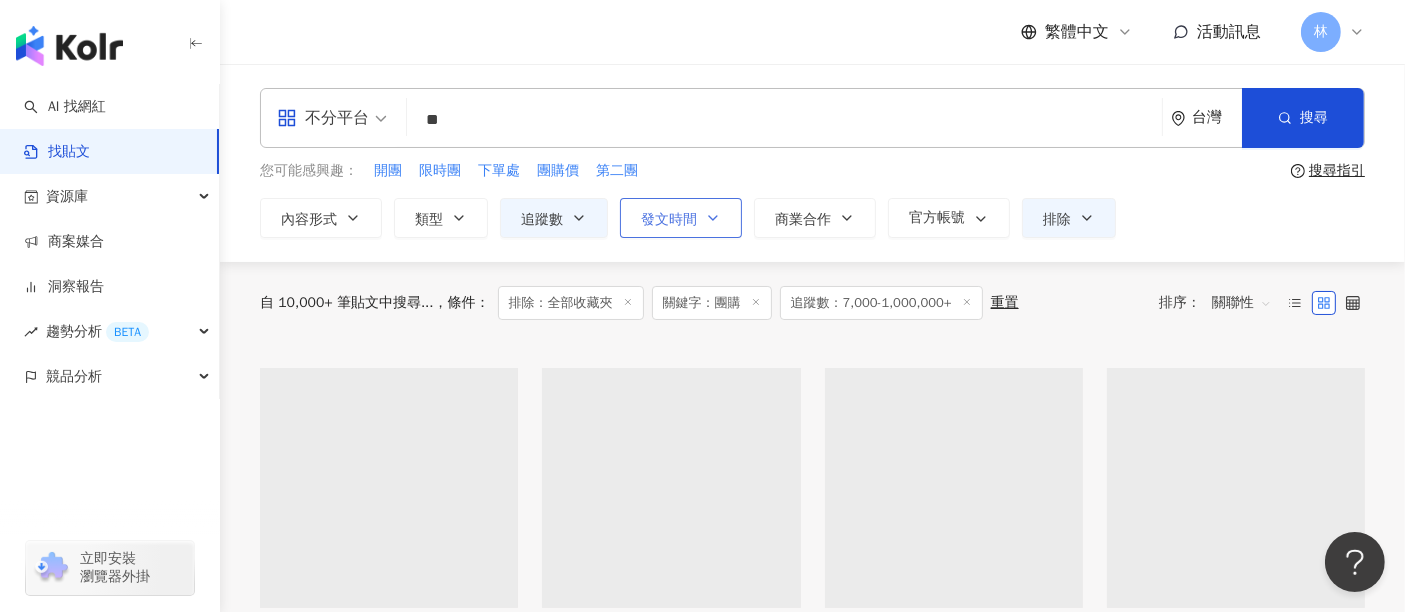 click 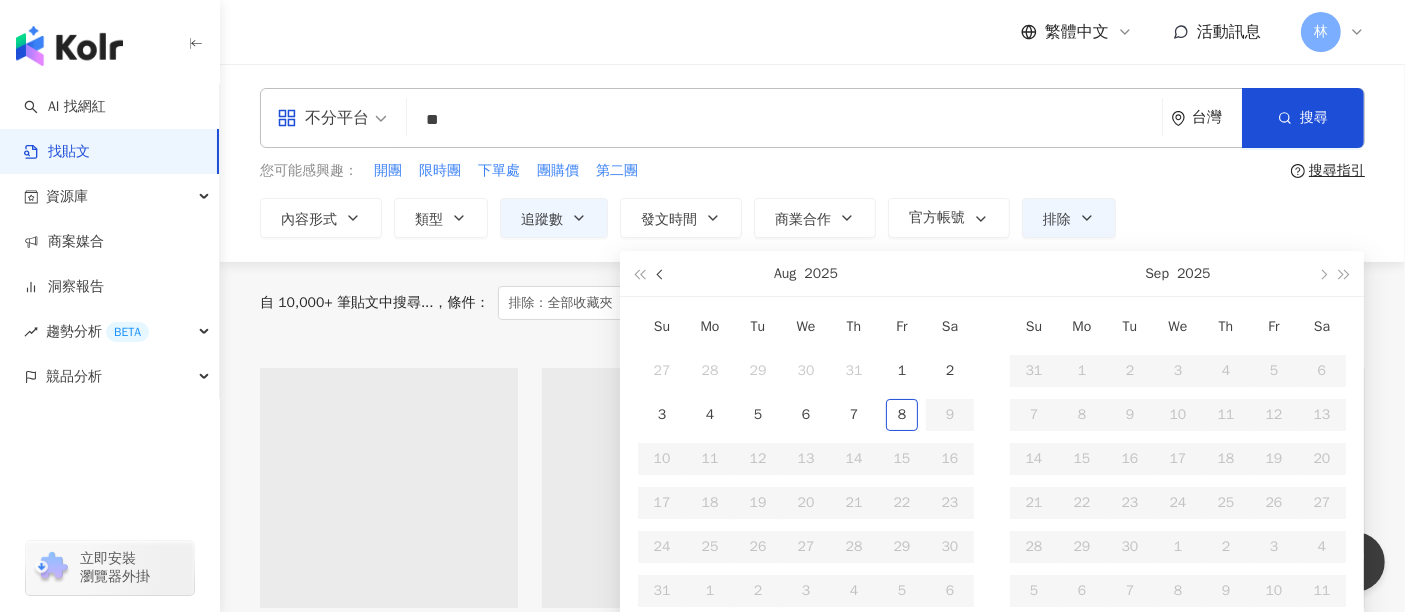 click at bounding box center [662, 275] 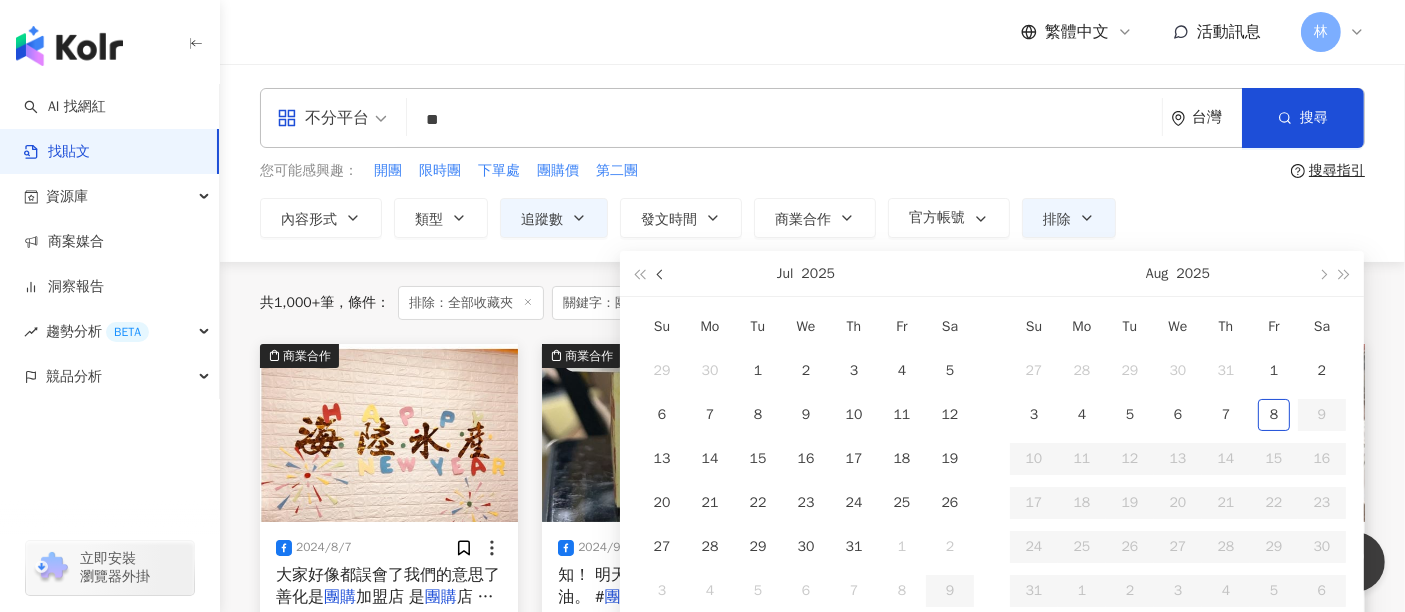 click at bounding box center [662, 275] 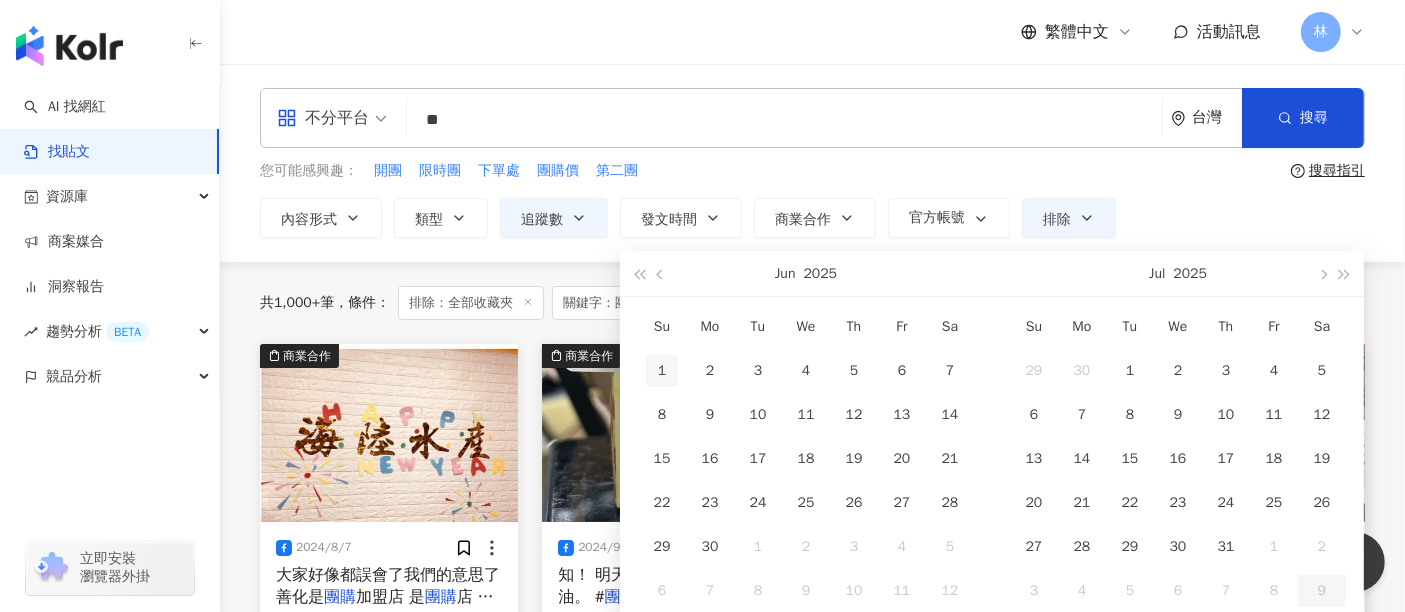 type on "**********" 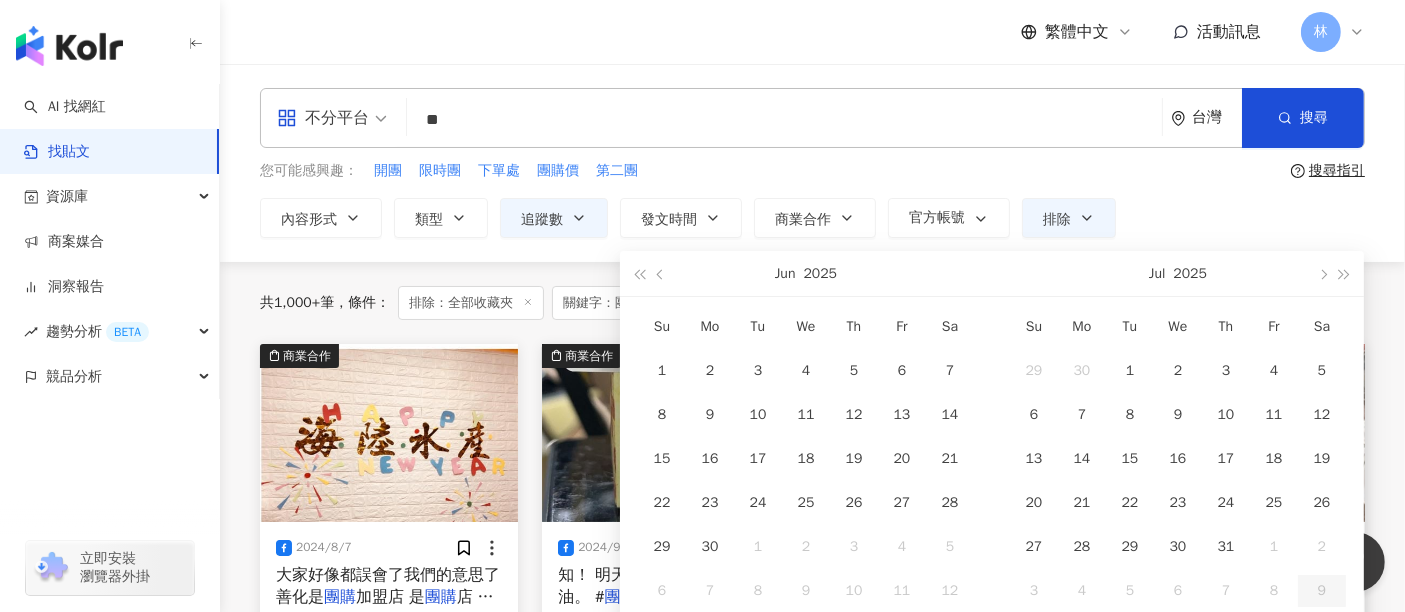 type on "**********" 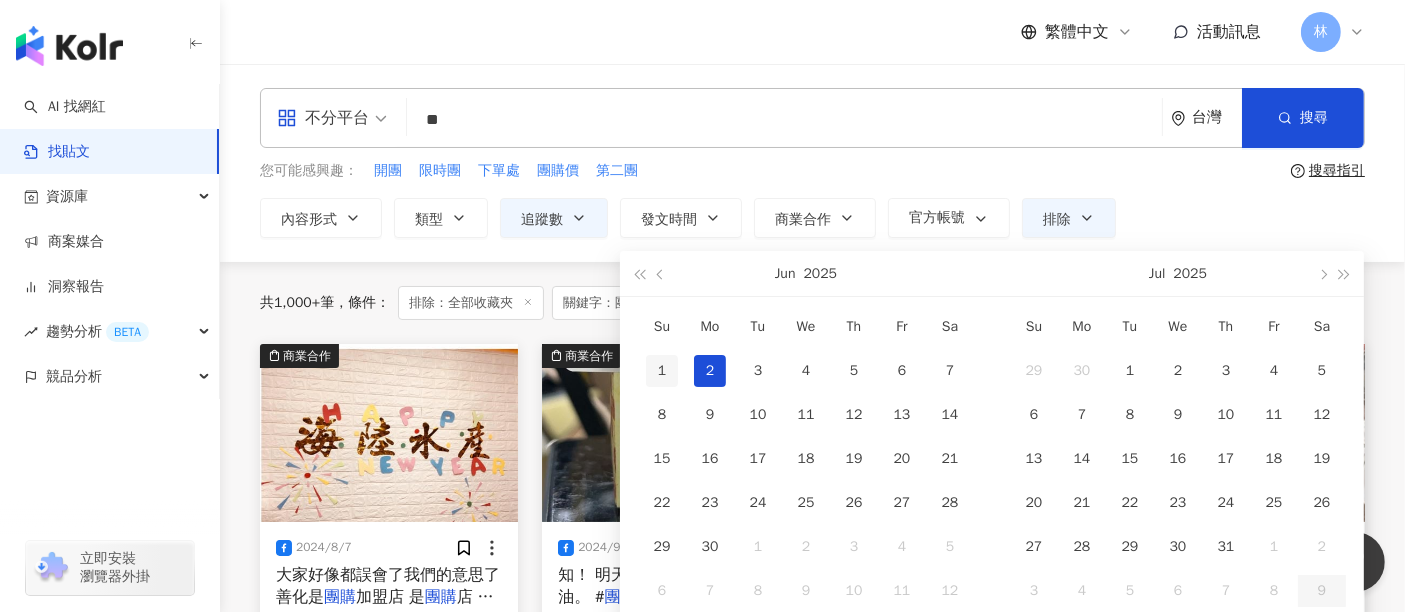 type on "**********" 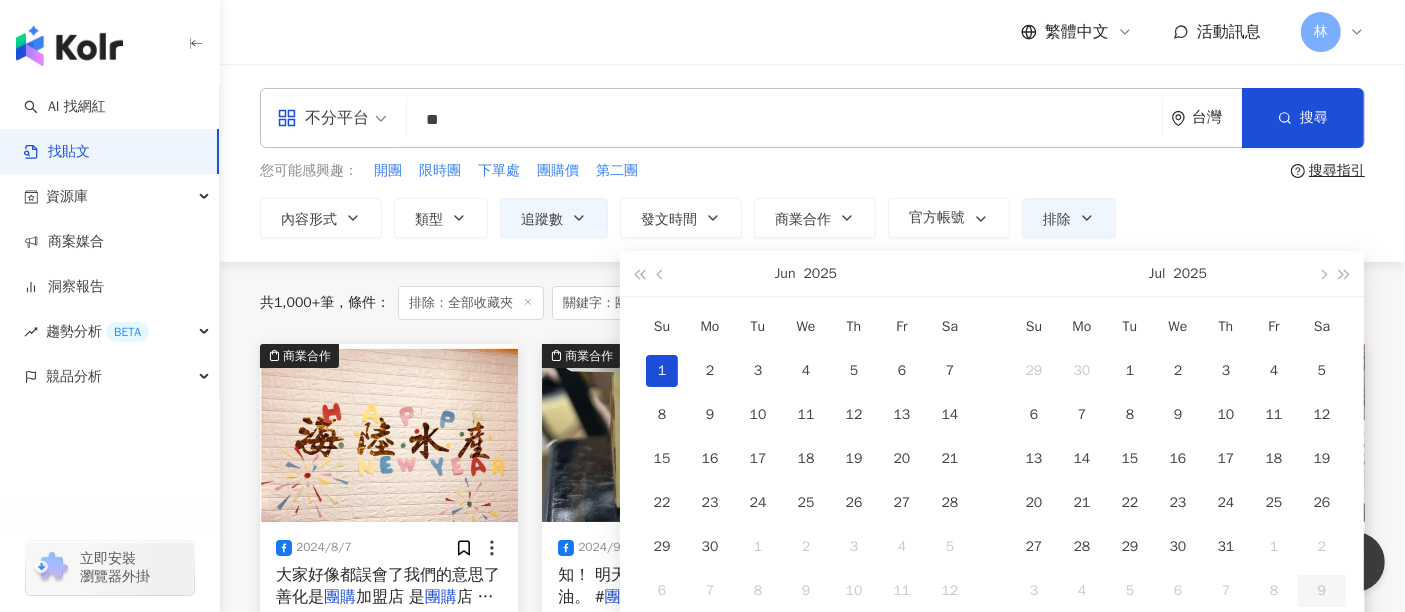 click on "1" at bounding box center (662, 371) 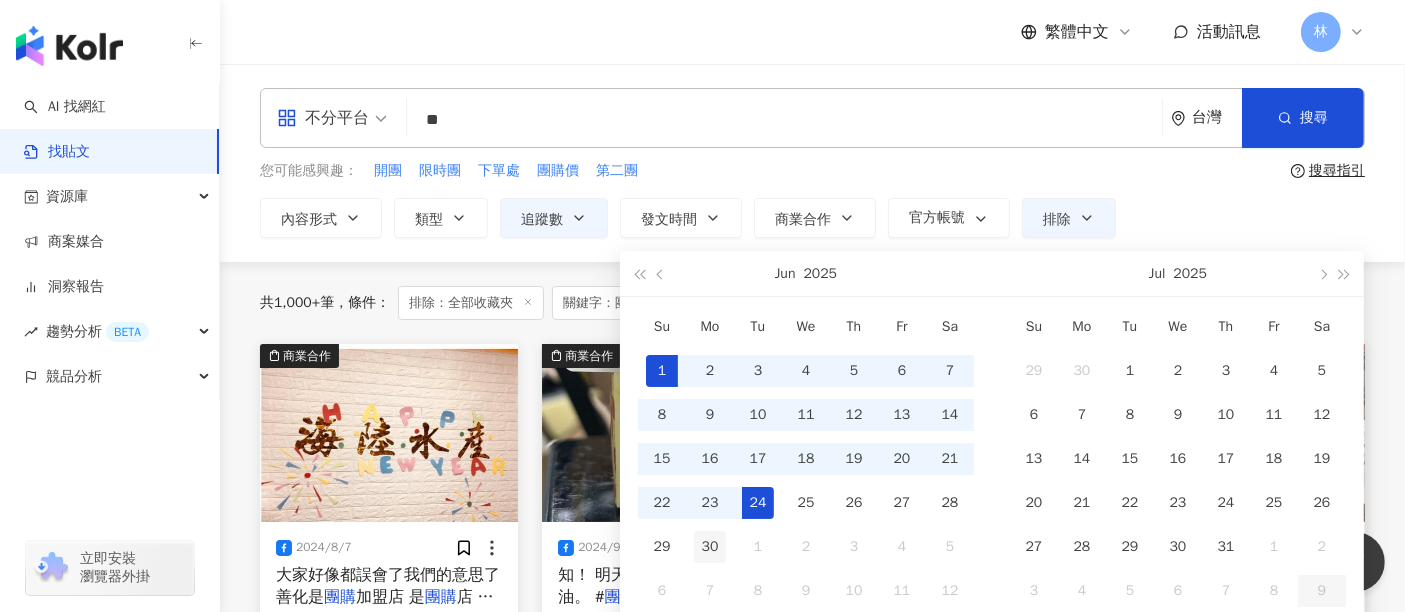 type on "**********" 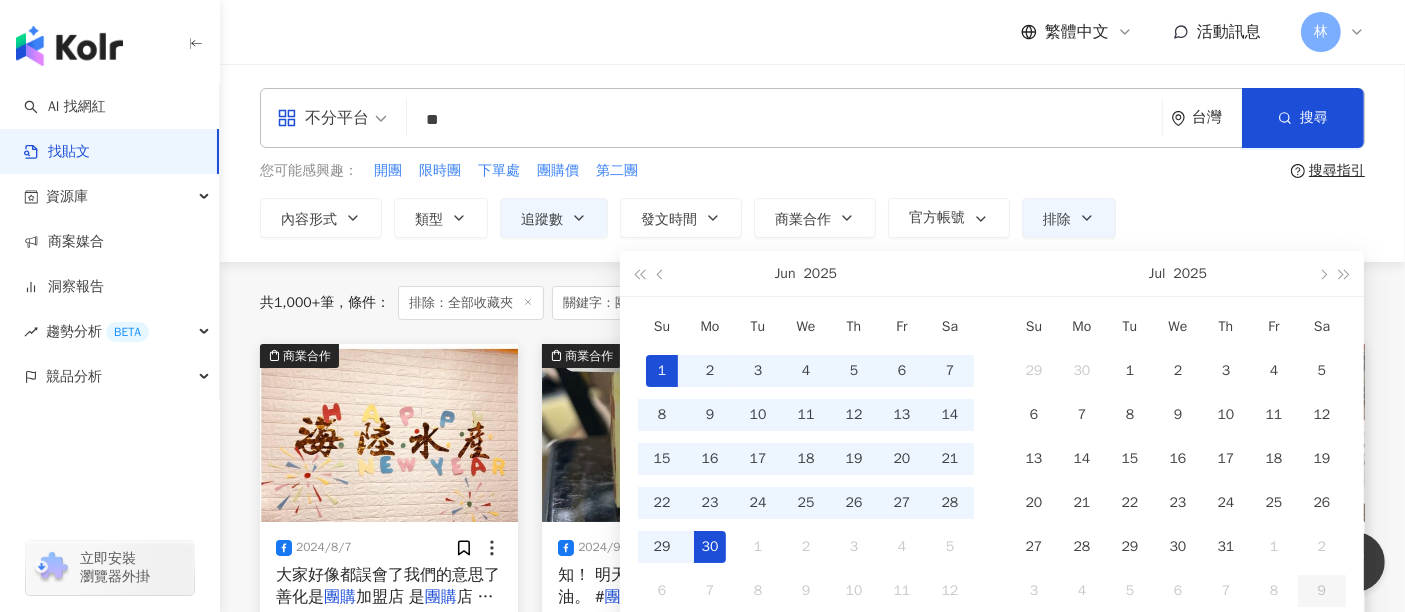 click on "30" at bounding box center (710, 547) 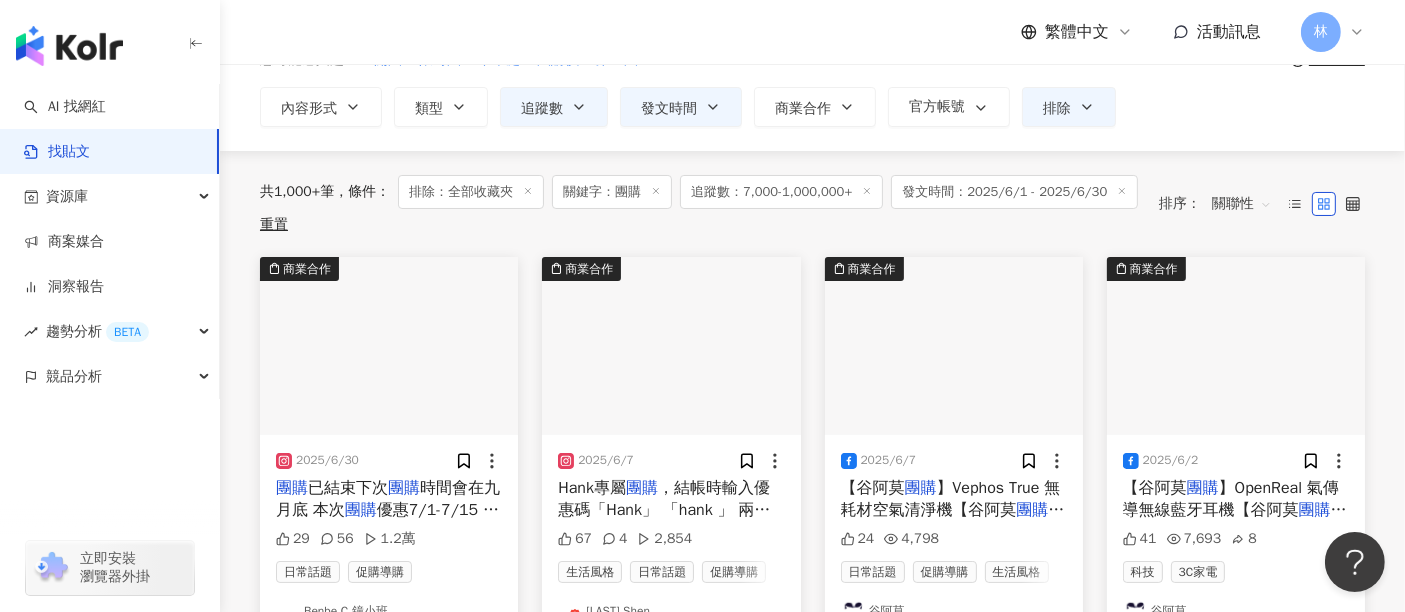 scroll, scrollTop: 0, scrollLeft: 0, axis: both 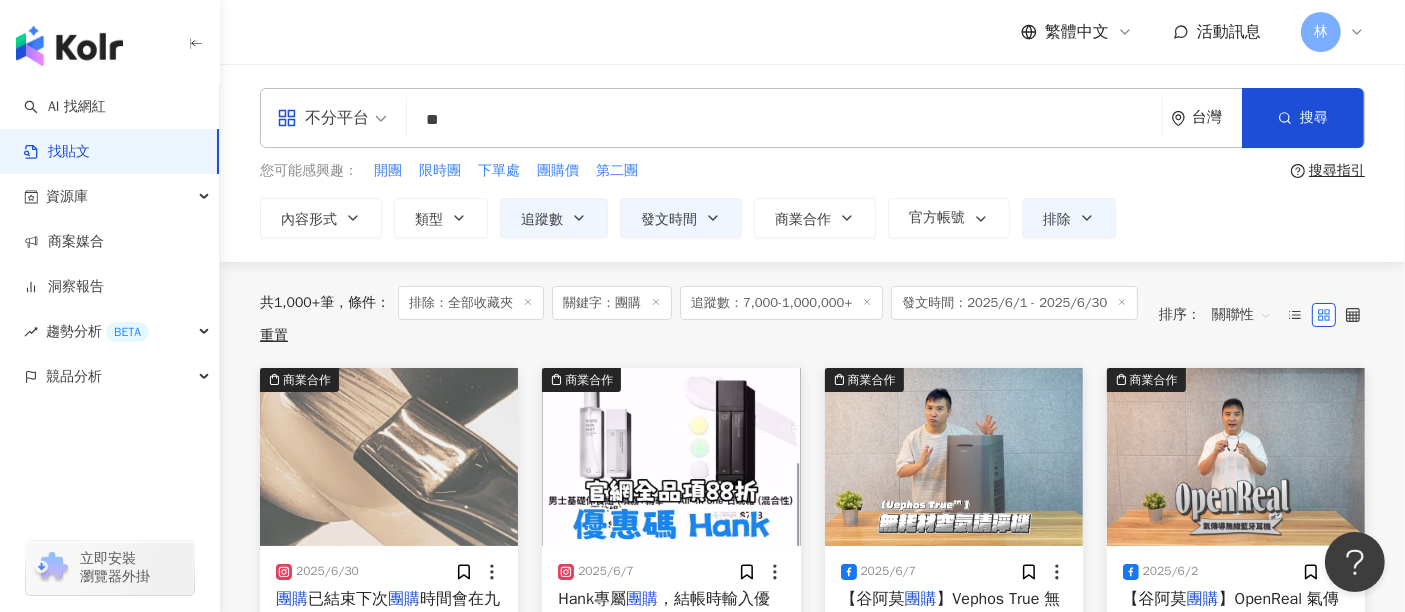 click on "**" at bounding box center (784, 119) 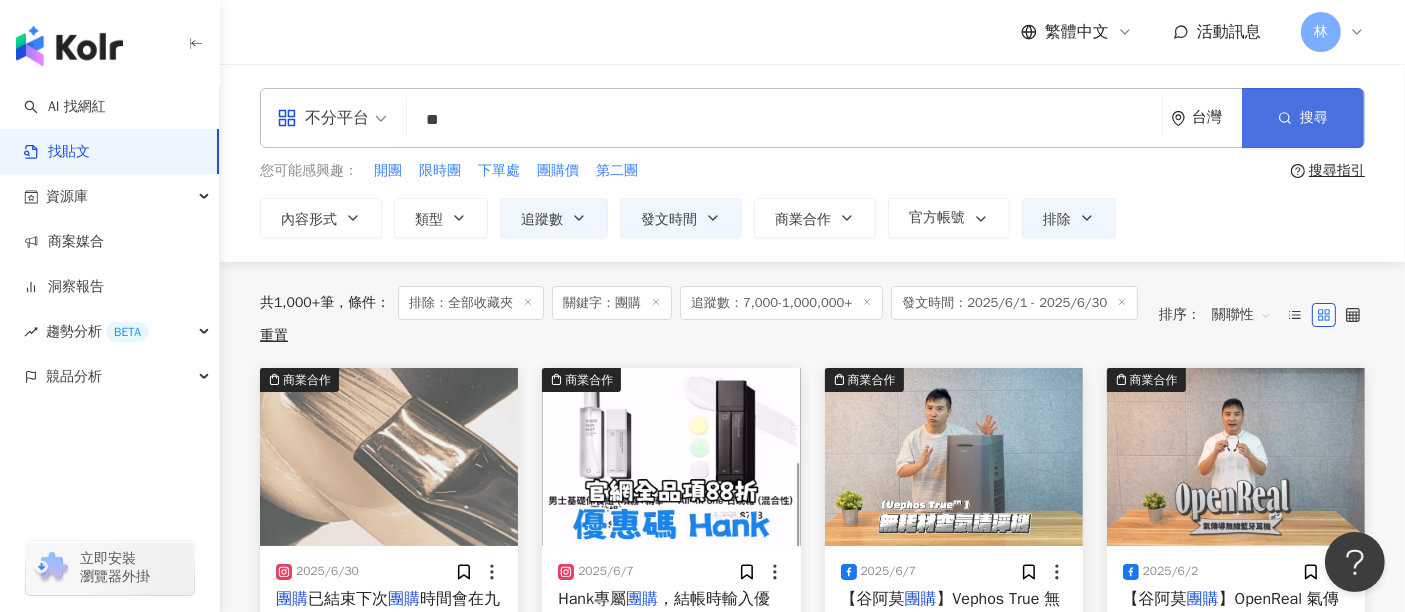 click on "搜尋" at bounding box center [1303, 118] 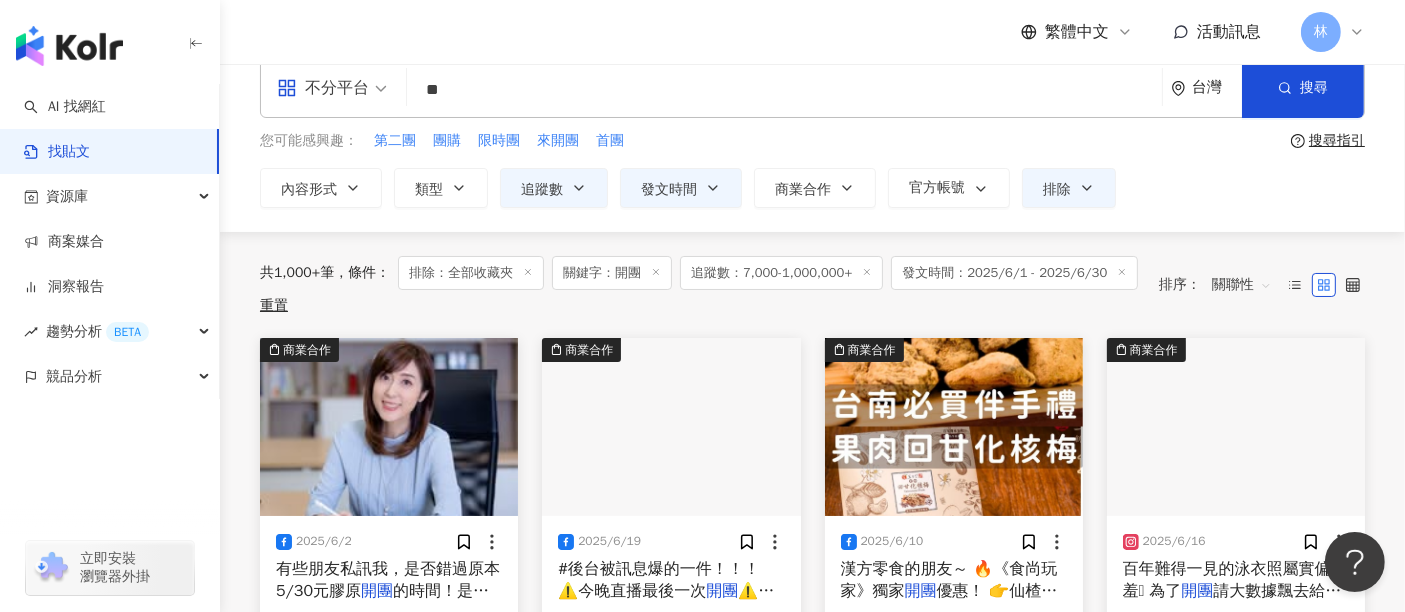 scroll, scrollTop: 0, scrollLeft: 0, axis: both 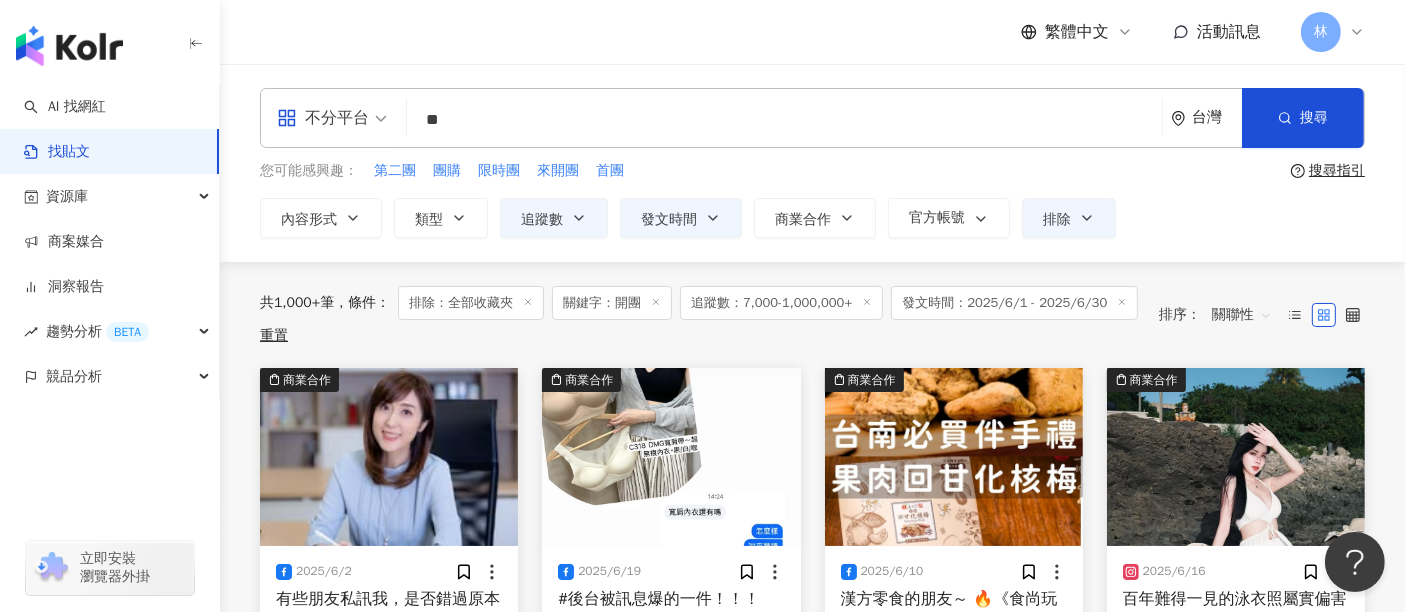 click on "**" at bounding box center (784, 119) 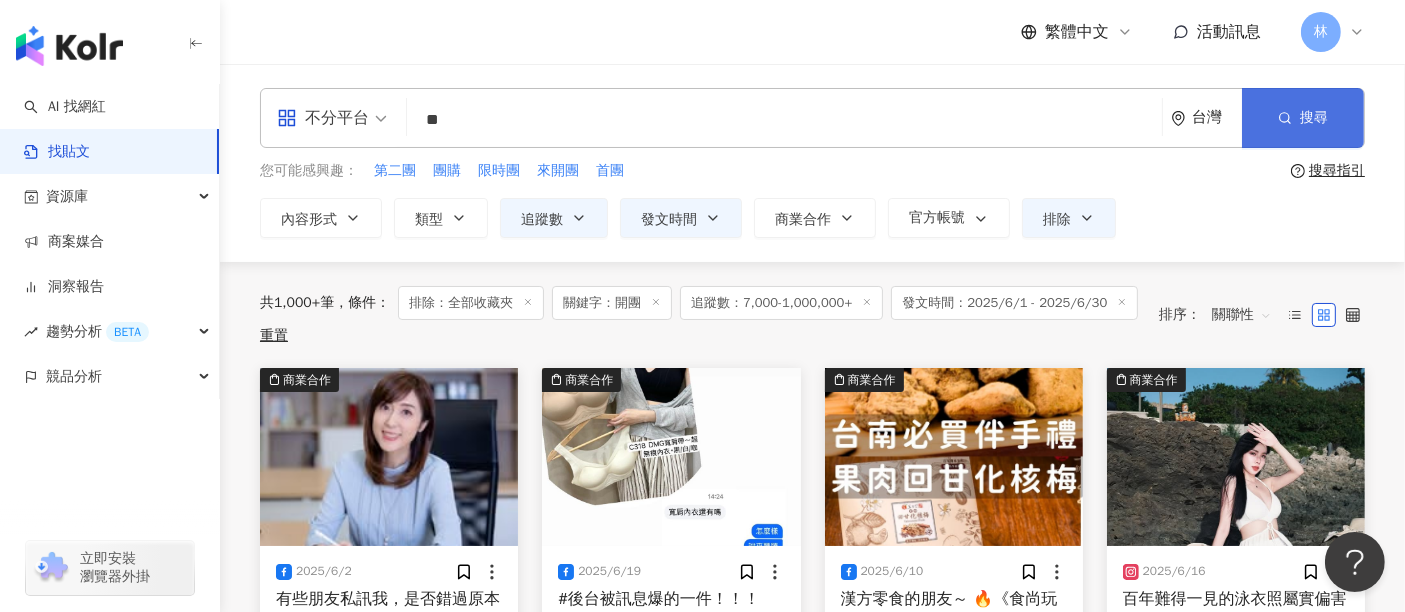 type on "**" 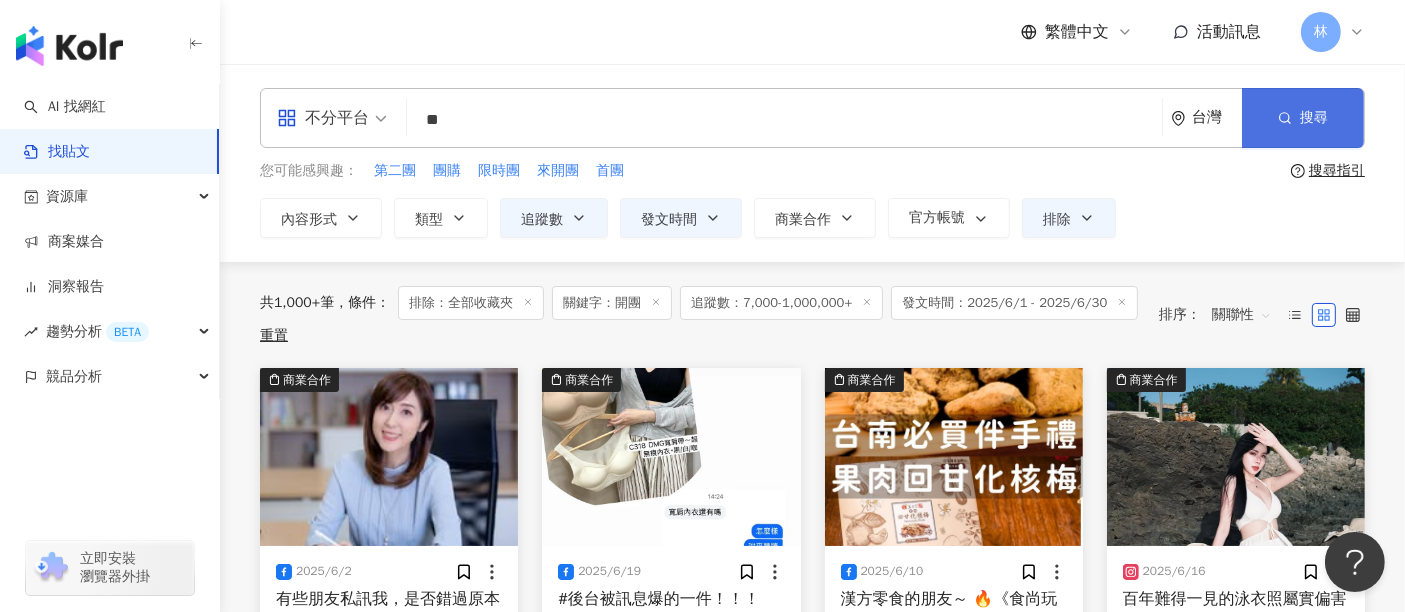 click on "搜尋" at bounding box center (1303, 118) 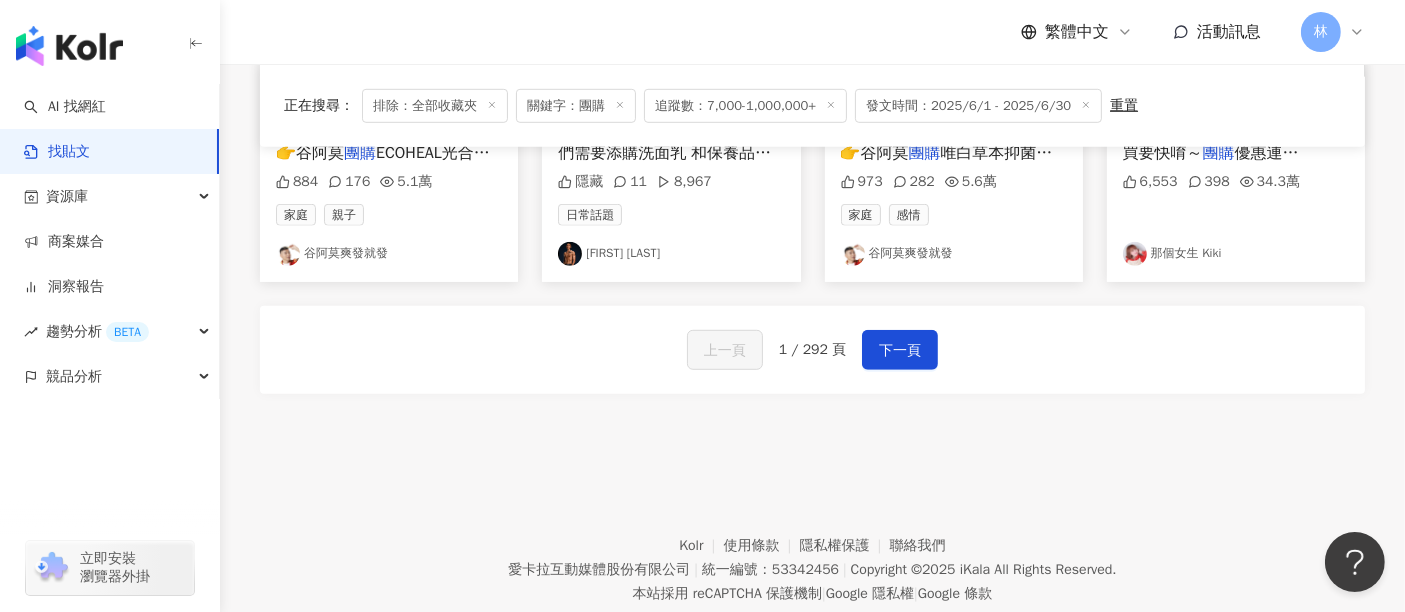 scroll, scrollTop: 1307, scrollLeft: 0, axis: vertical 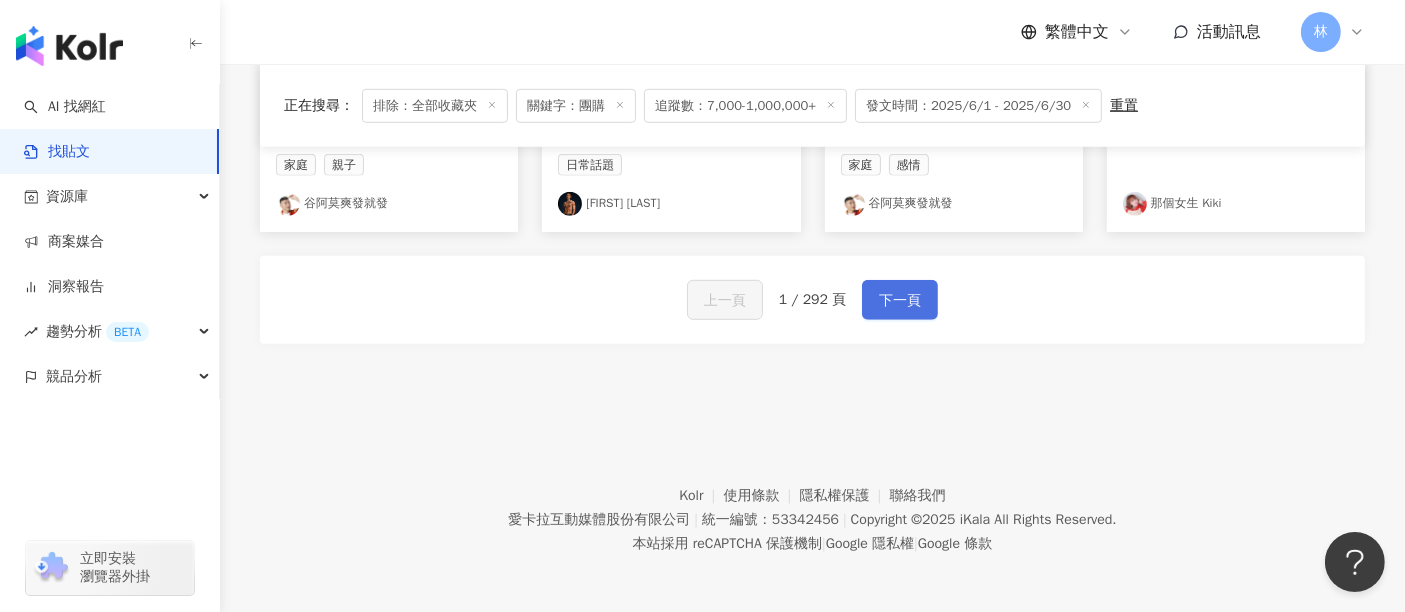 click on "下一頁" at bounding box center [900, 301] 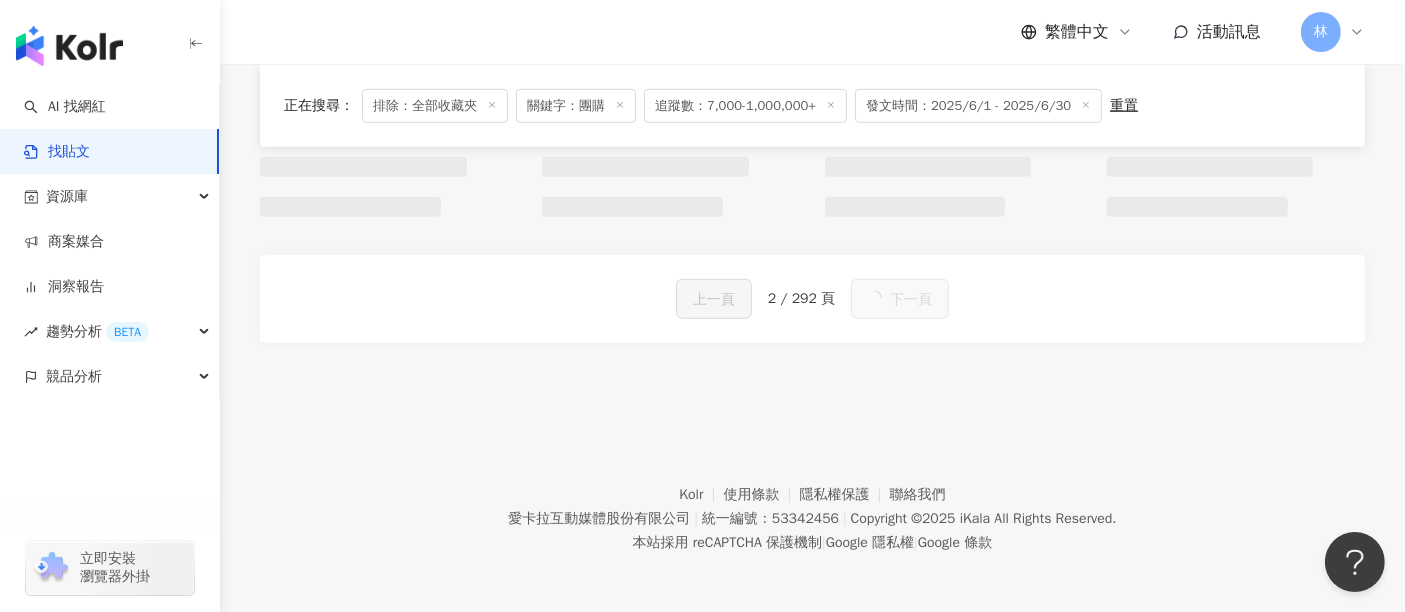click on "下一頁" at bounding box center (911, 300) 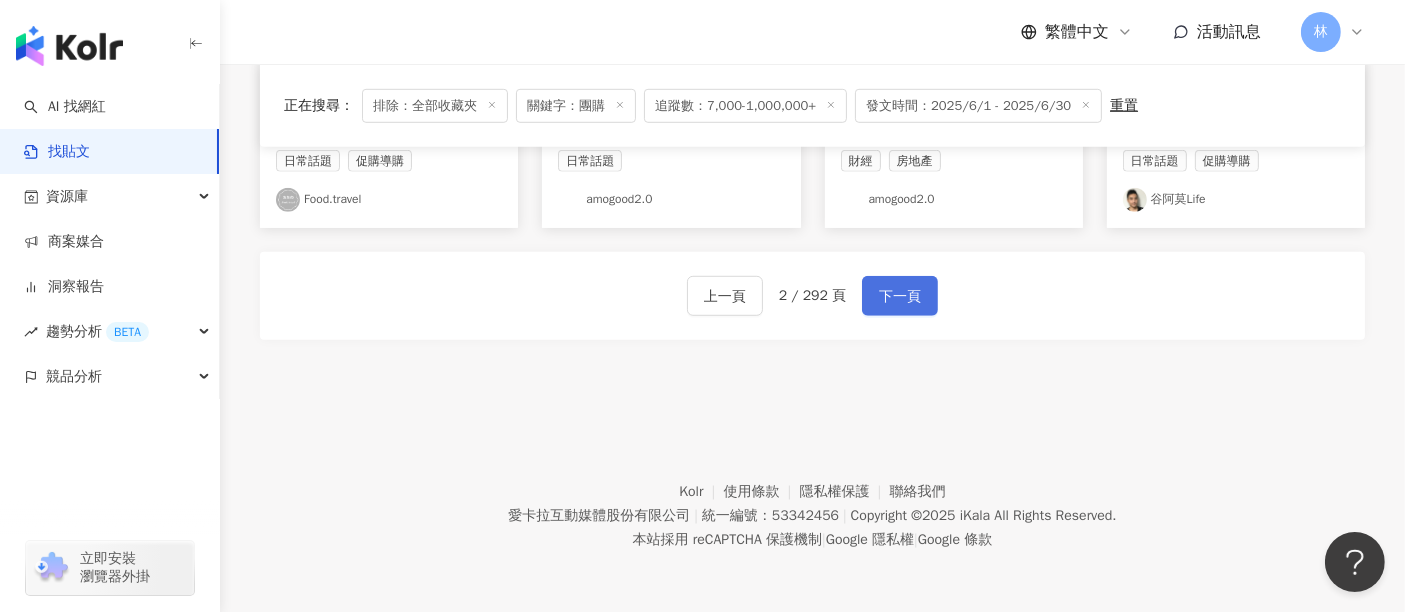 scroll, scrollTop: 1307, scrollLeft: 0, axis: vertical 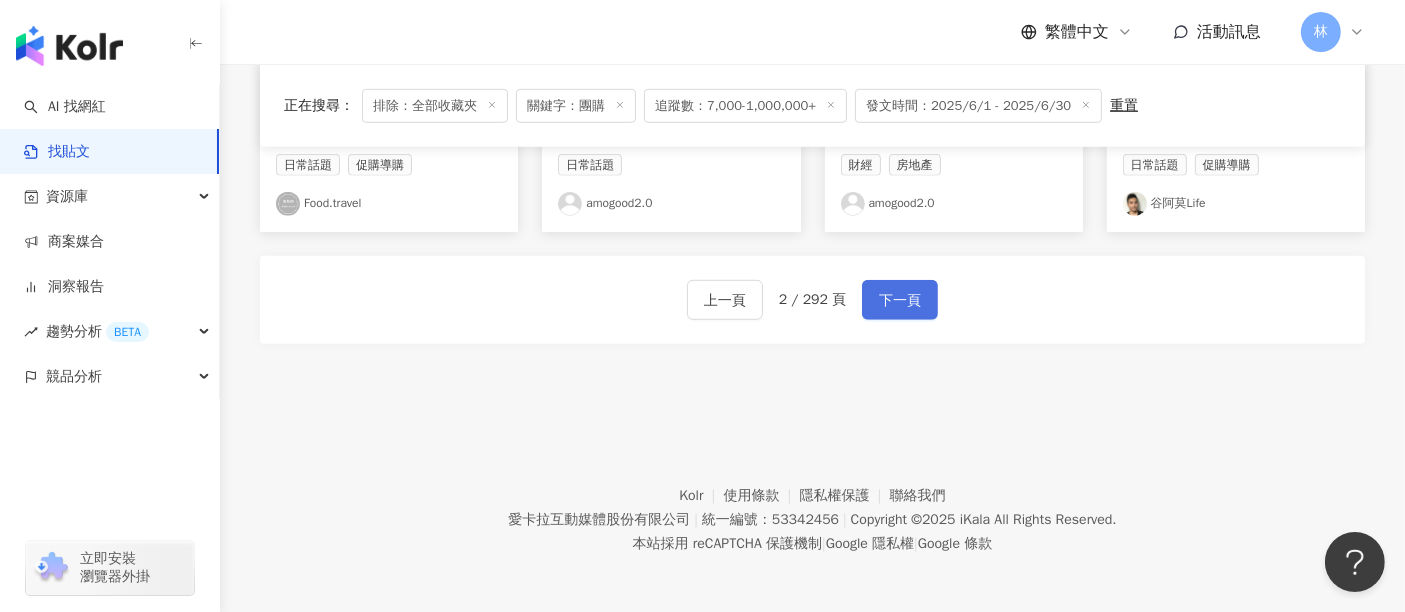 click on "下一頁" at bounding box center (900, 301) 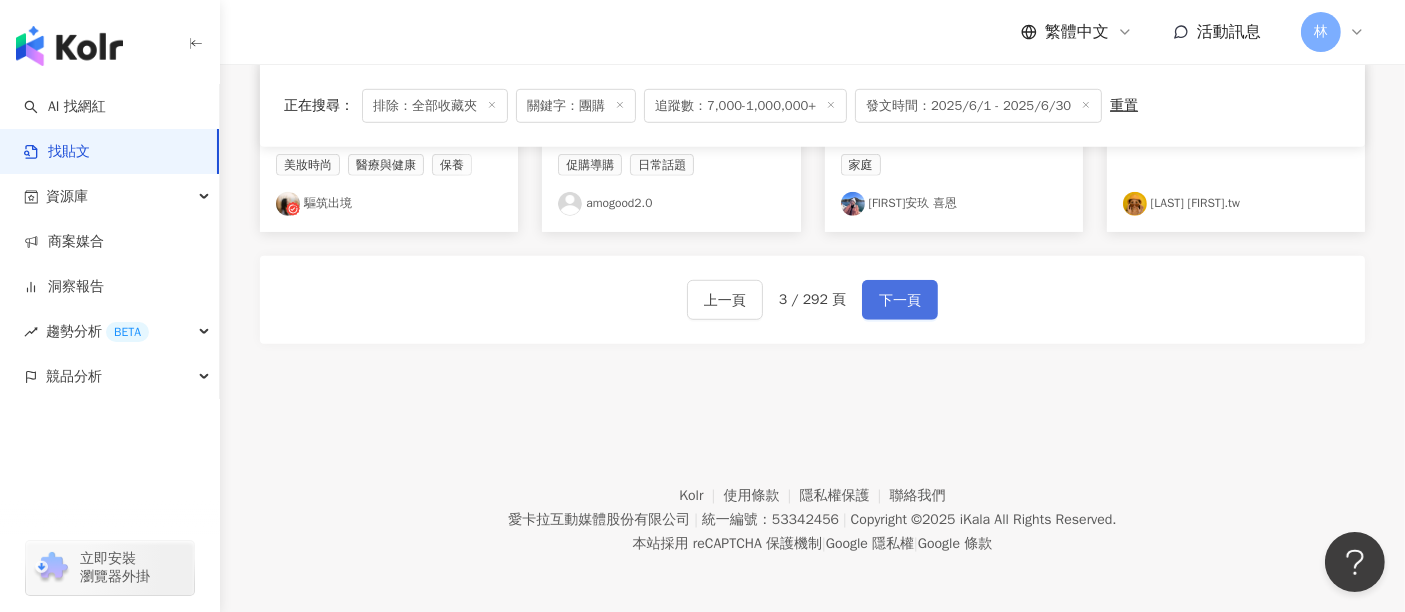 click on "下一頁" at bounding box center (900, 301) 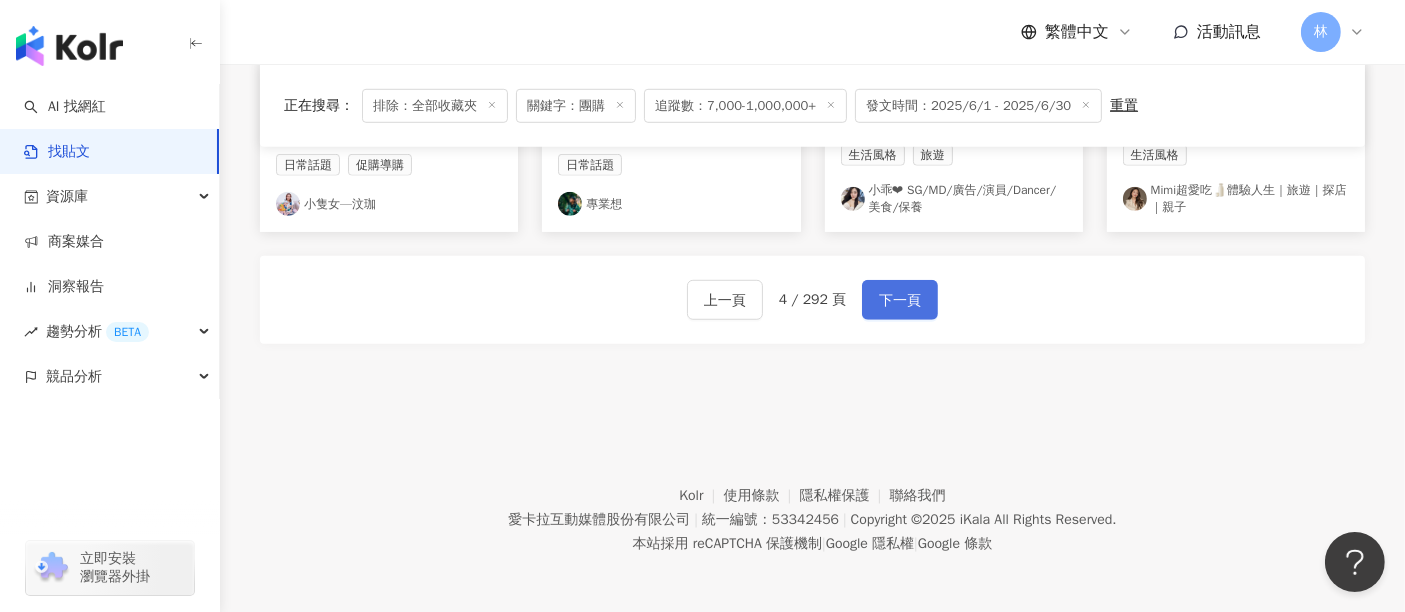 click on "下一頁" at bounding box center (900, 301) 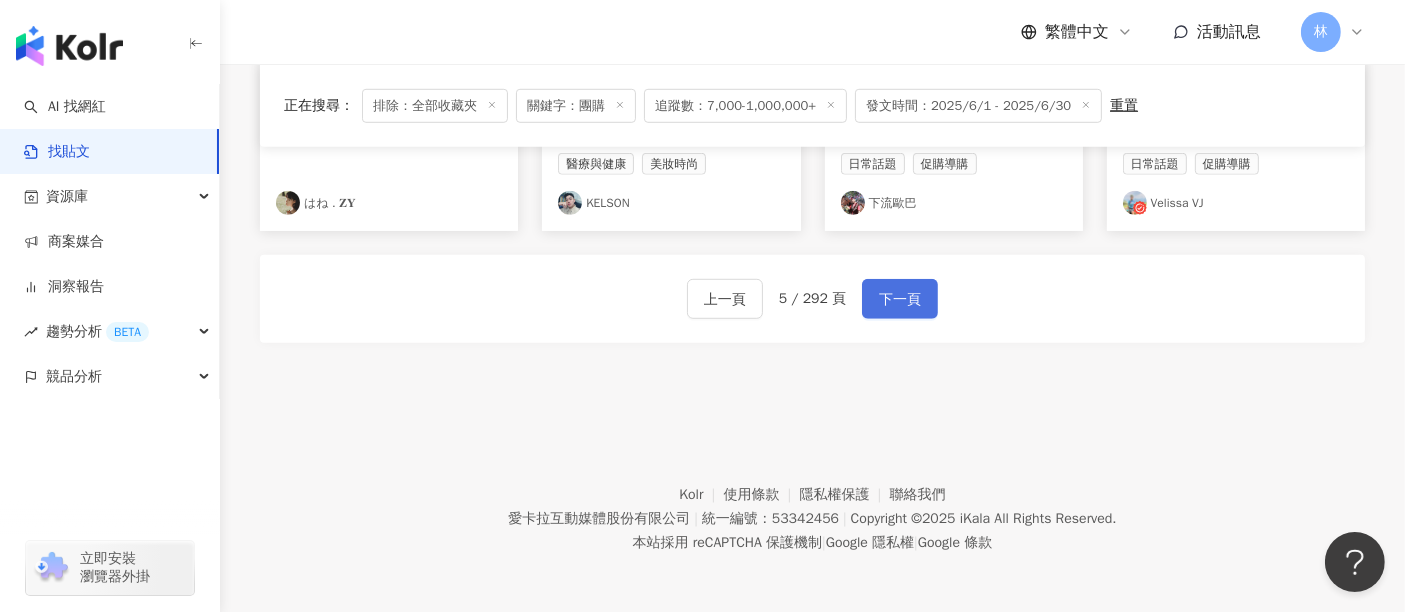 click on "下一頁" at bounding box center [900, 300] 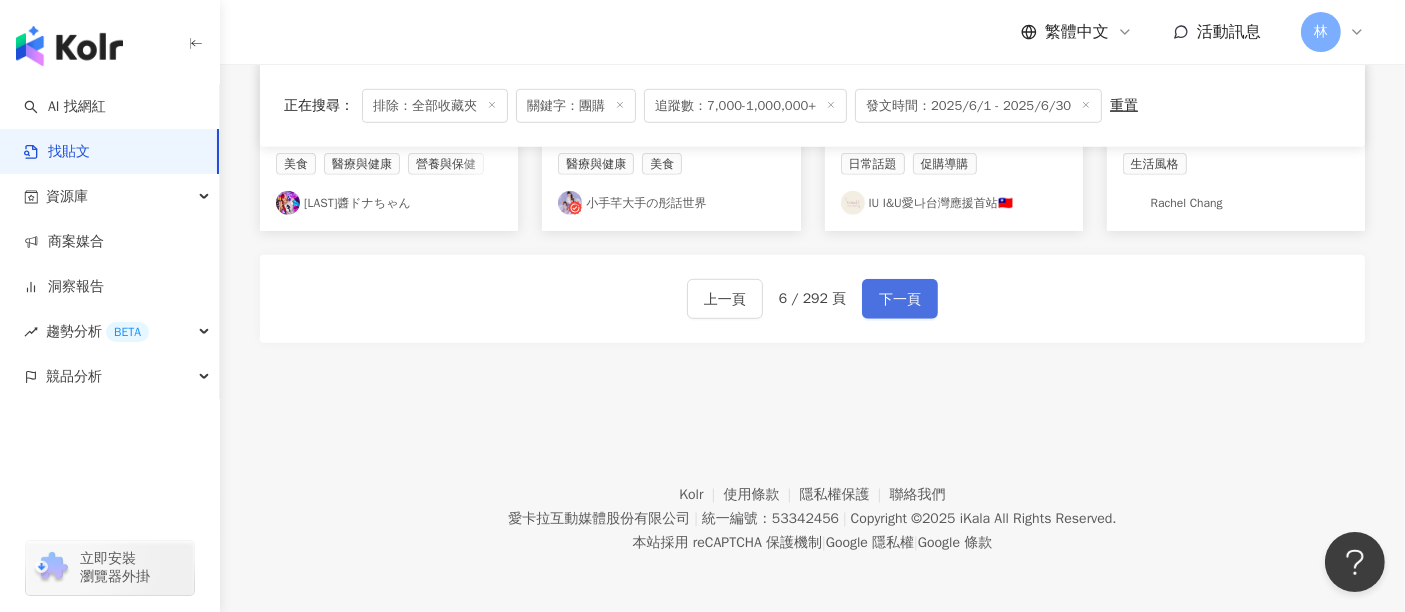 click on "下一頁" at bounding box center [900, 300] 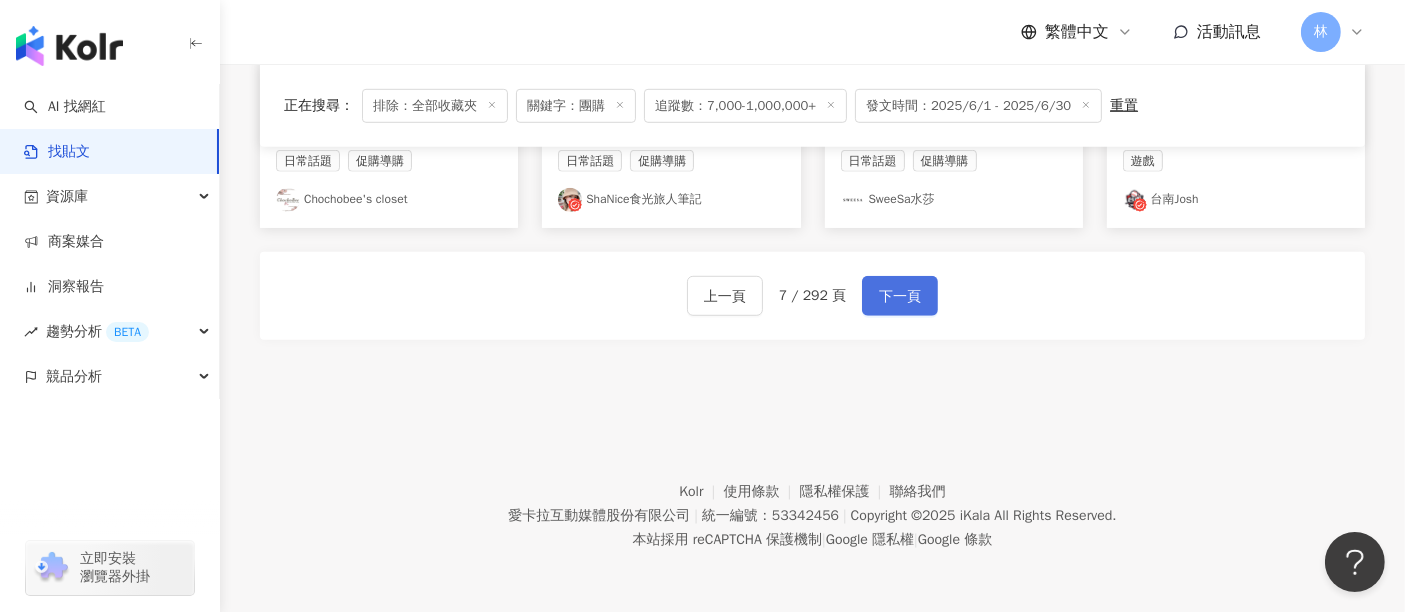 scroll, scrollTop: 1307, scrollLeft: 0, axis: vertical 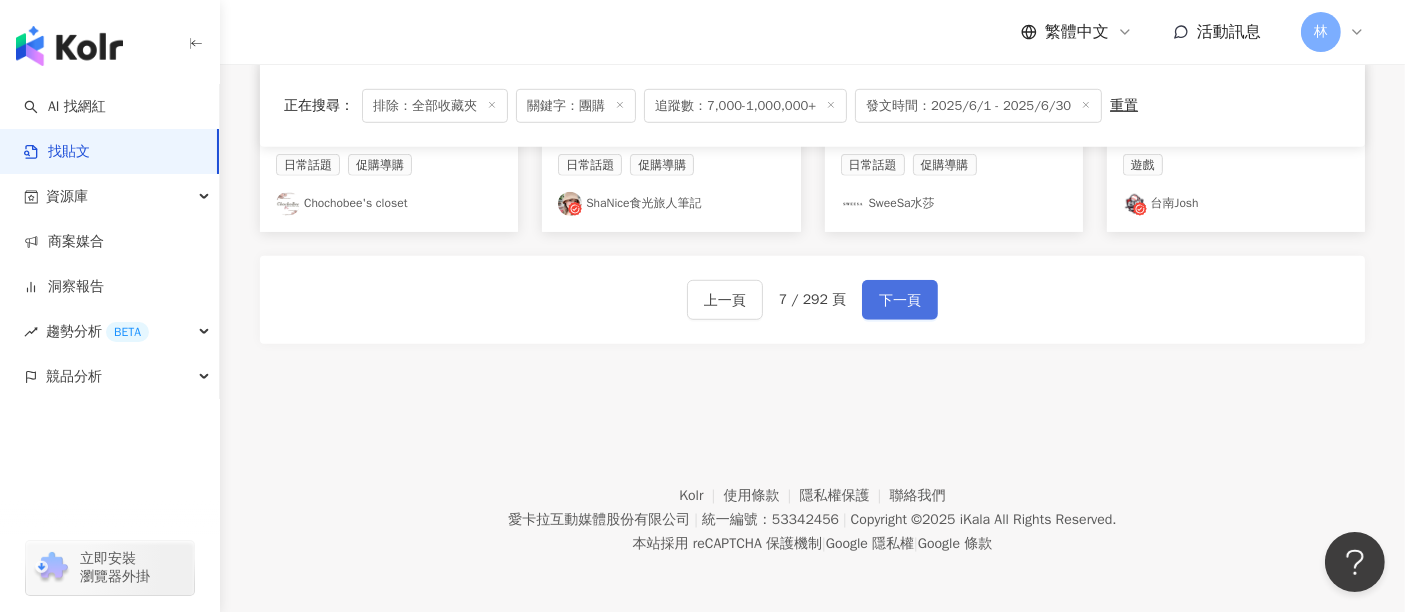 click on "下一頁" at bounding box center [900, 301] 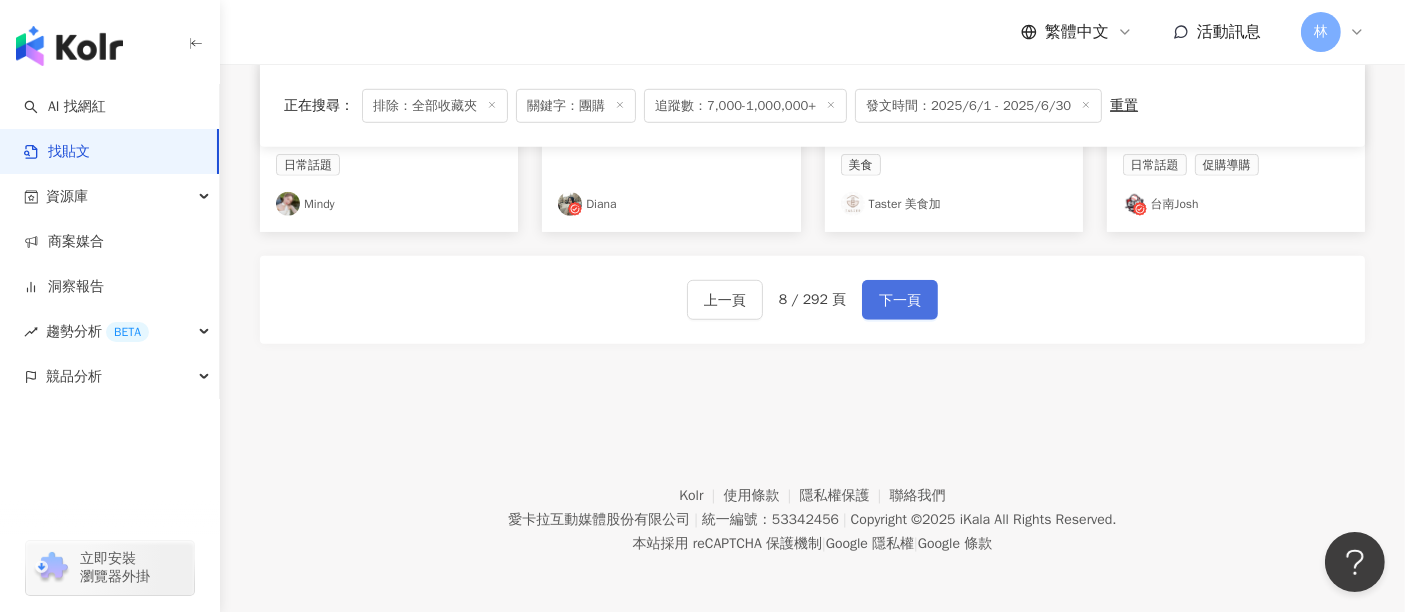 click on "下一頁" at bounding box center (900, 301) 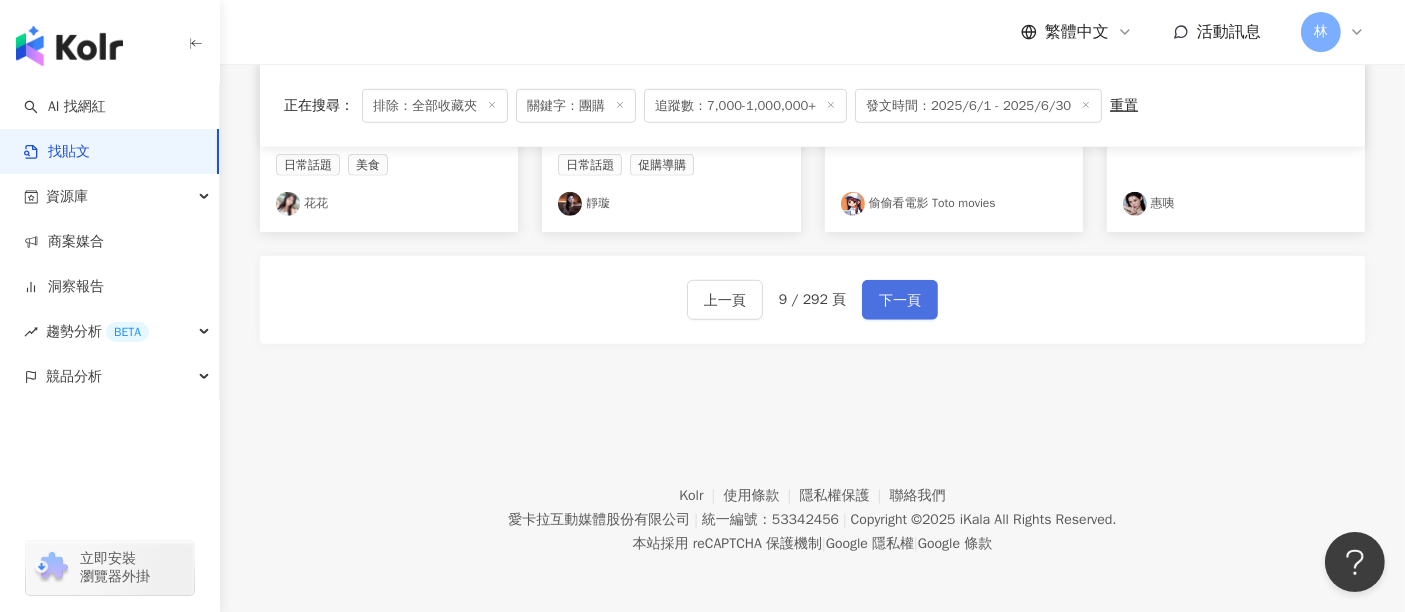 click on "下一頁" at bounding box center [900, 301] 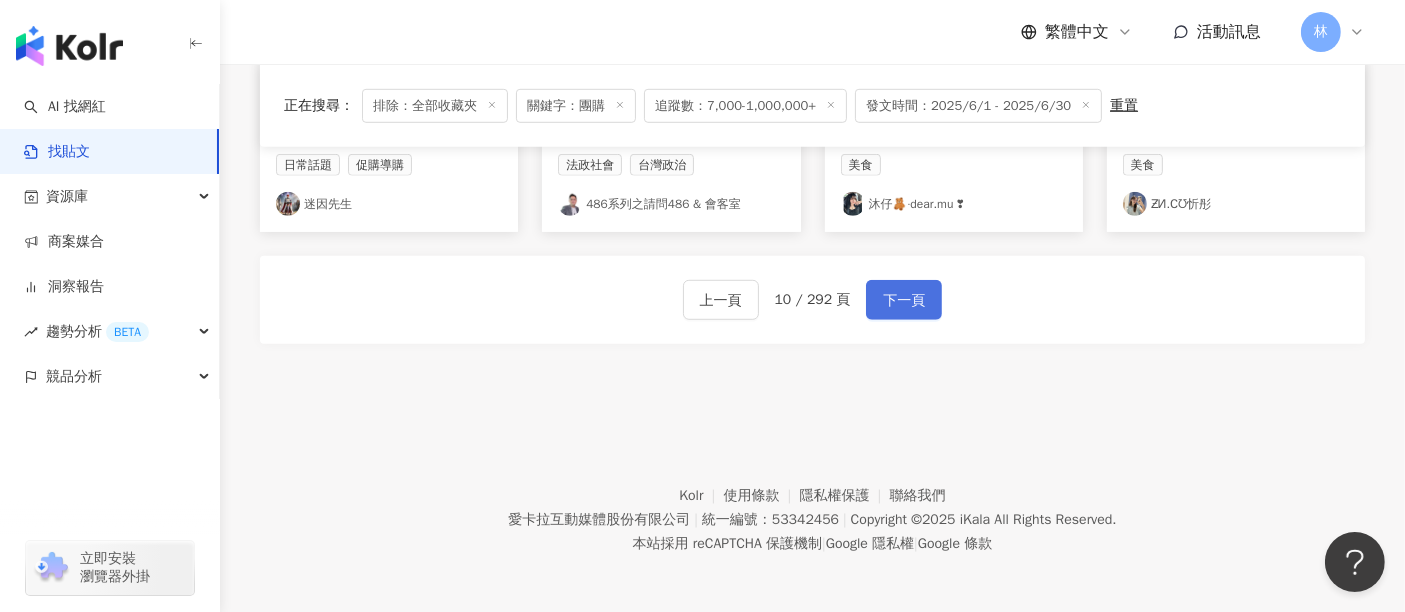 click on "下一頁" at bounding box center [904, 301] 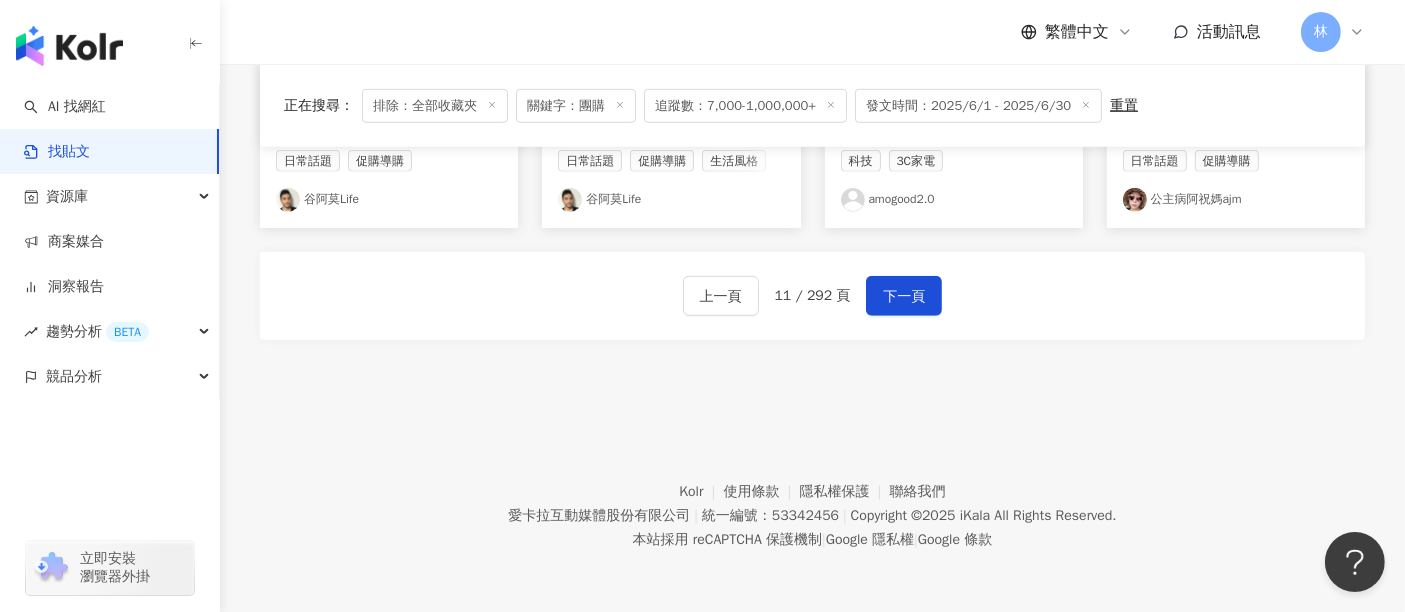 scroll, scrollTop: 1307, scrollLeft: 0, axis: vertical 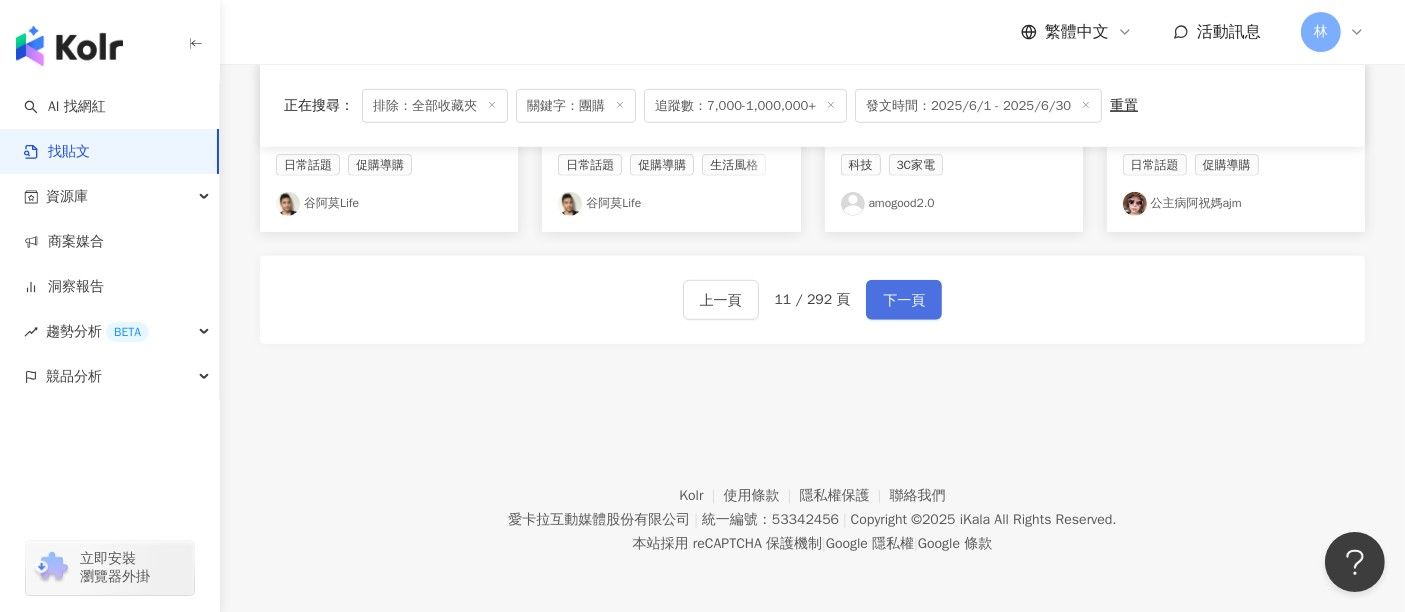 click on "下一頁" at bounding box center [904, 301] 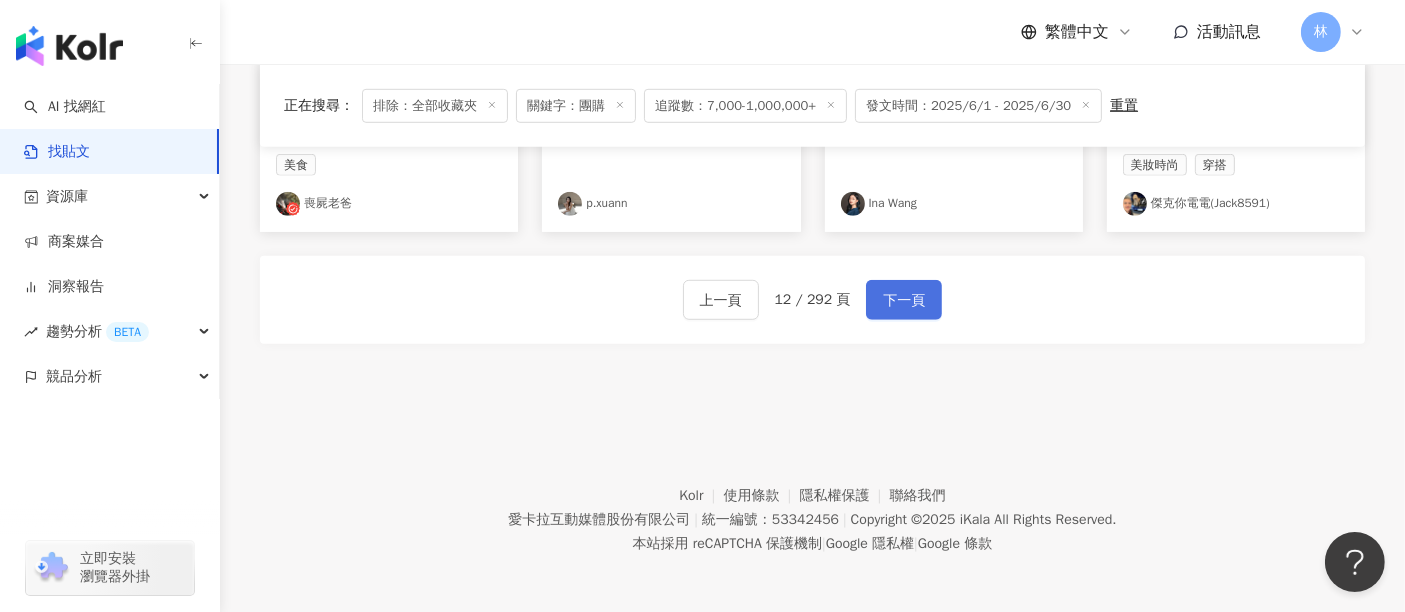 click on "下一頁" at bounding box center (904, 301) 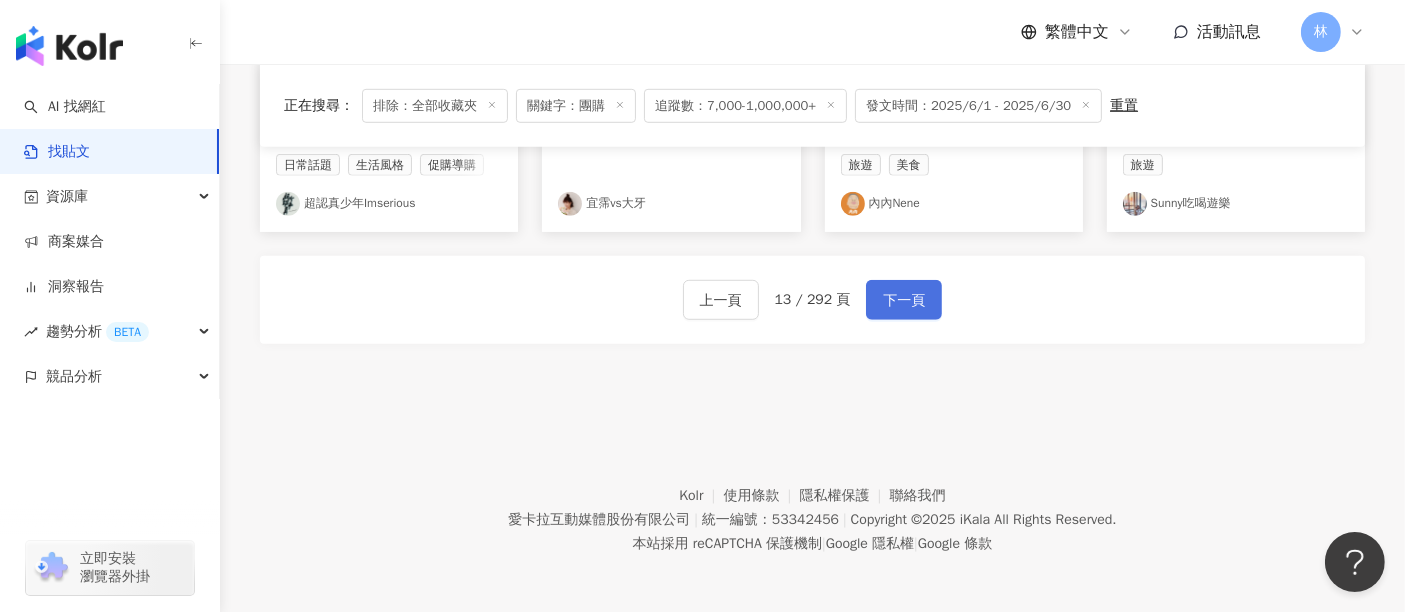 click on "下一頁" at bounding box center [904, 301] 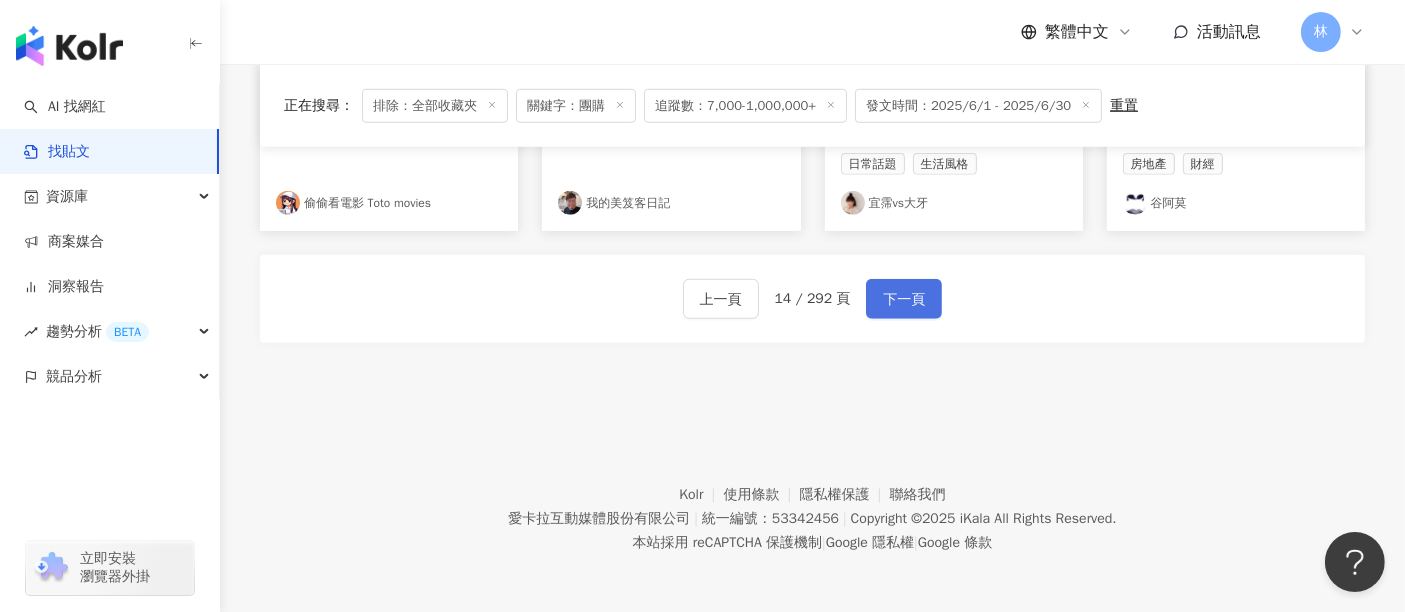 click on "下一頁" at bounding box center (904, 300) 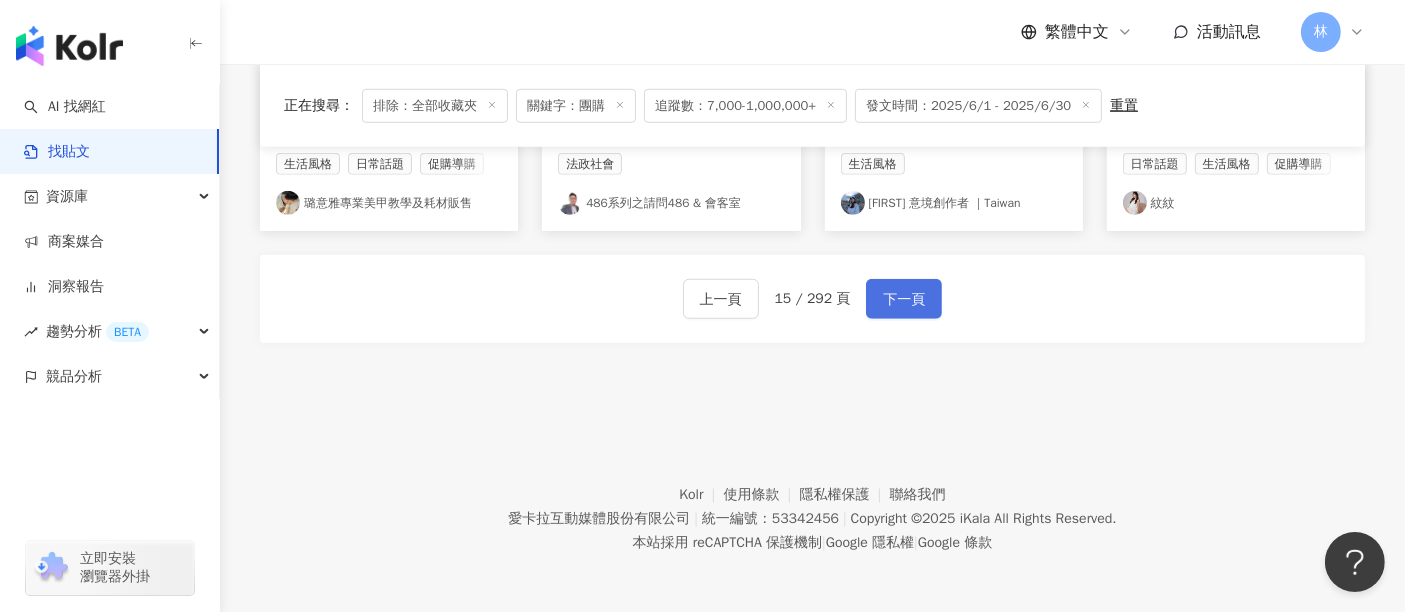 click on "下一頁" at bounding box center [904, 300] 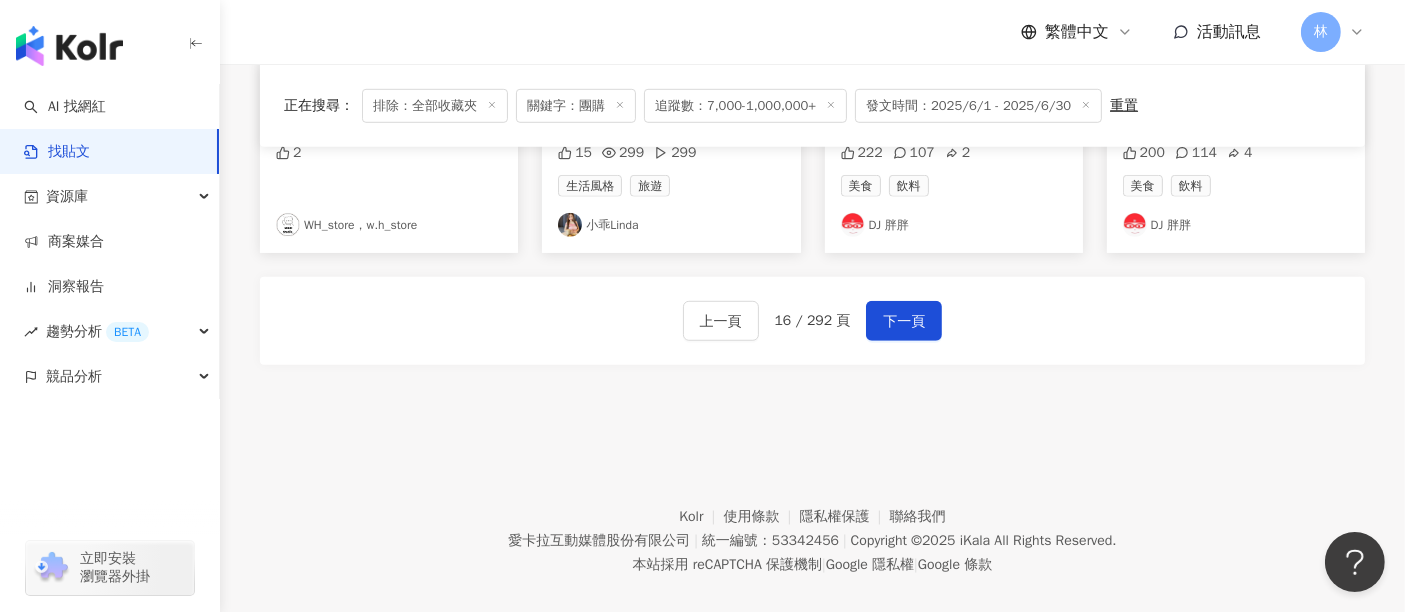 scroll, scrollTop: 1317, scrollLeft: 0, axis: vertical 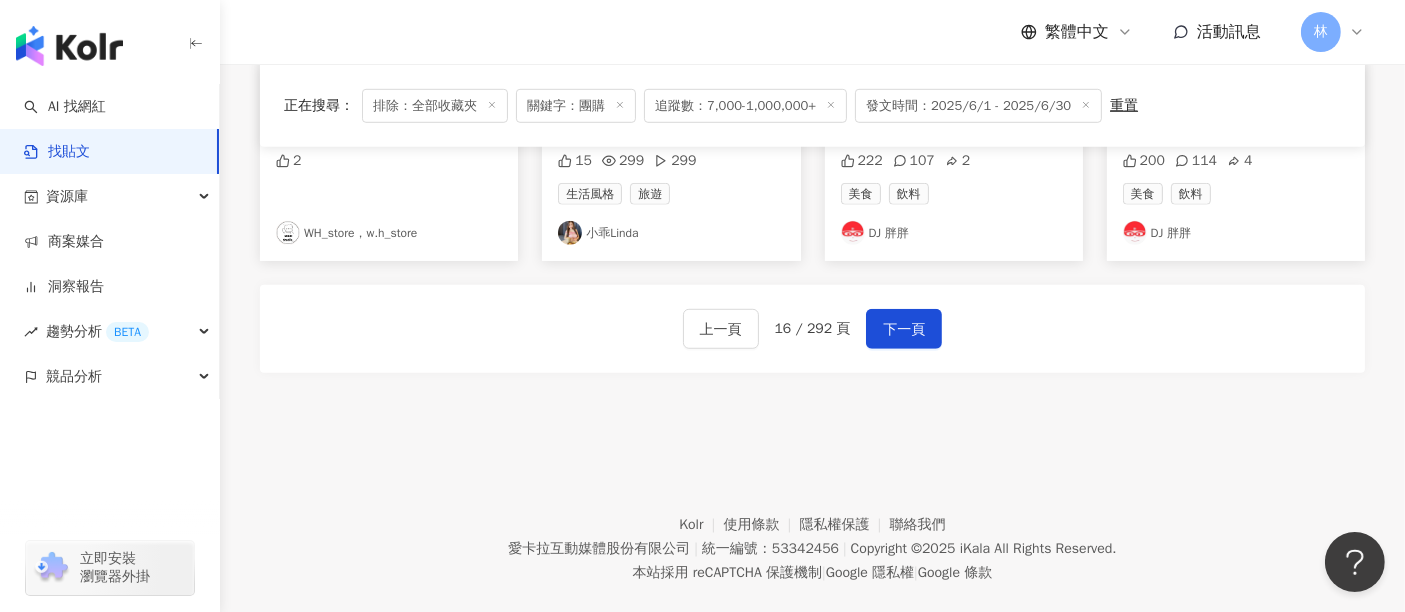 click on "商業合作 [DATE] ..." at bounding box center [812, -275] 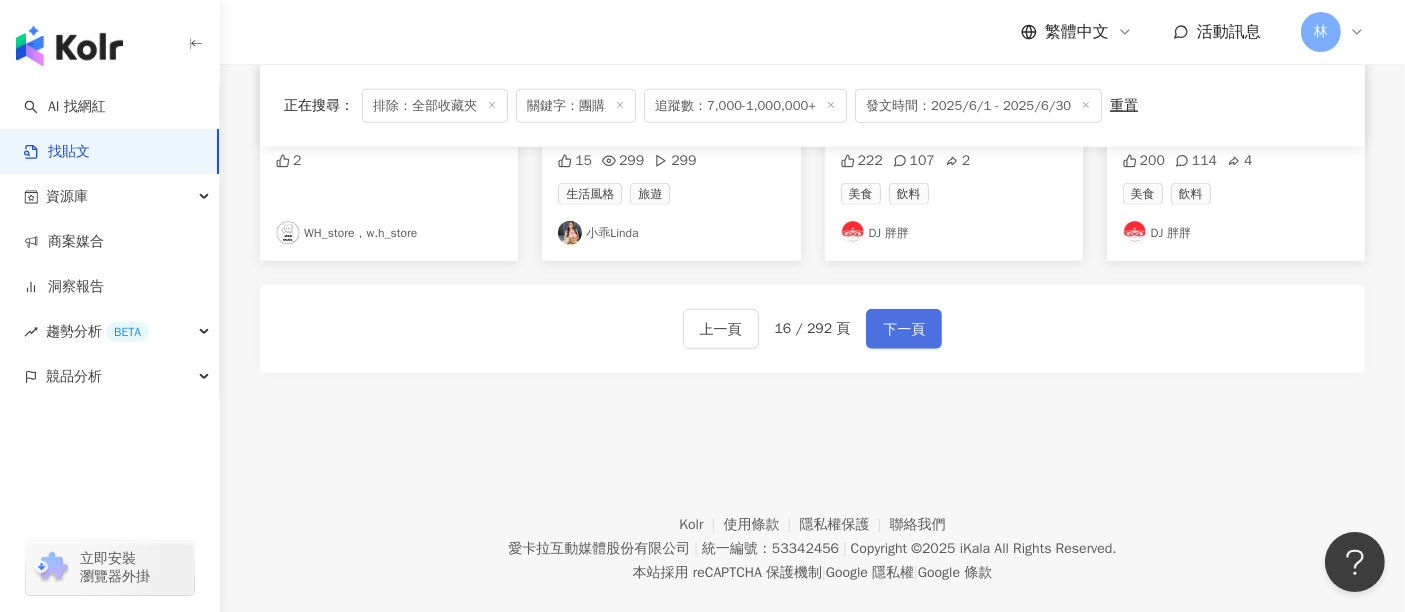 click on "下一頁" at bounding box center (904, 330) 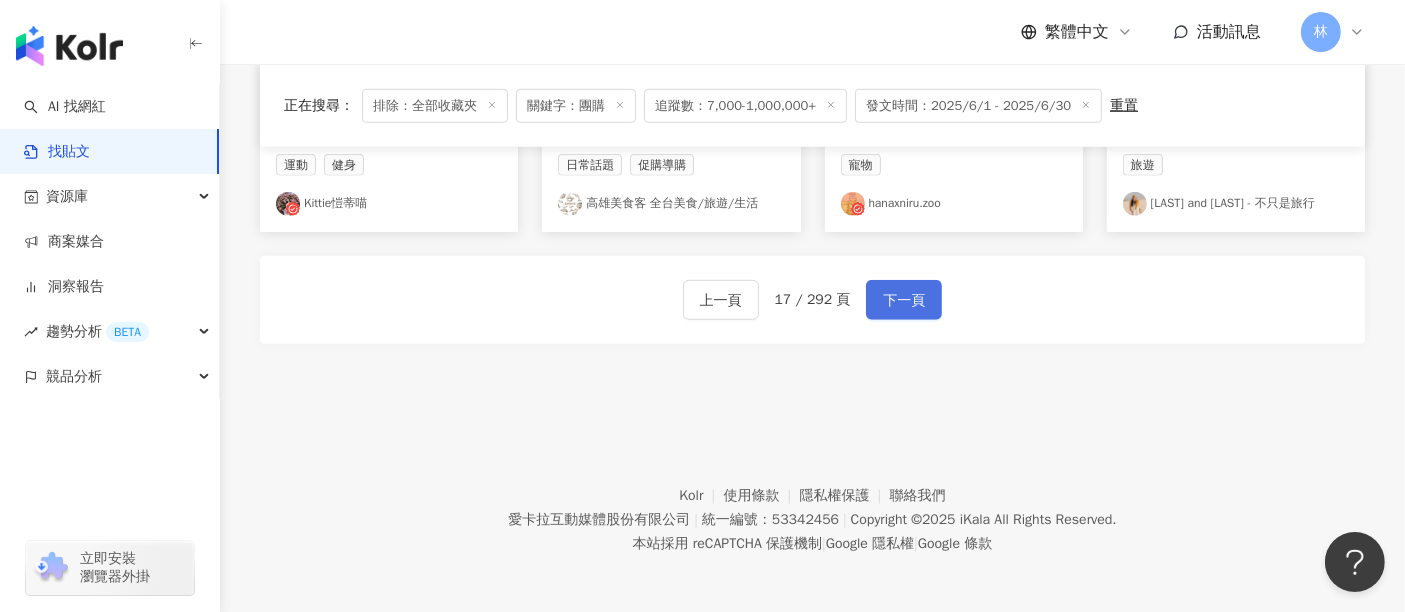 click on "下一頁" at bounding box center (904, 301) 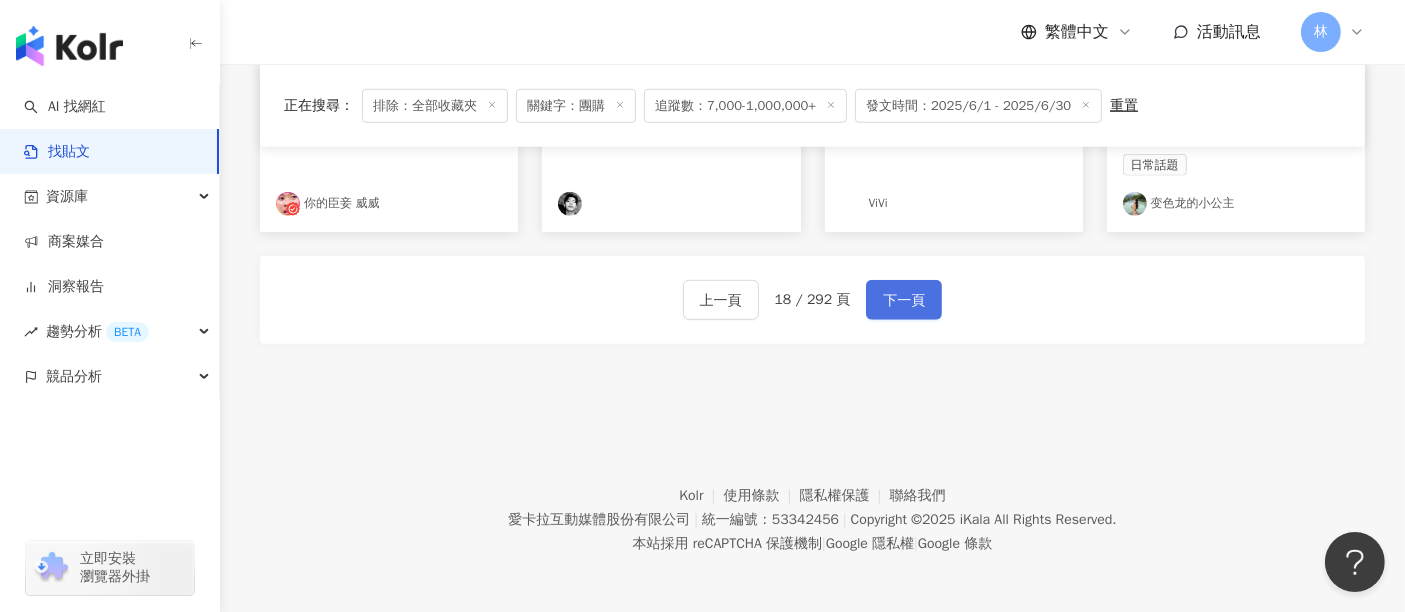 click on "下一頁" at bounding box center [904, 301] 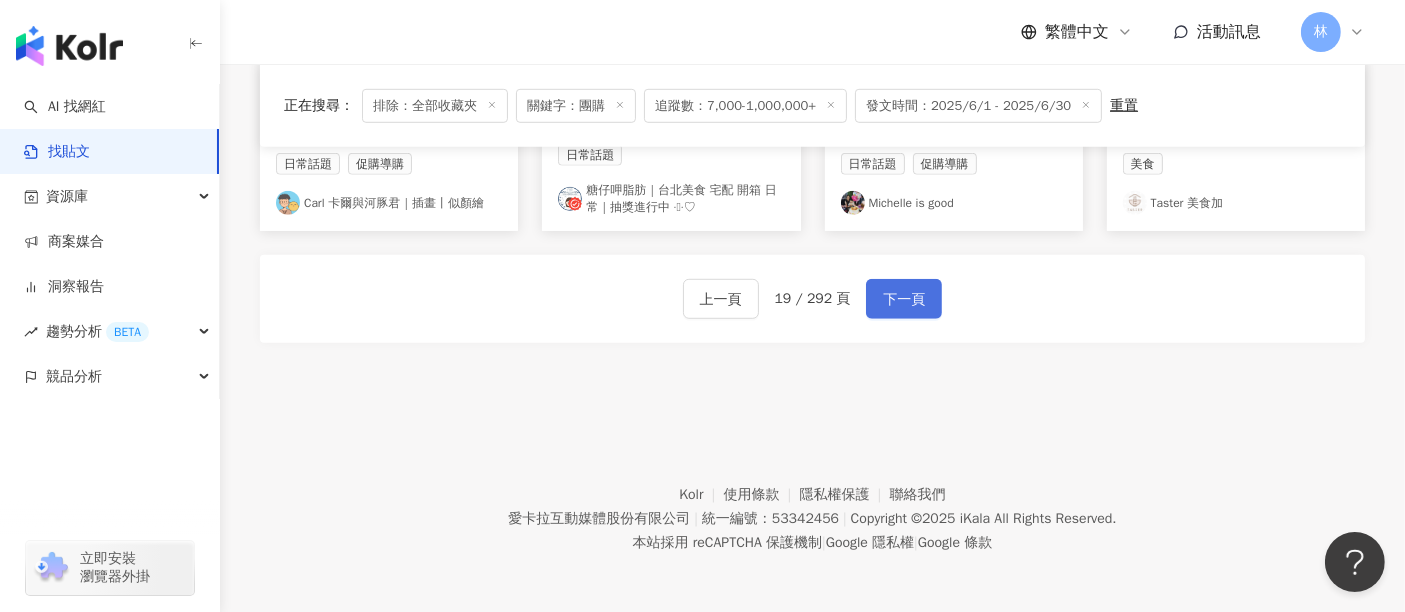 click on "下一頁" at bounding box center (904, 300) 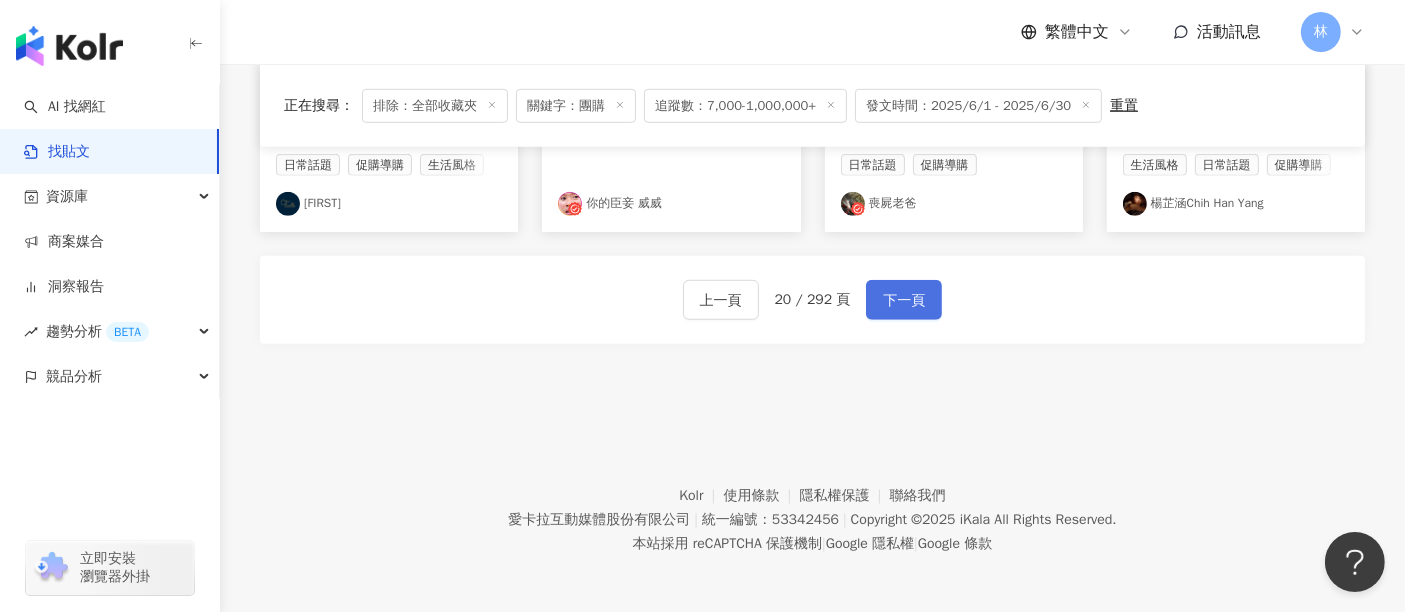 click on "下一頁" at bounding box center [904, 301] 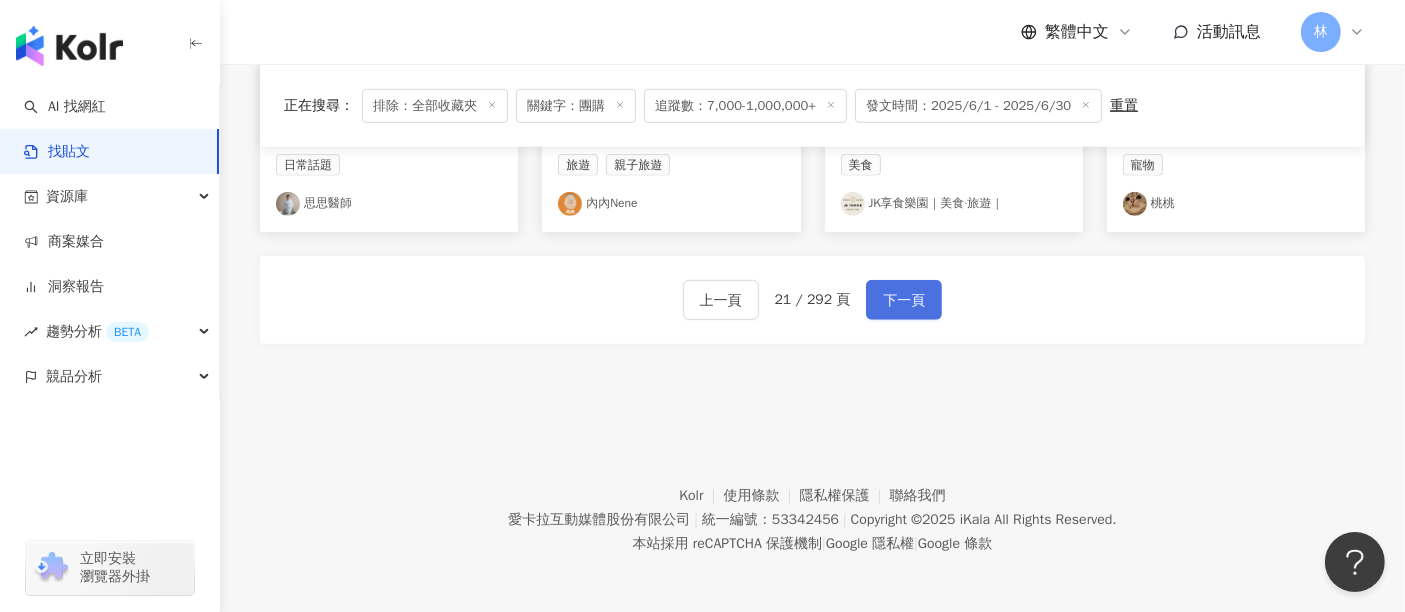 click on "下一頁" at bounding box center (904, 301) 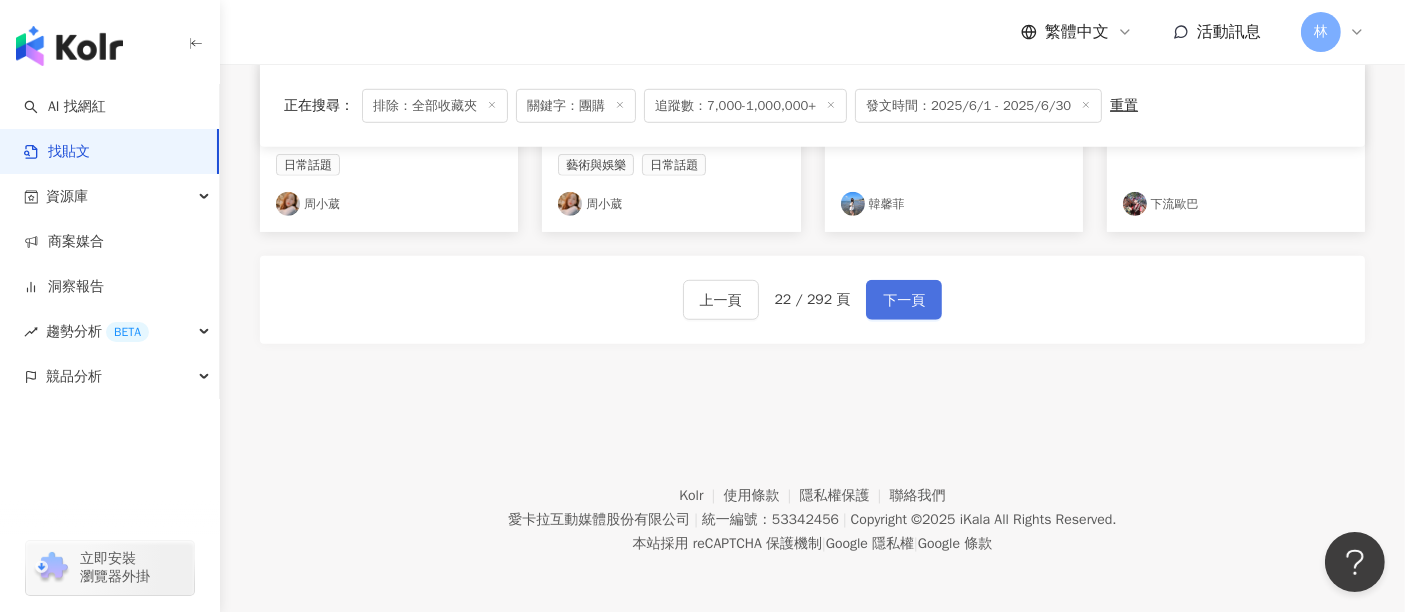 click on "下一頁" at bounding box center [904, 301] 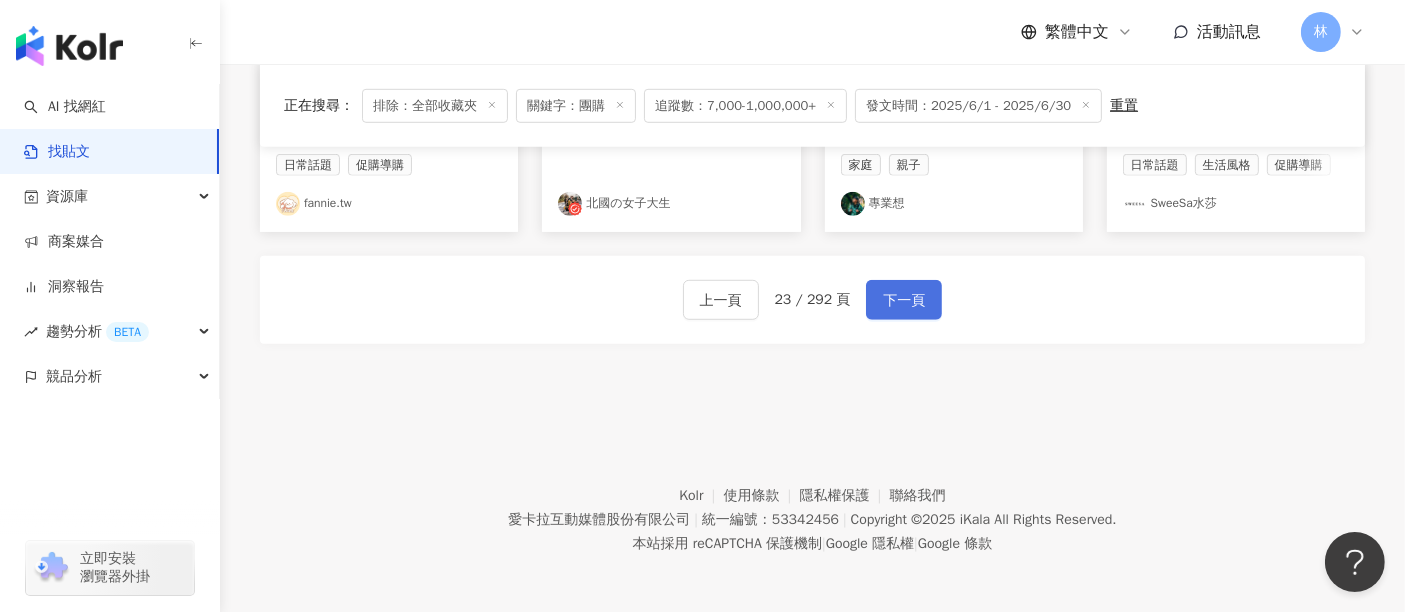 click on "下一頁" at bounding box center (904, 301) 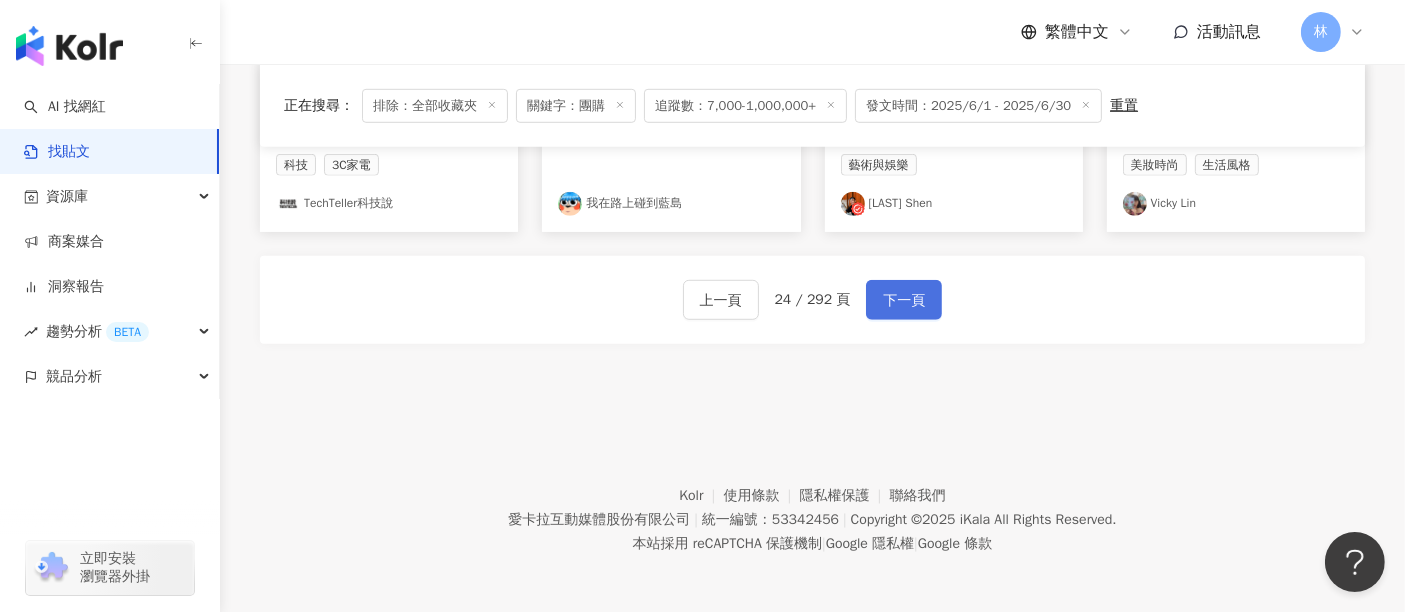 click on "下一頁" at bounding box center (904, 301) 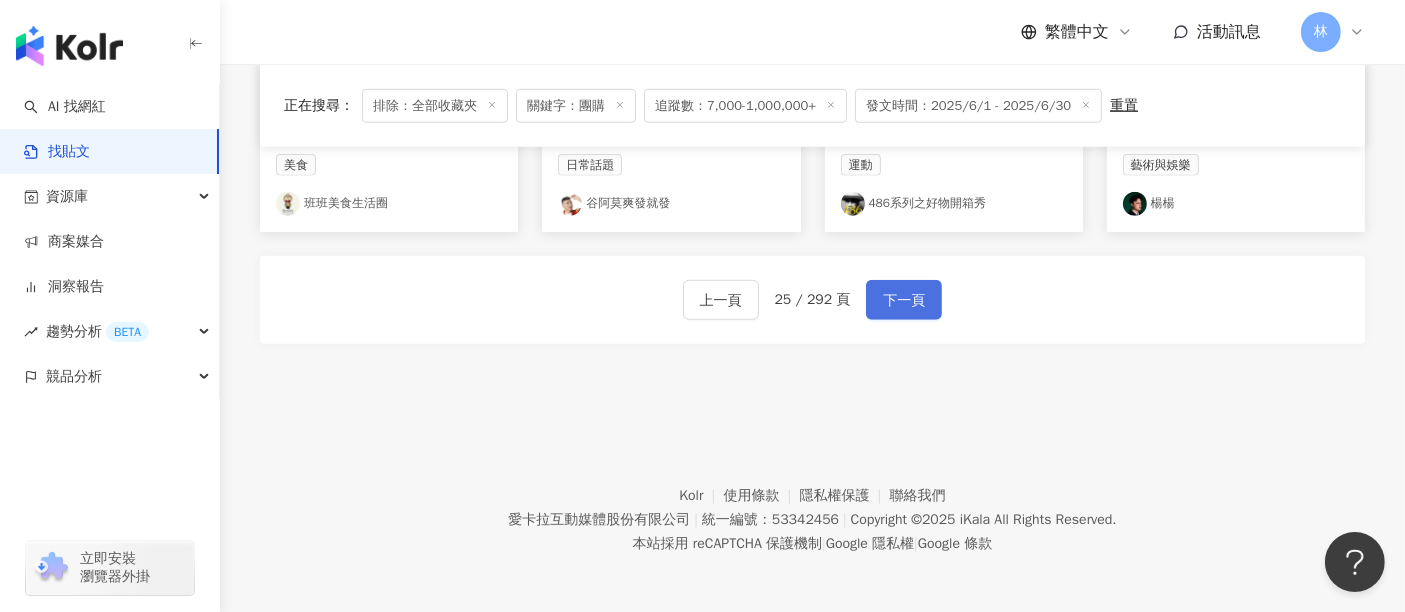 click on "下一頁" at bounding box center (904, 301) 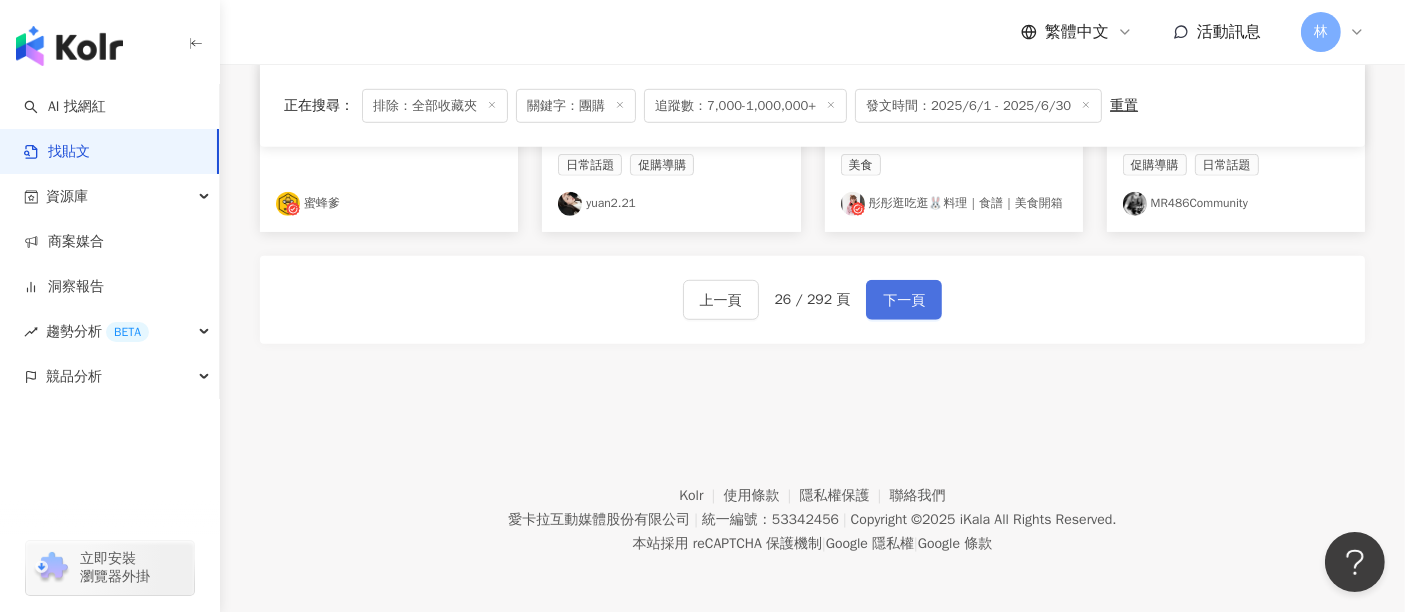 click on "下一頁" at bounding box center (904, 301) 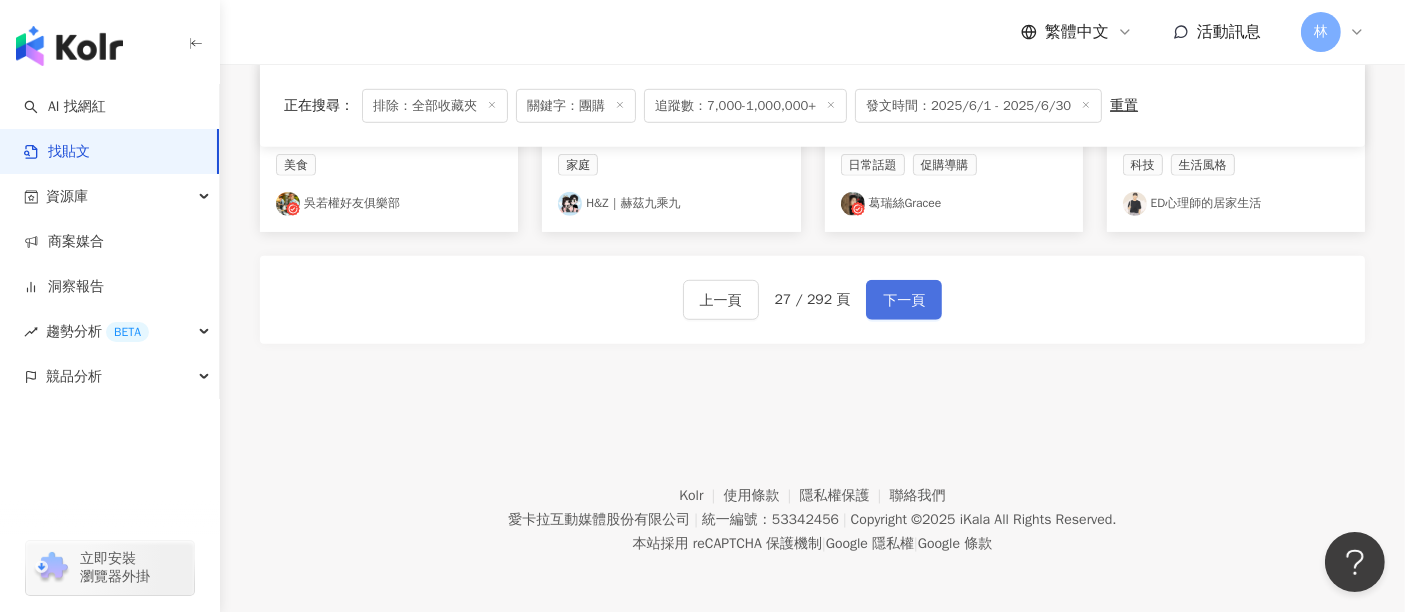 click on "下一頁" at bounding box center (904, 301) 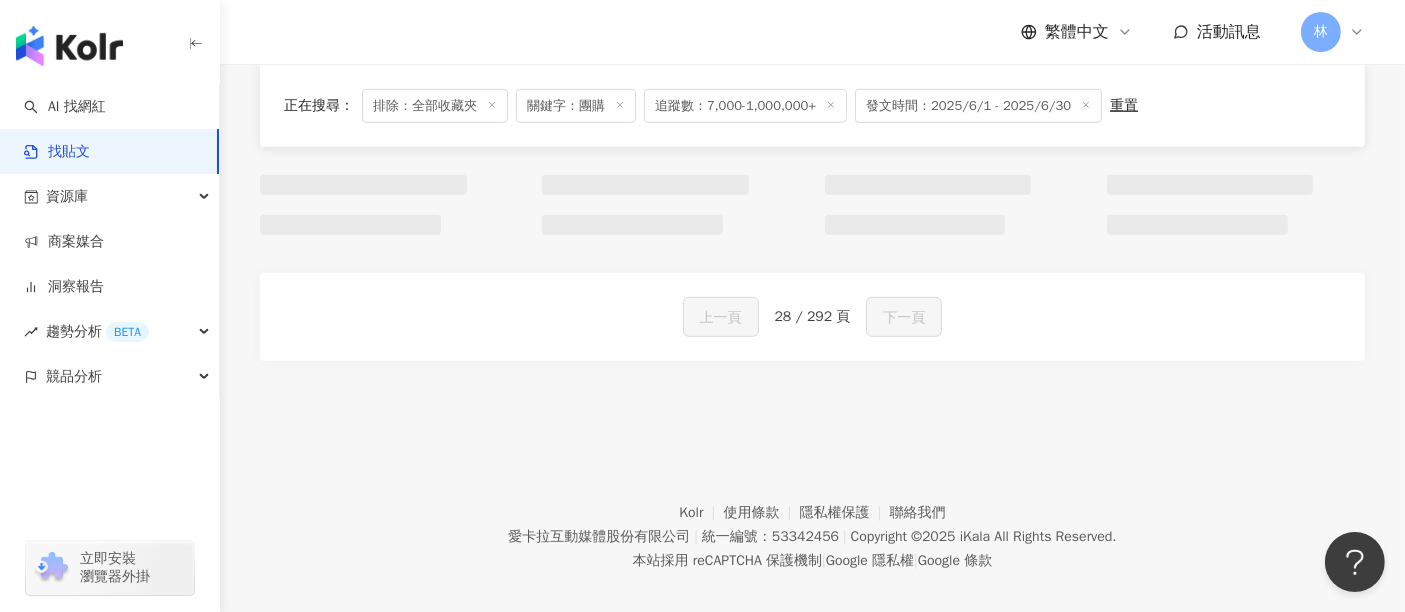 scroll, scrollTop: 1325, scrollLeft: 0, axis: vertical 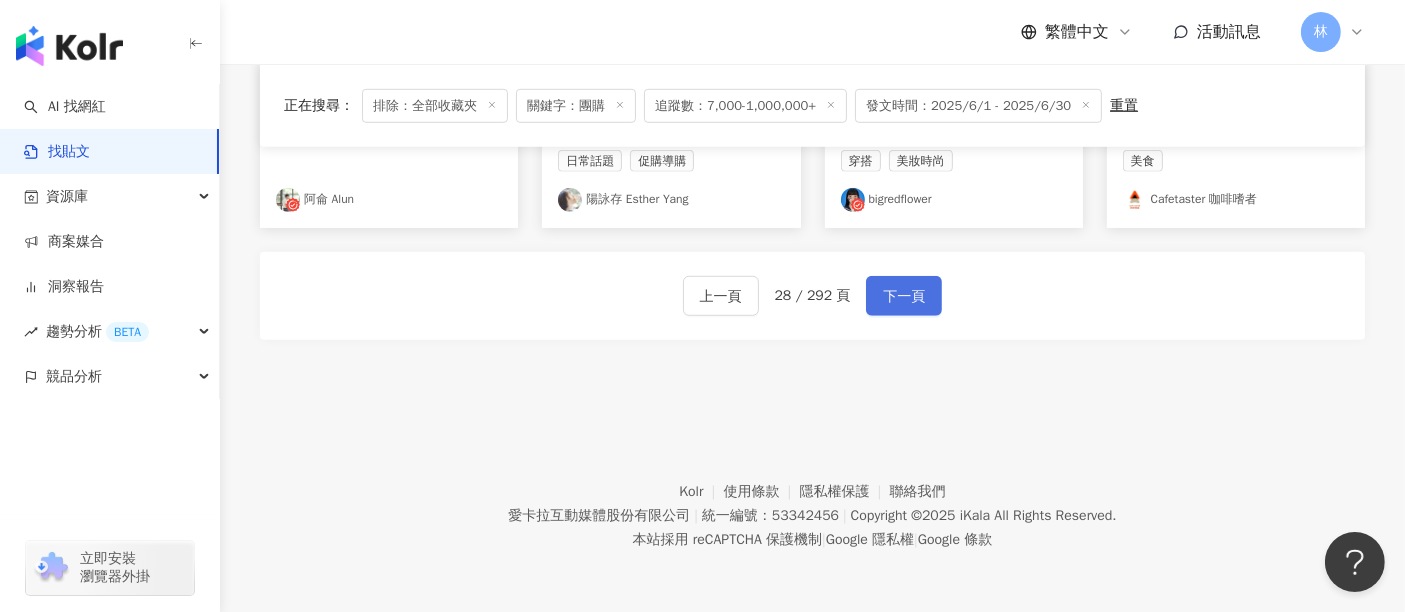 click on "下一頁" at bounding box center [904, 297] 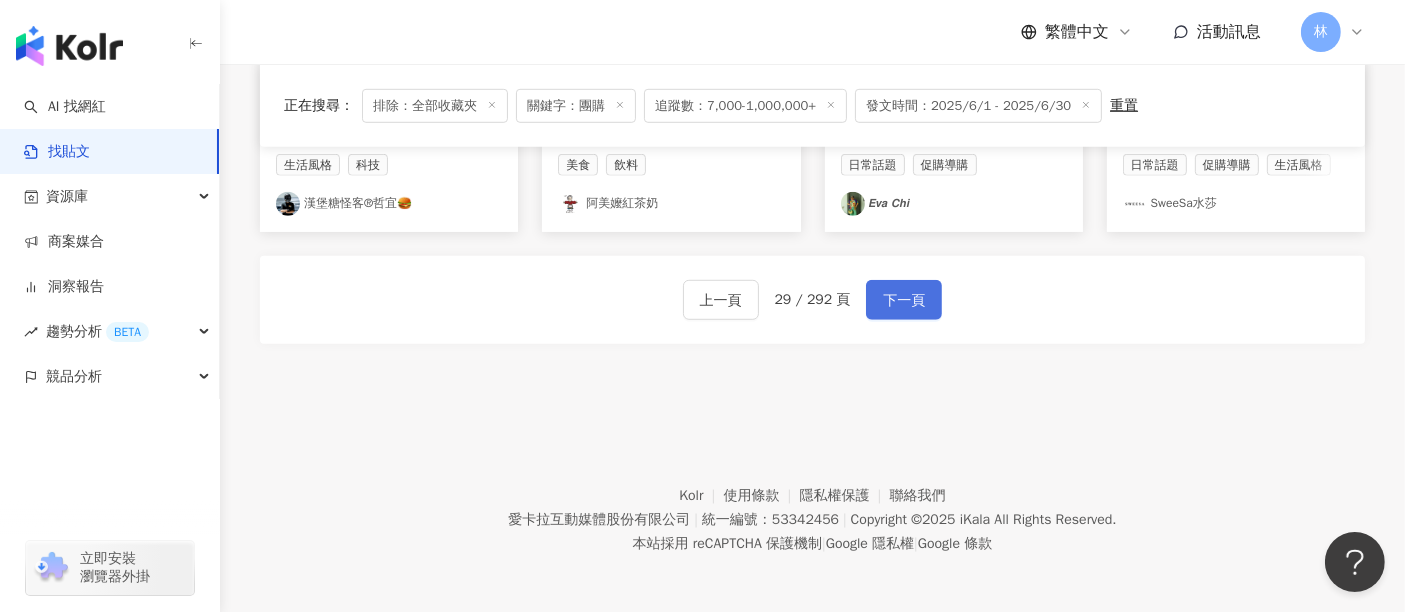 click on "下一頁" at bounding box center [904, 301] 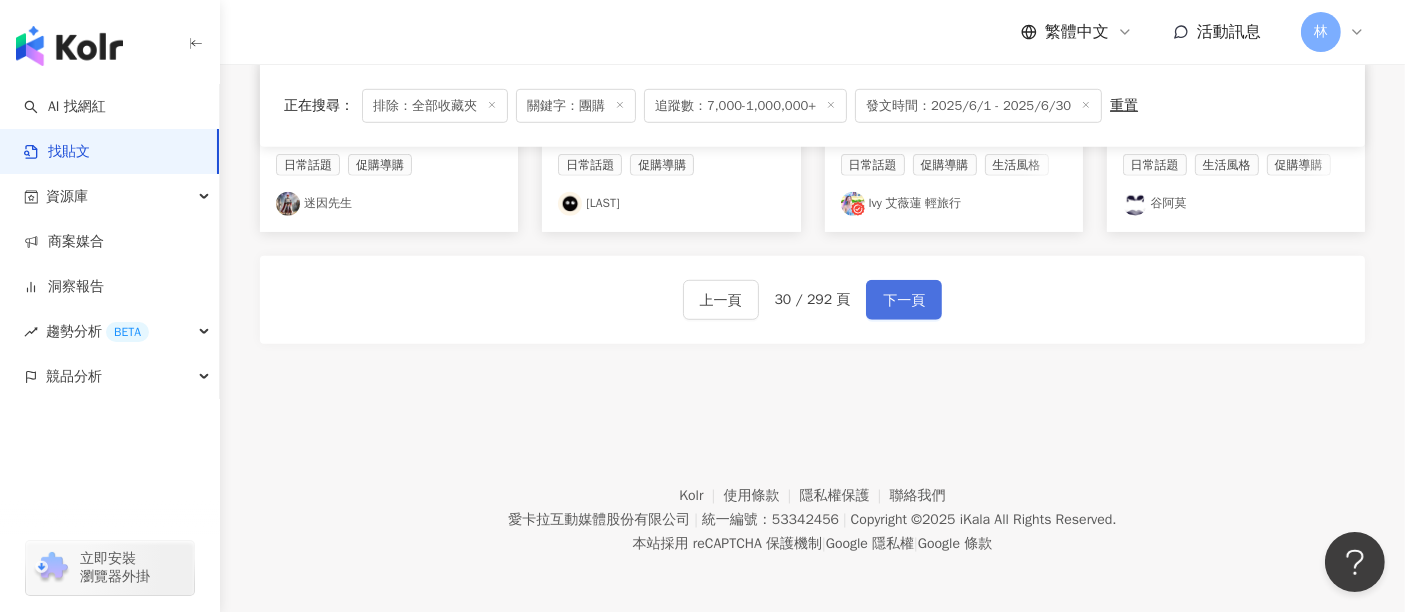 click on "下一頁" at bounding box center (904, 301) 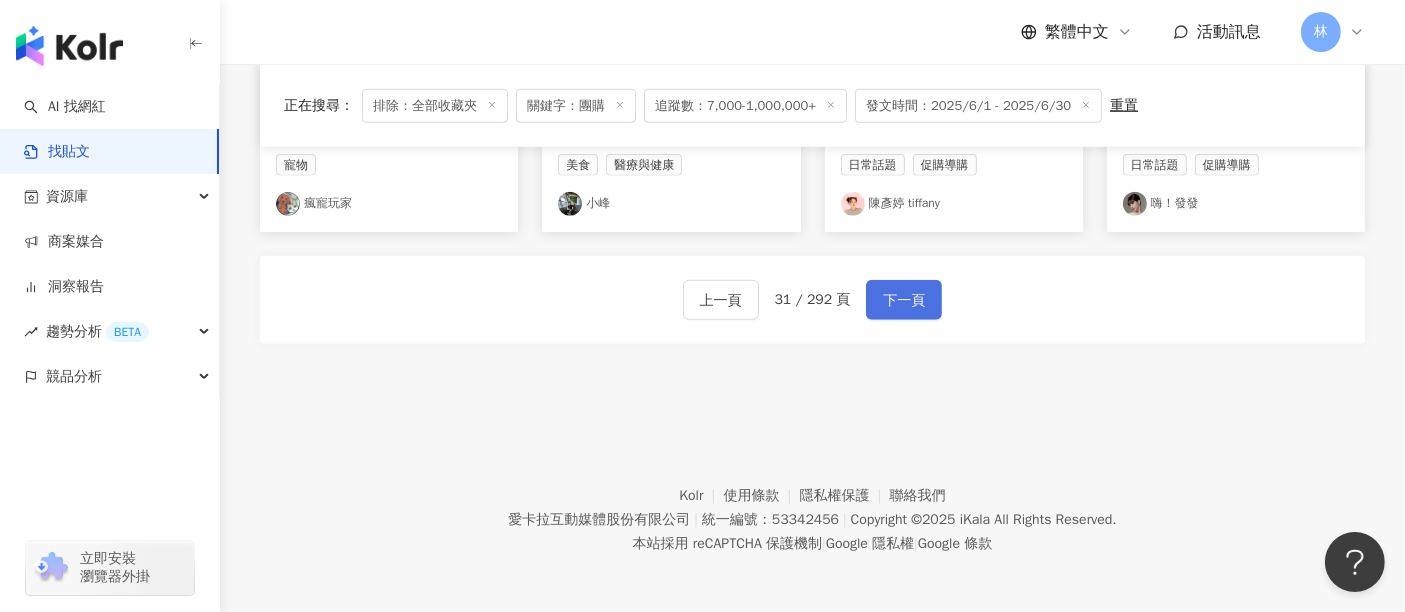 click on "下一頁" at bounding box center (904, 301) 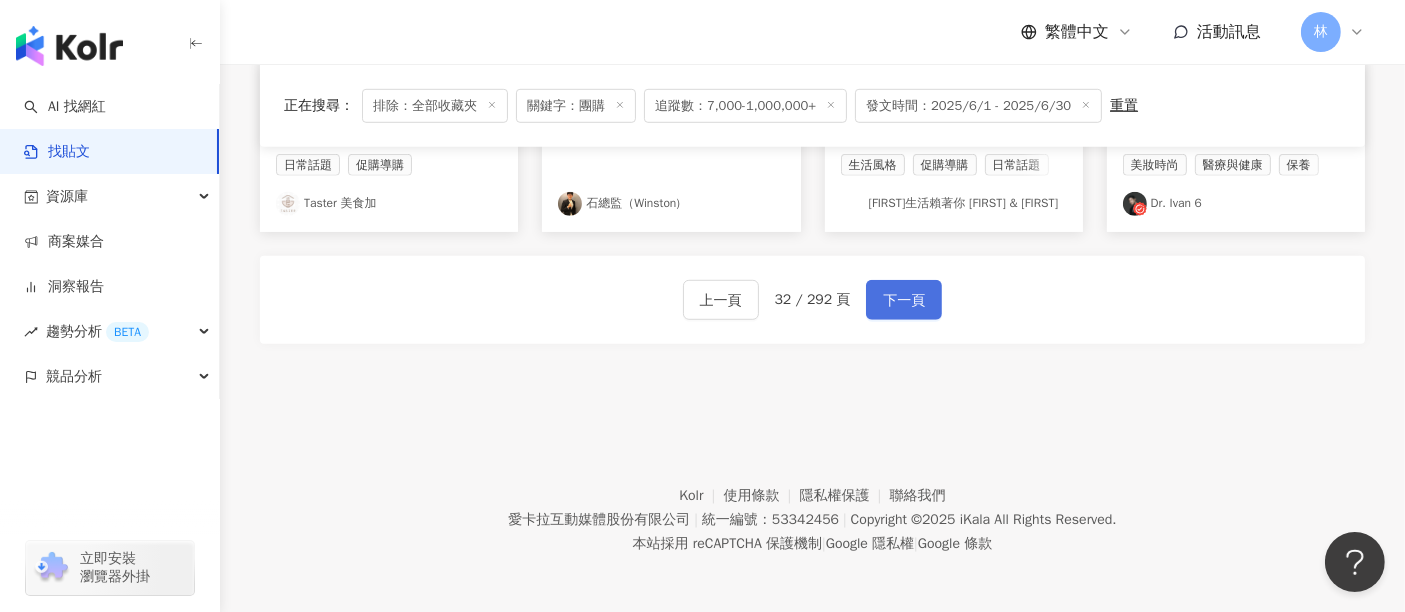 click on "下一頁" at bounding box center (904, 301) 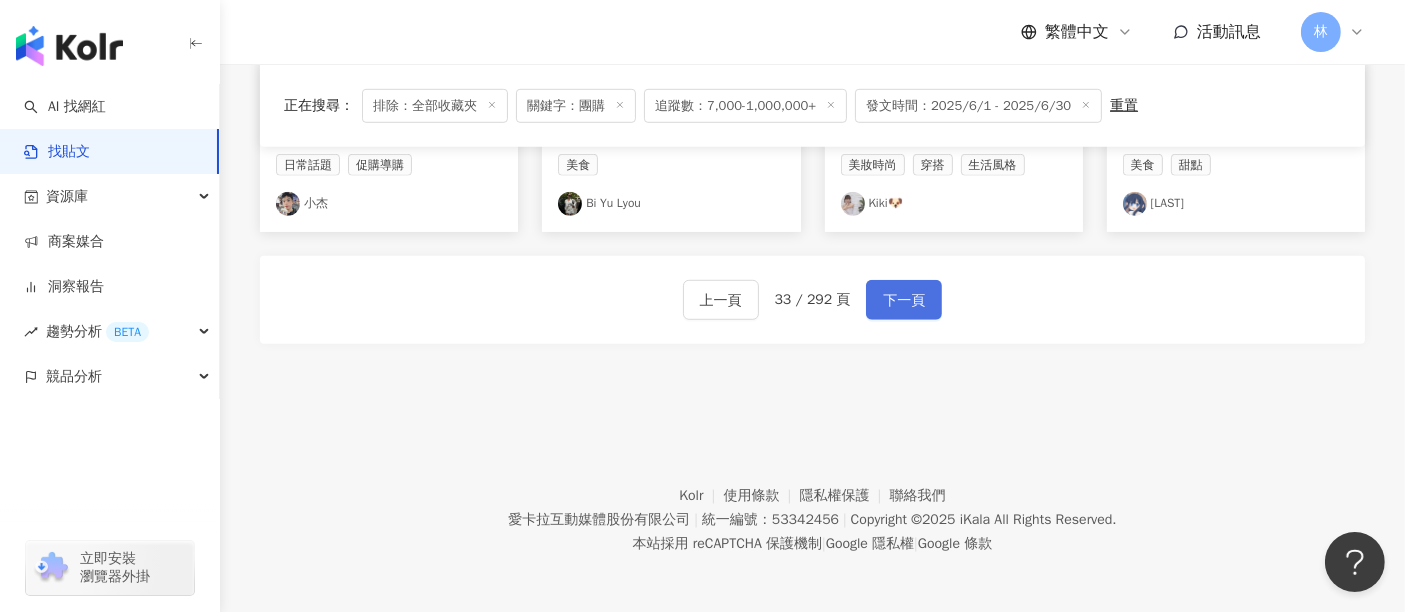 click on "下一頁" at bounding box center [904, 301] 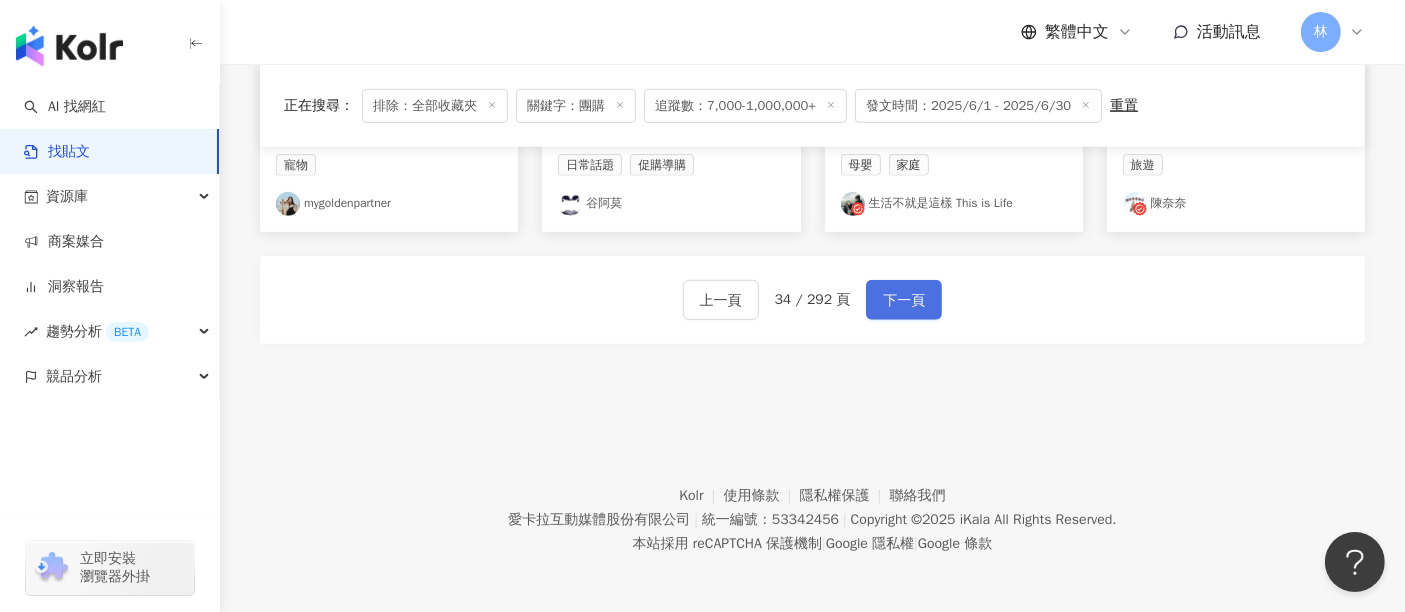 click on "下一頁" at bounding box center [904, 301] 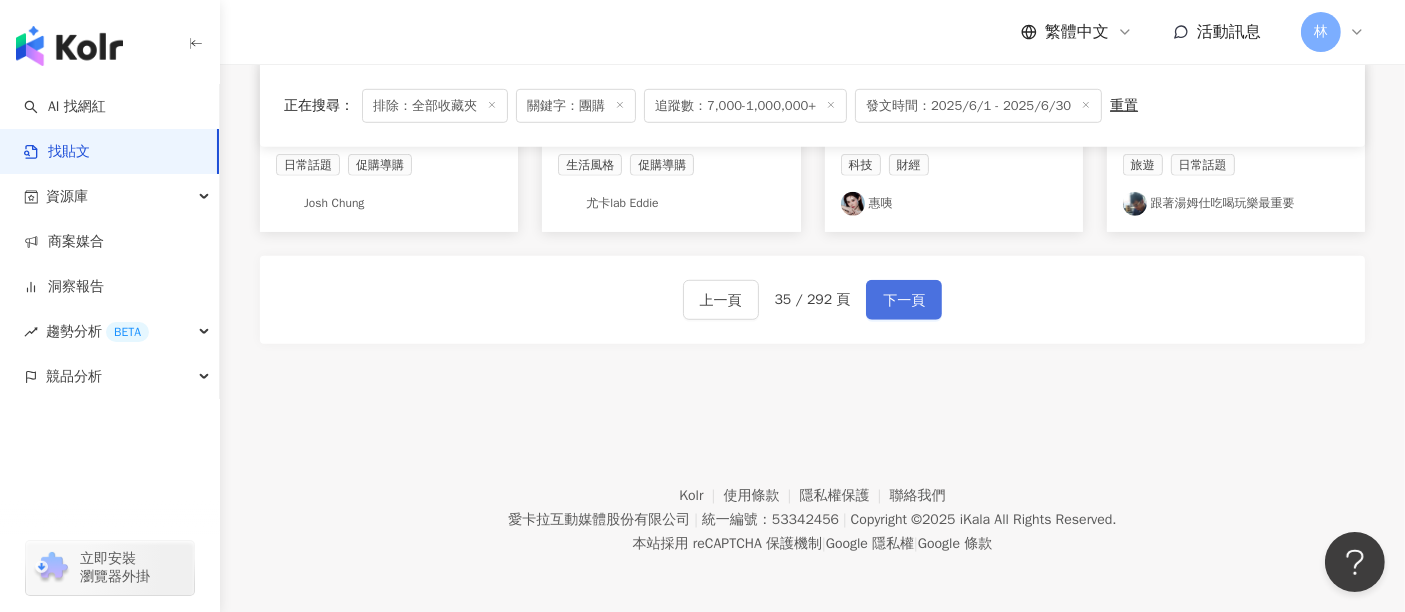 click on "下一頁" at bounding box center (904, 301) 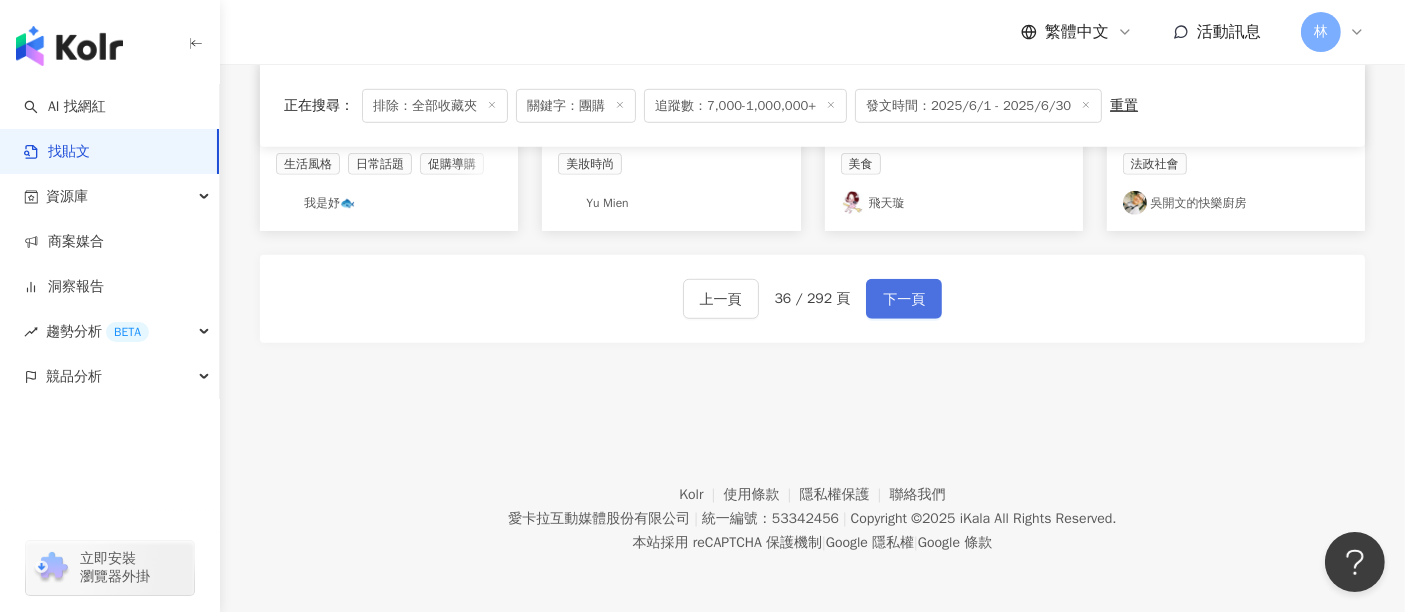 click on "下一頁" at bounding box center [904, 300] 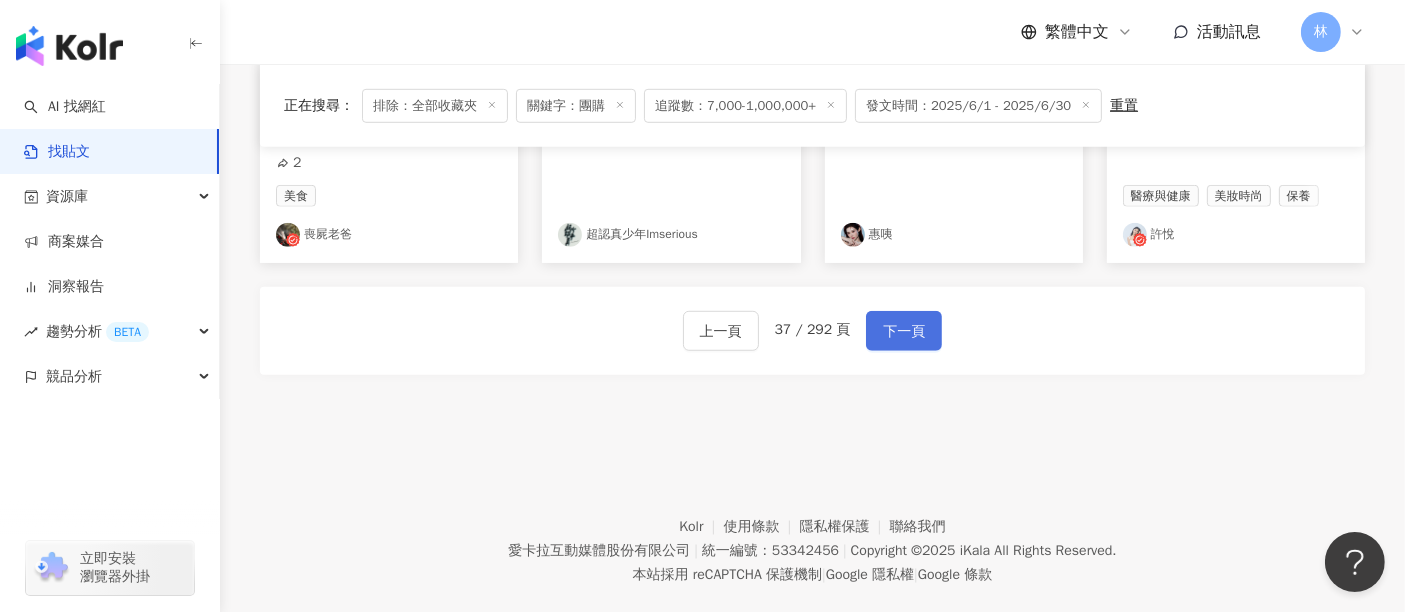 scroll, scrollTop: 1346, scrollLeft: 0, axis: vertical 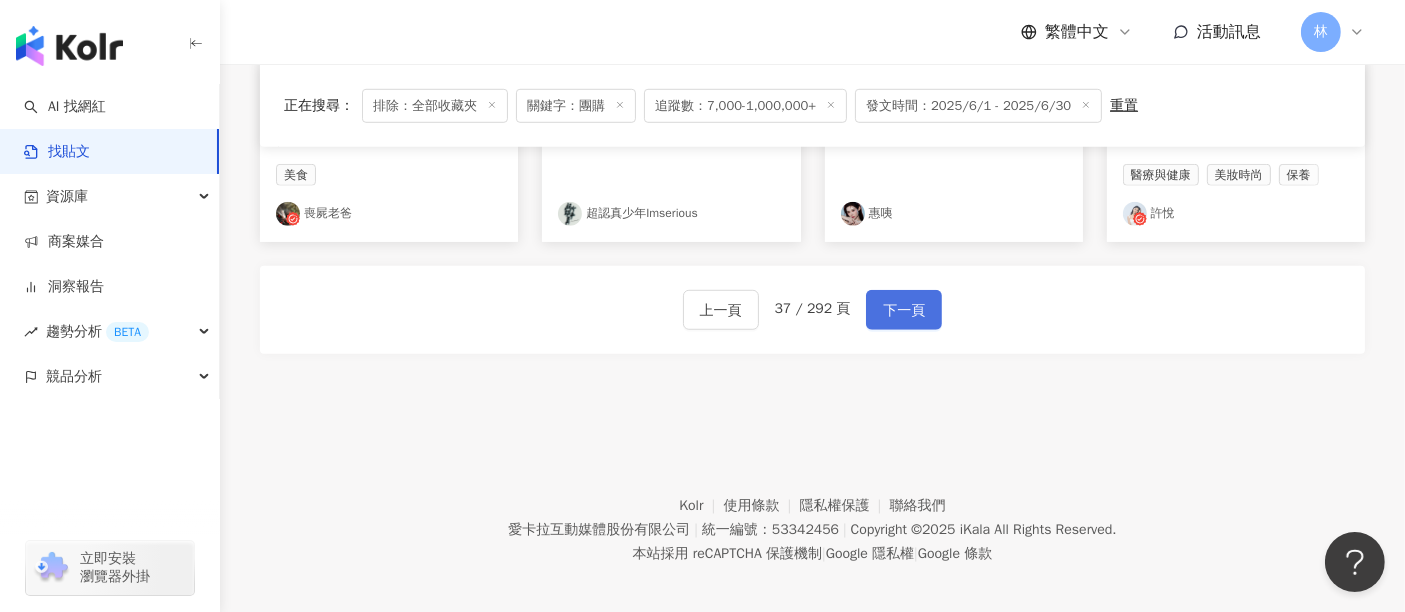 click on "下一頁" at bounding box center [904, 311] 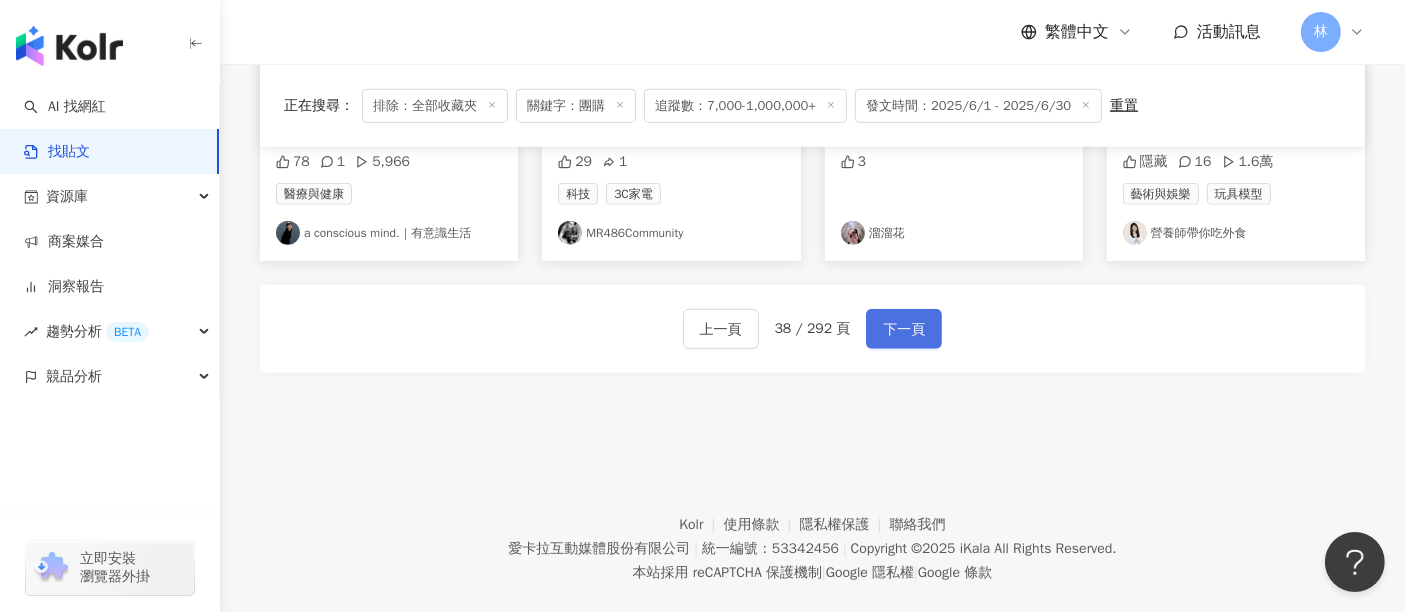 click on "下一頁" at bounding box center (904, 330) 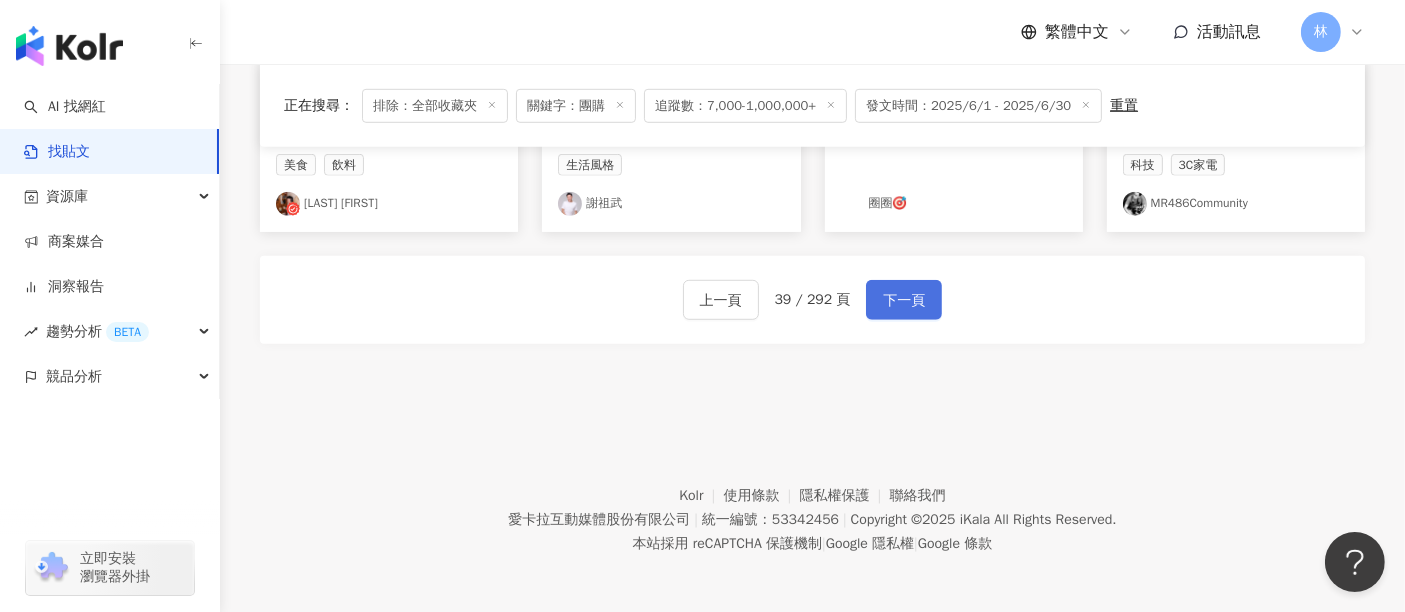click on "下一頁" at bounding box center [904, 301] 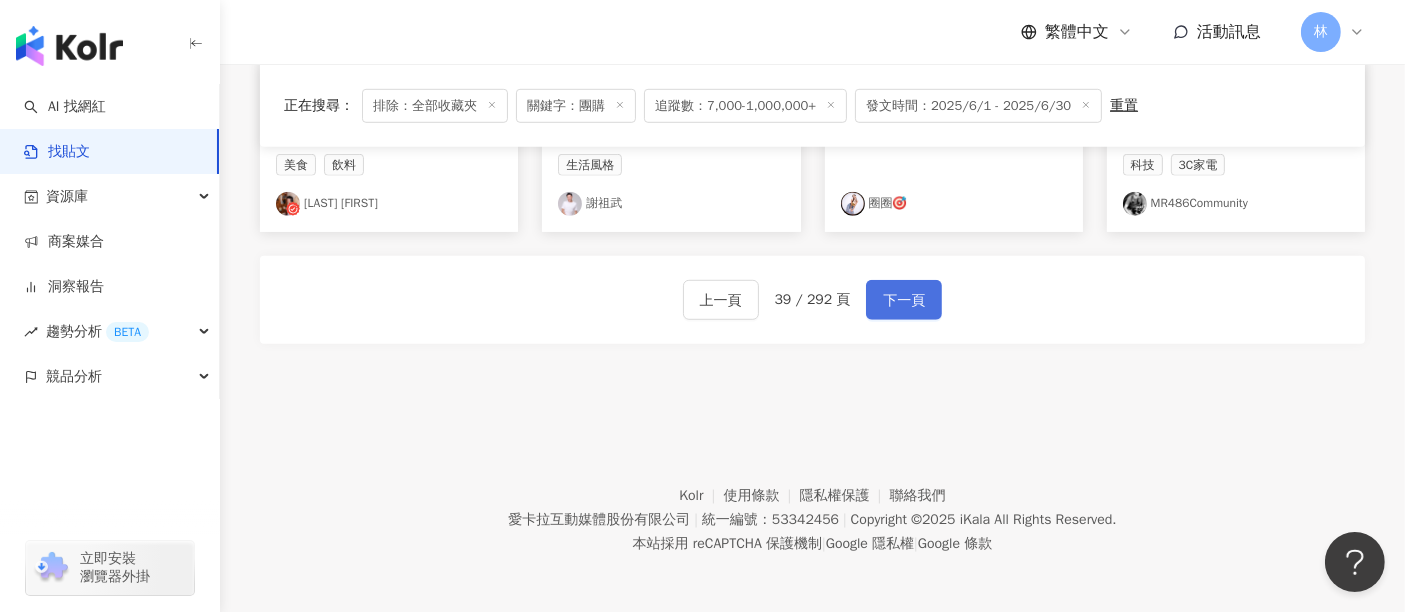 scroll, scrollTop: 1325, scrollLeft: 0, axis: vertical 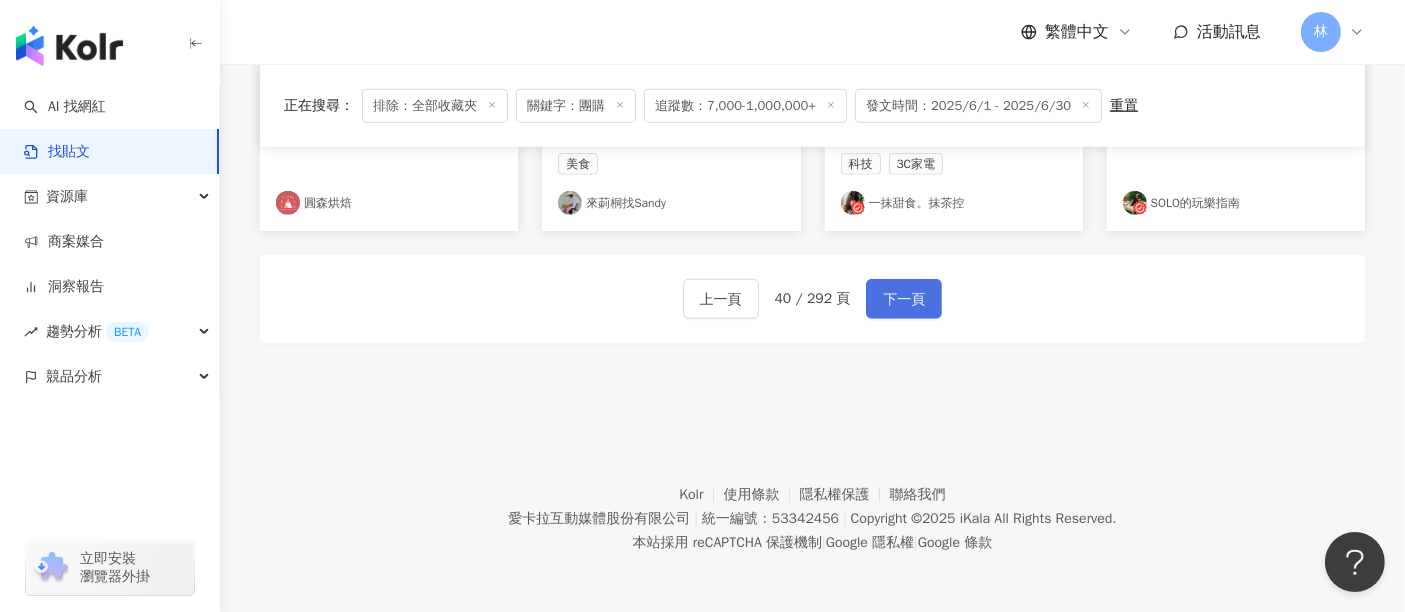 click on "下一頁" at bounding box center [904, 300] 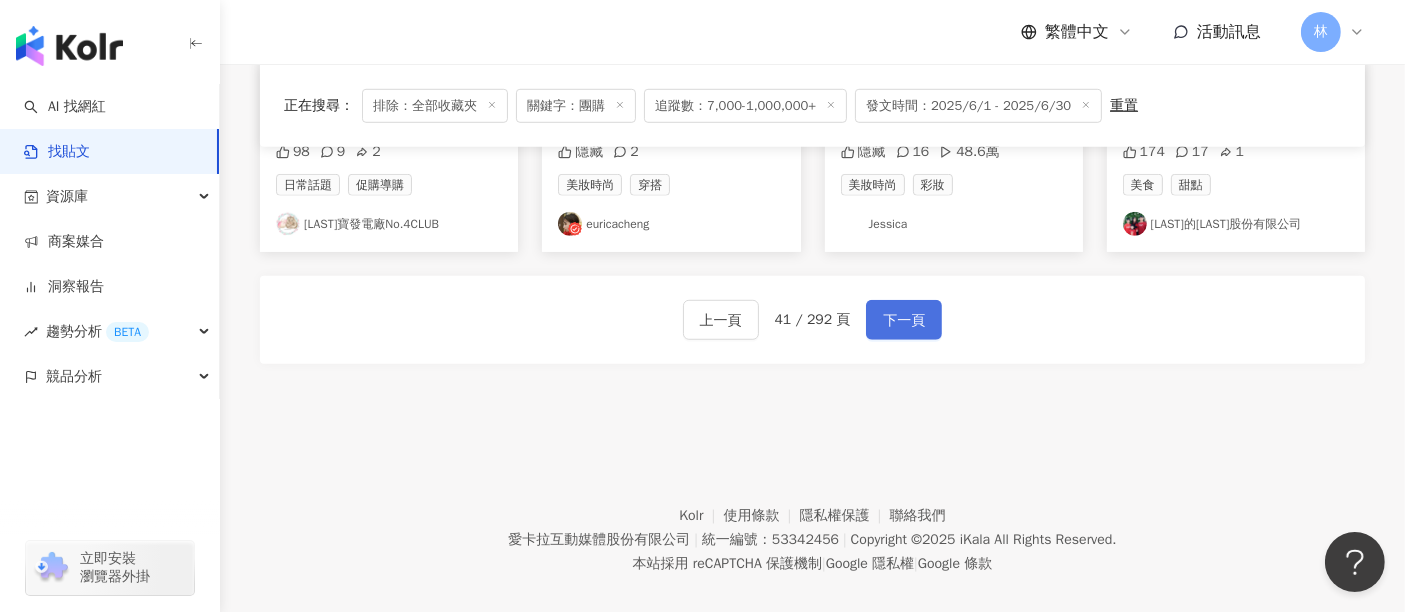 click on "下一頁" at bounding box center (904, 321) 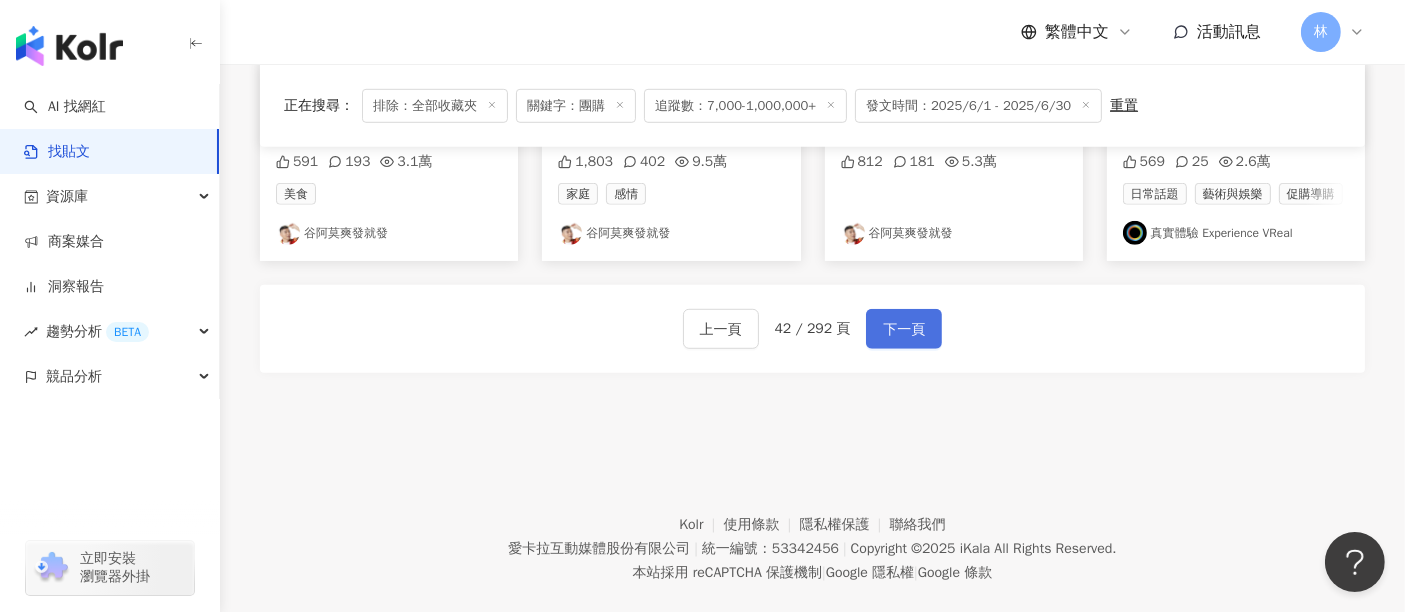 click on "下一頁" at bounding box center [904, 330] 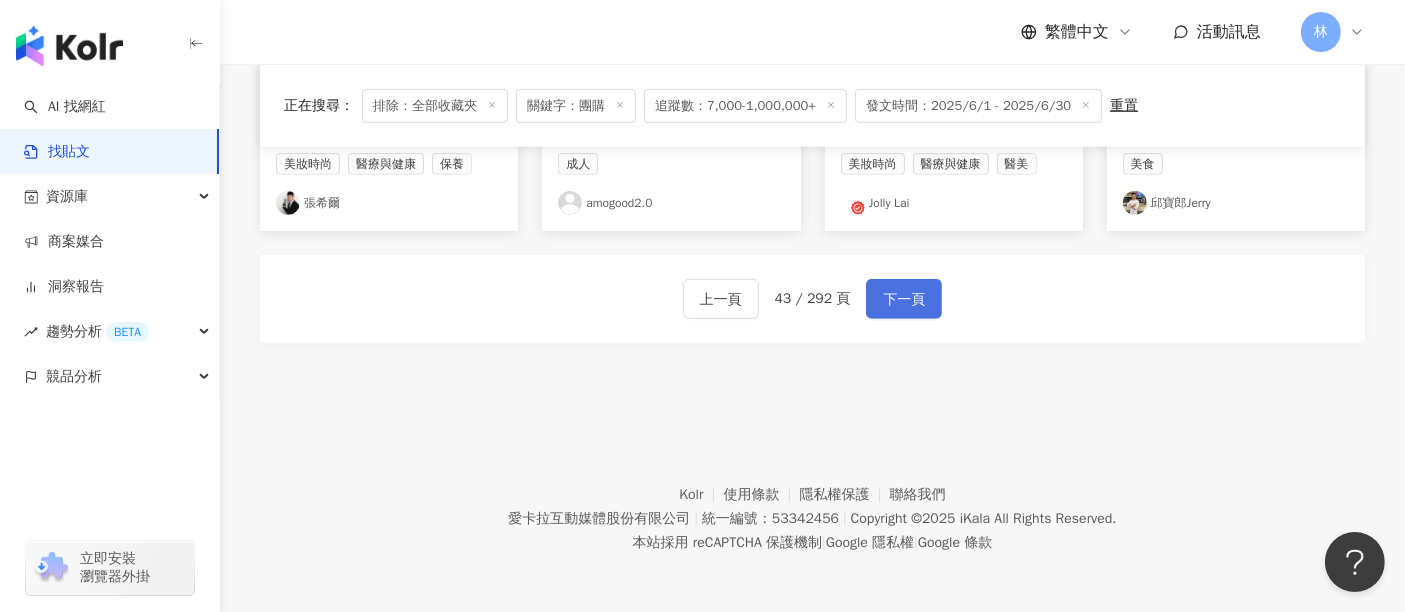 click on "下一頁" at bounding box center (904, 300) 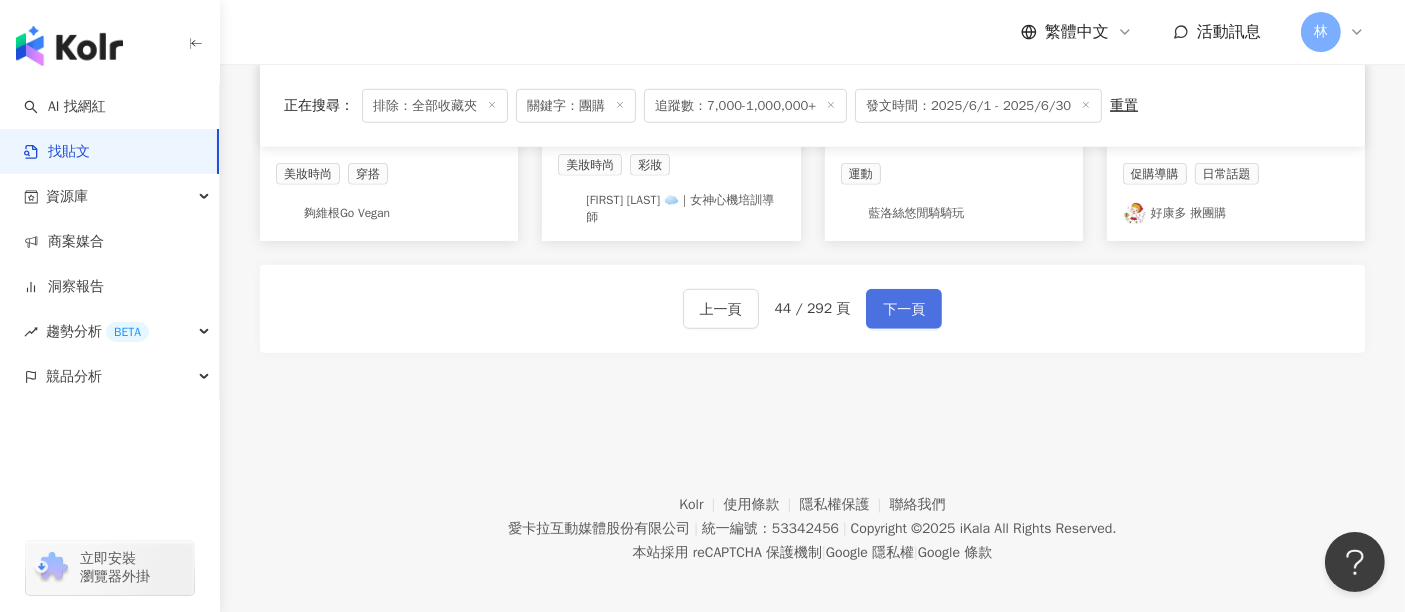 click on "下一頁" at bounding box center (904, 310) 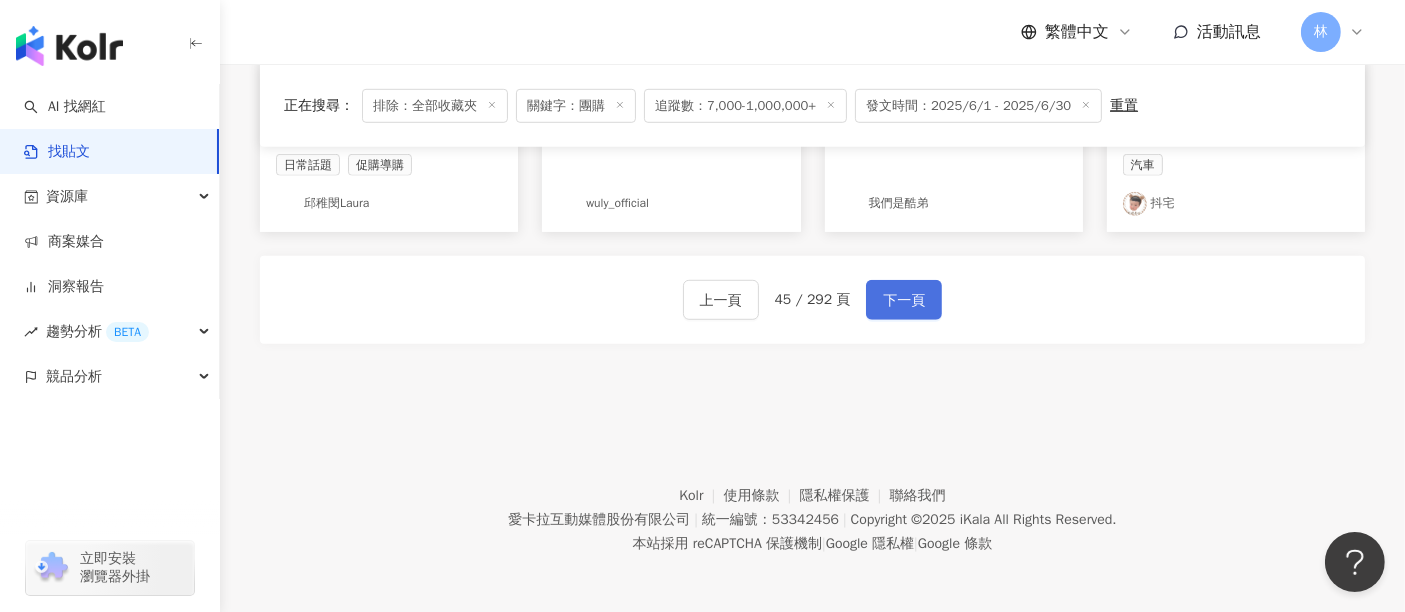 click on "下一頁" at bounding box center [904, 301] 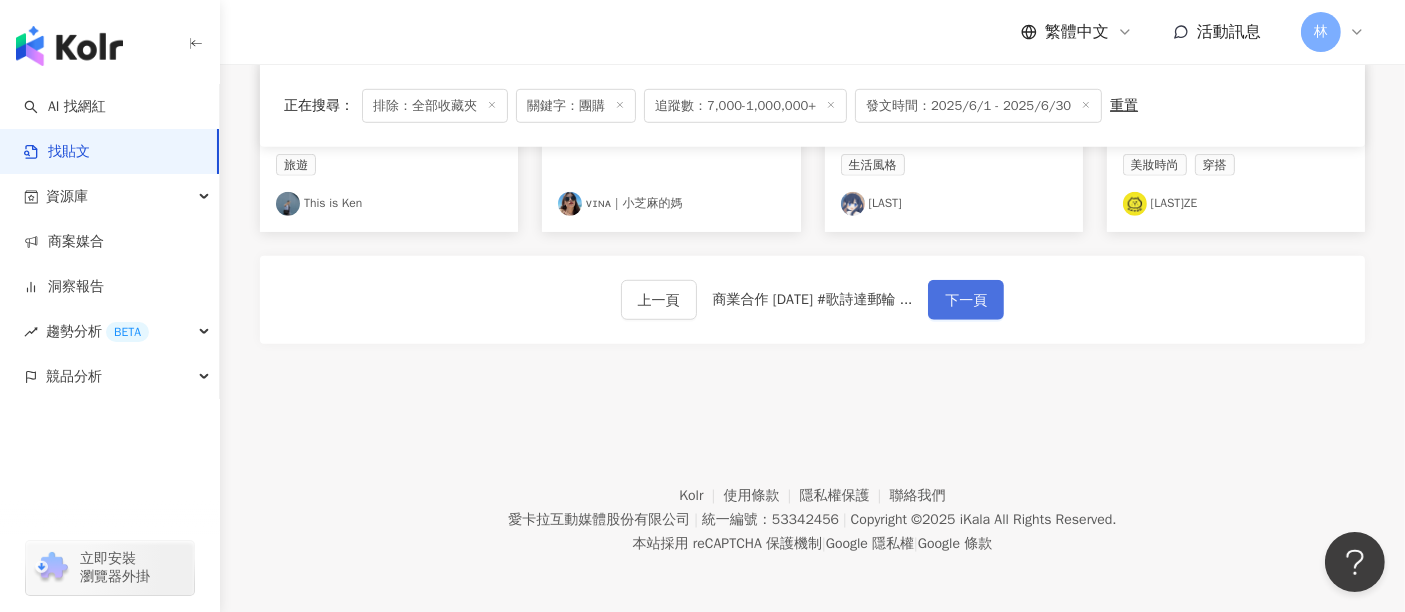 click on "下一頁" at bounding box center [966, 301] 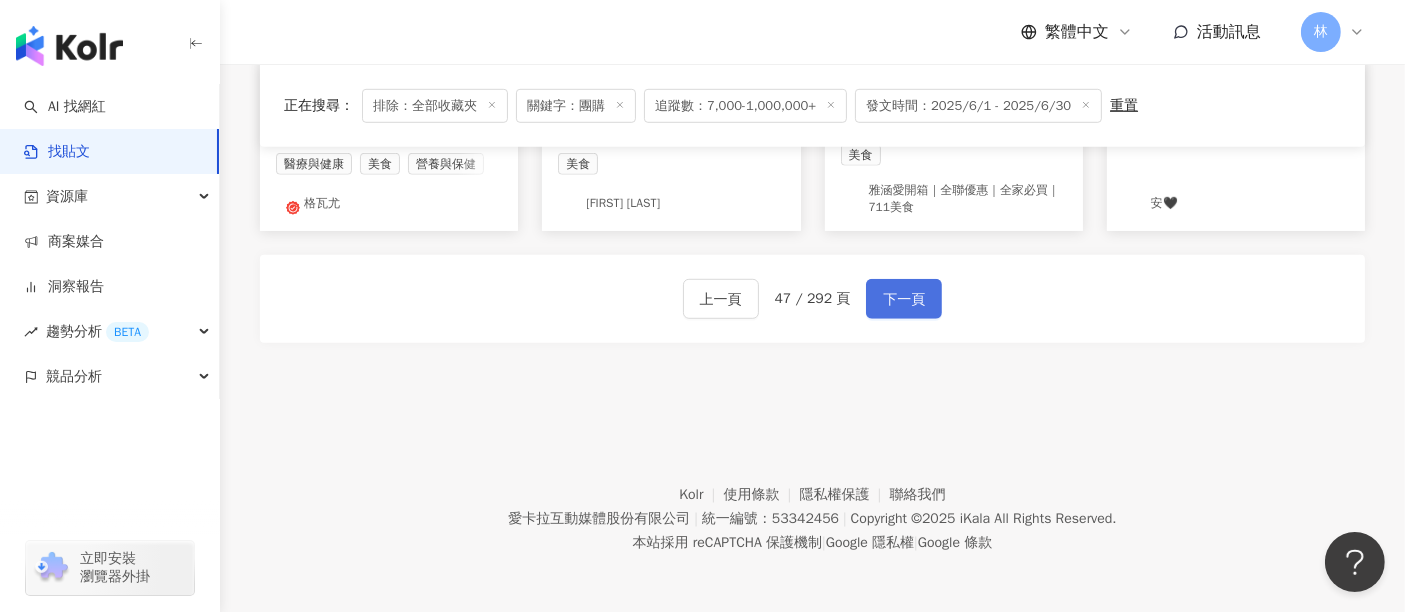 click on "下一頁" at bounding box center (904, 300) 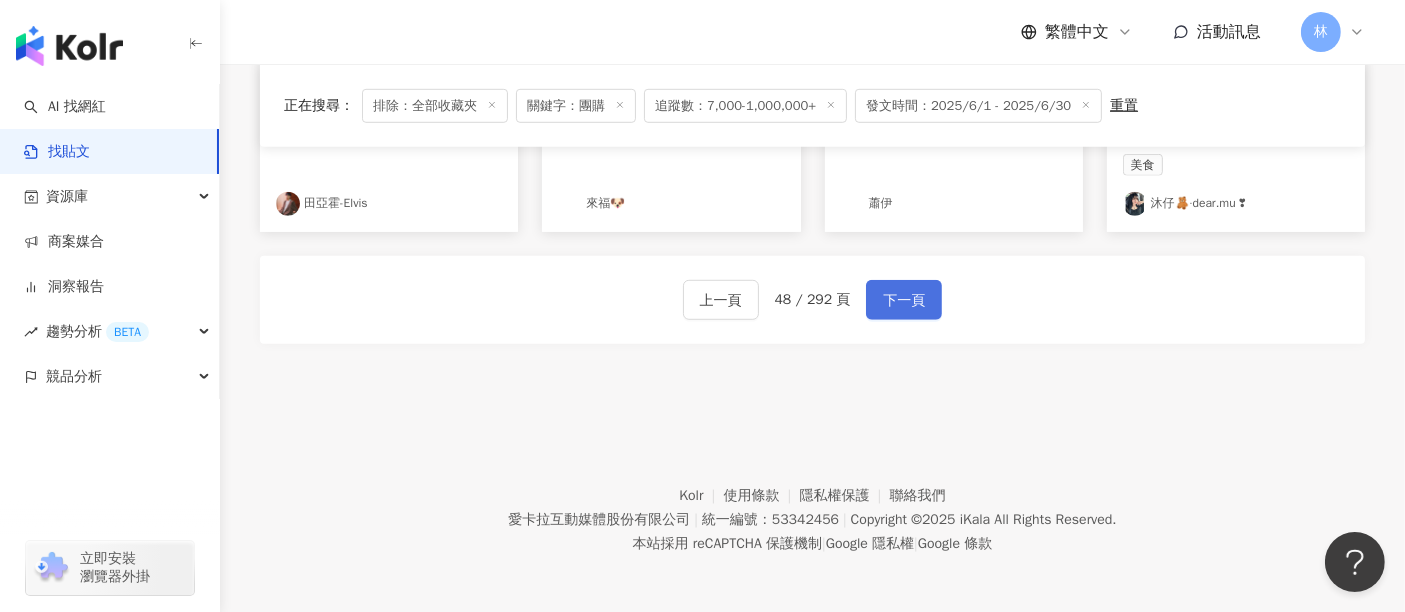 click on "下一頁" at bounding box center [904, 301] 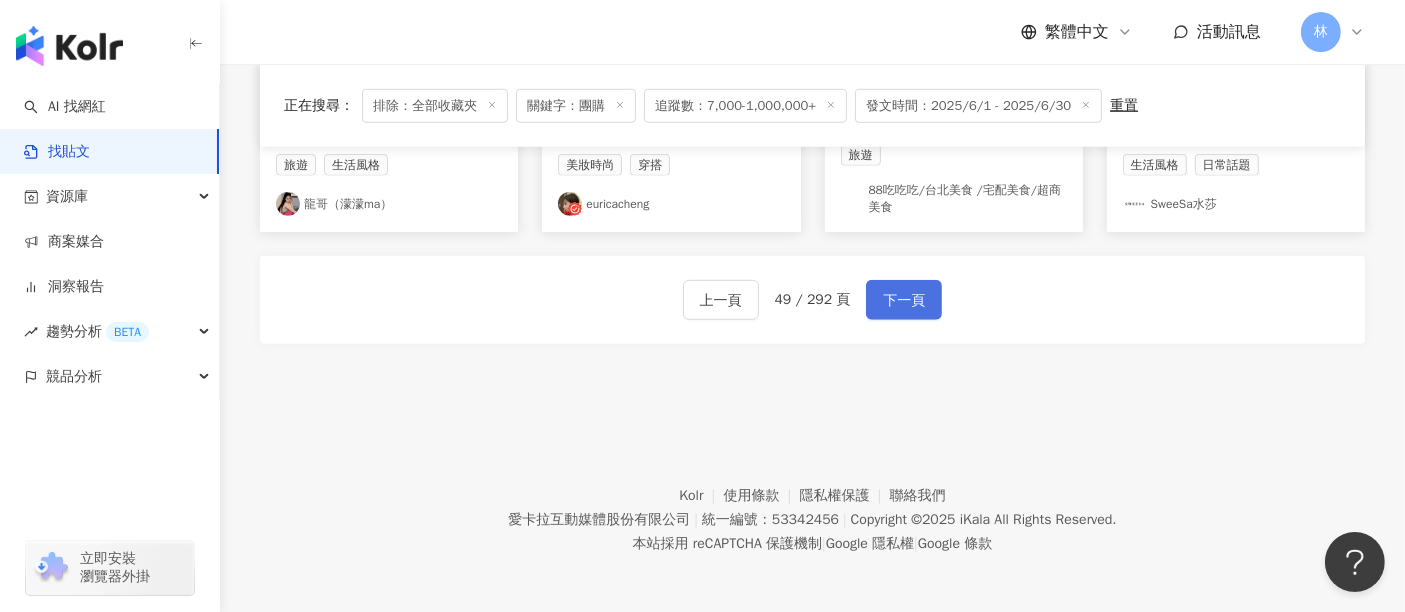 click on "下一頁" at bounding box center (904, 301) 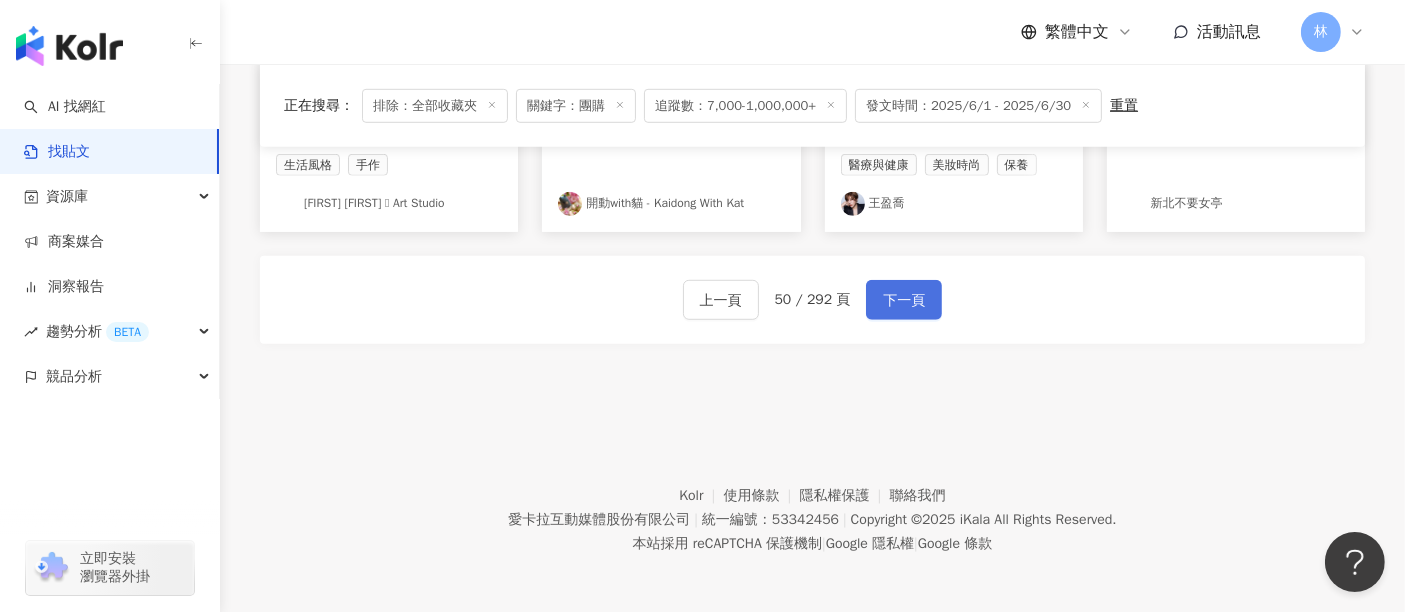 click on "下一頁" at bounding box center (904, 301) 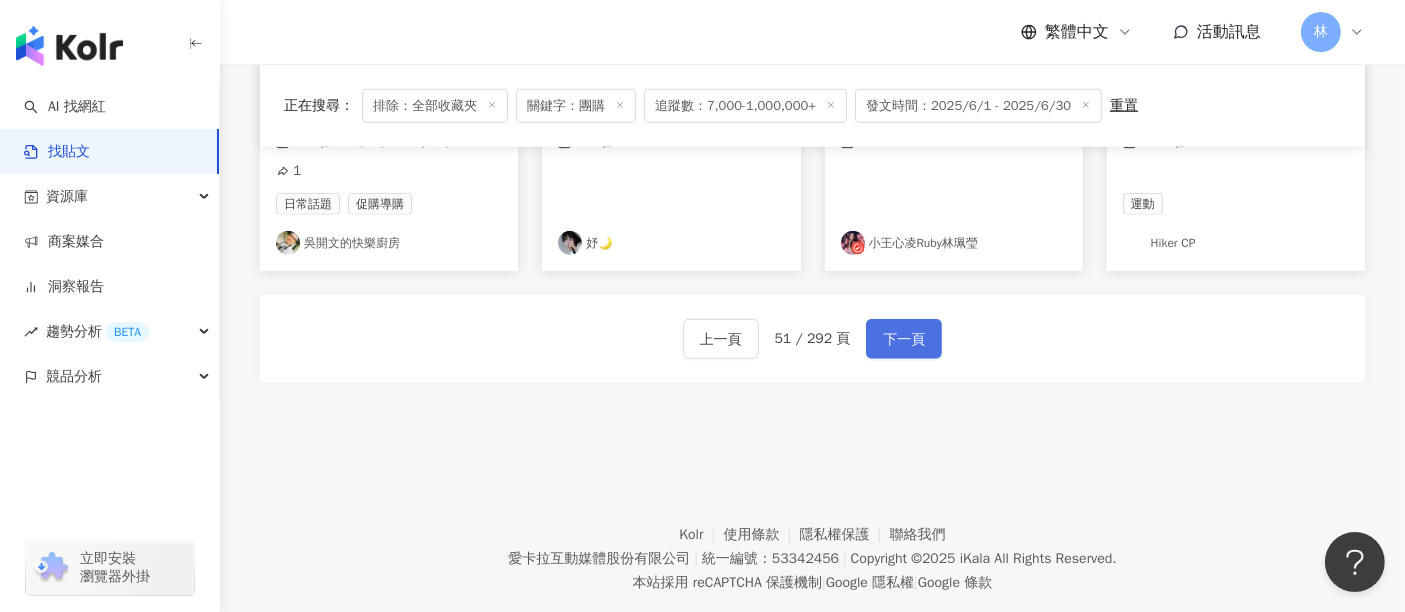 click on "下一頁" at bounding box center (904, 340) 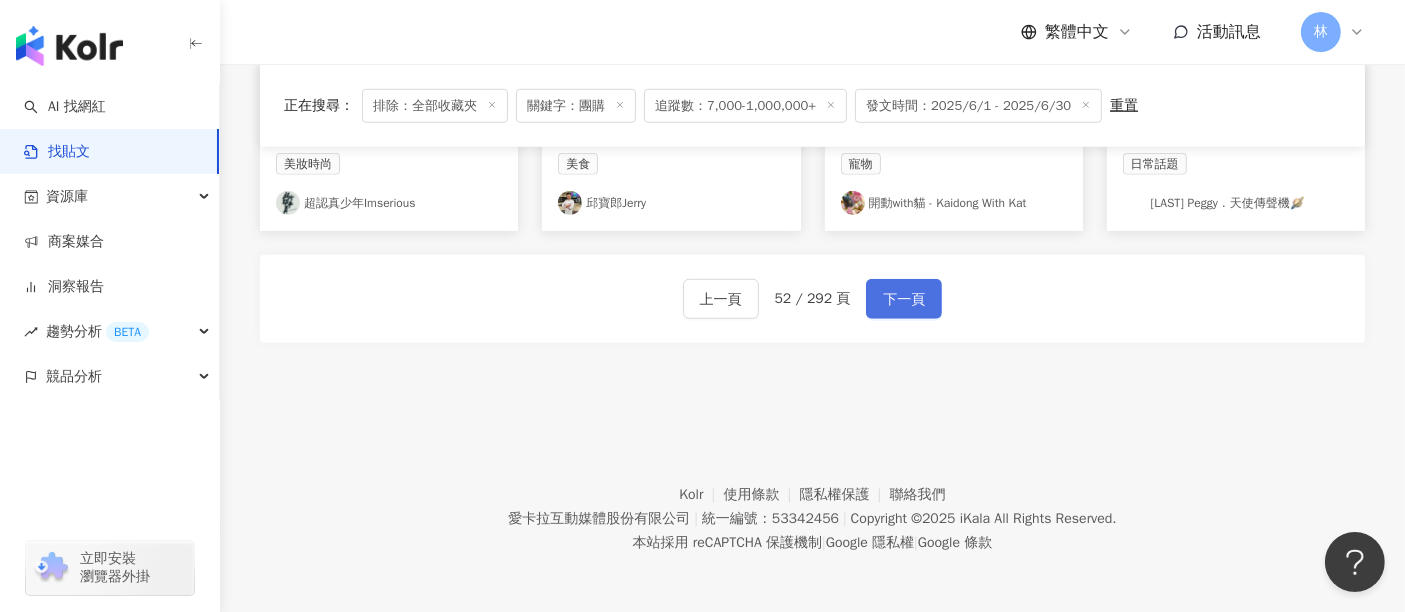 click on "下一頁" at bounding box center (904, 300) 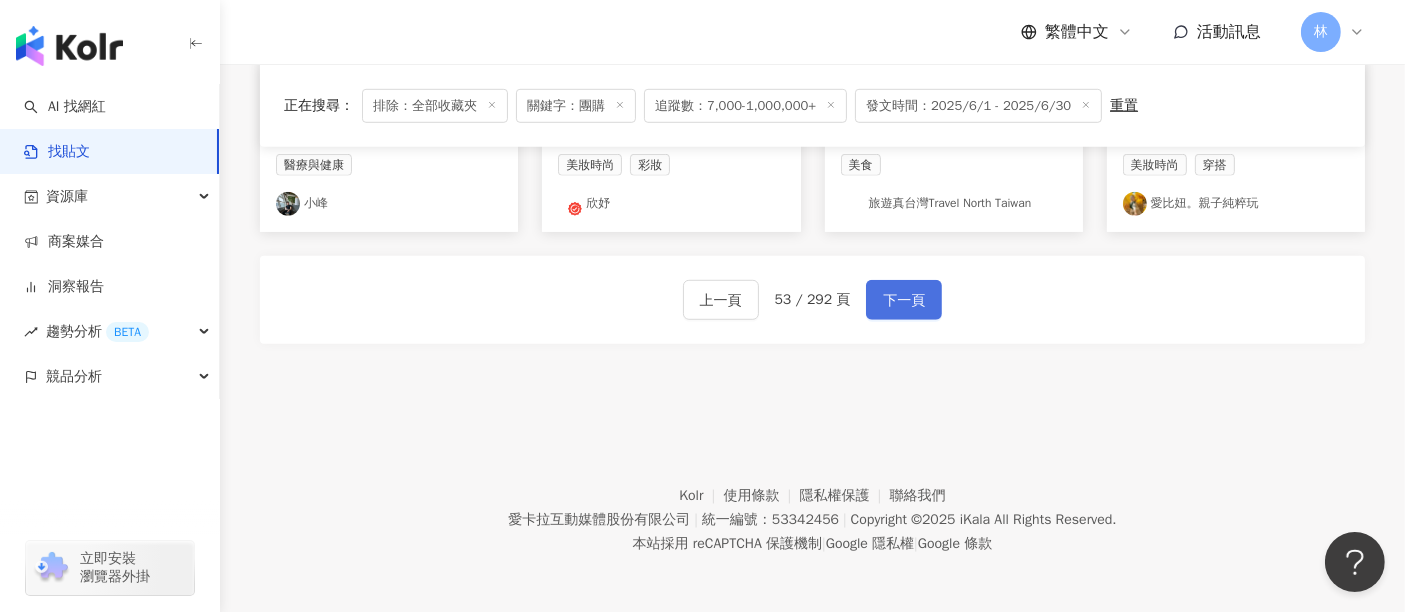 click on "下一頁" at bounding box center [904, 301] 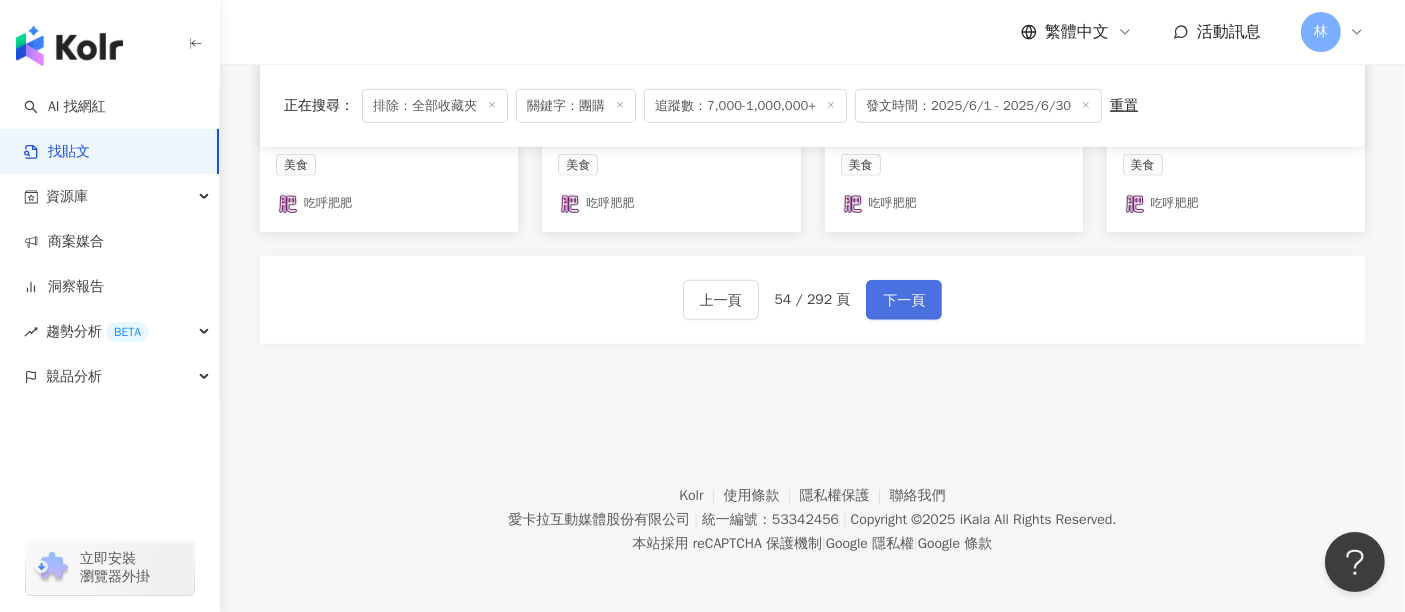 click on "下一頁" at bounding box center (904, 301) 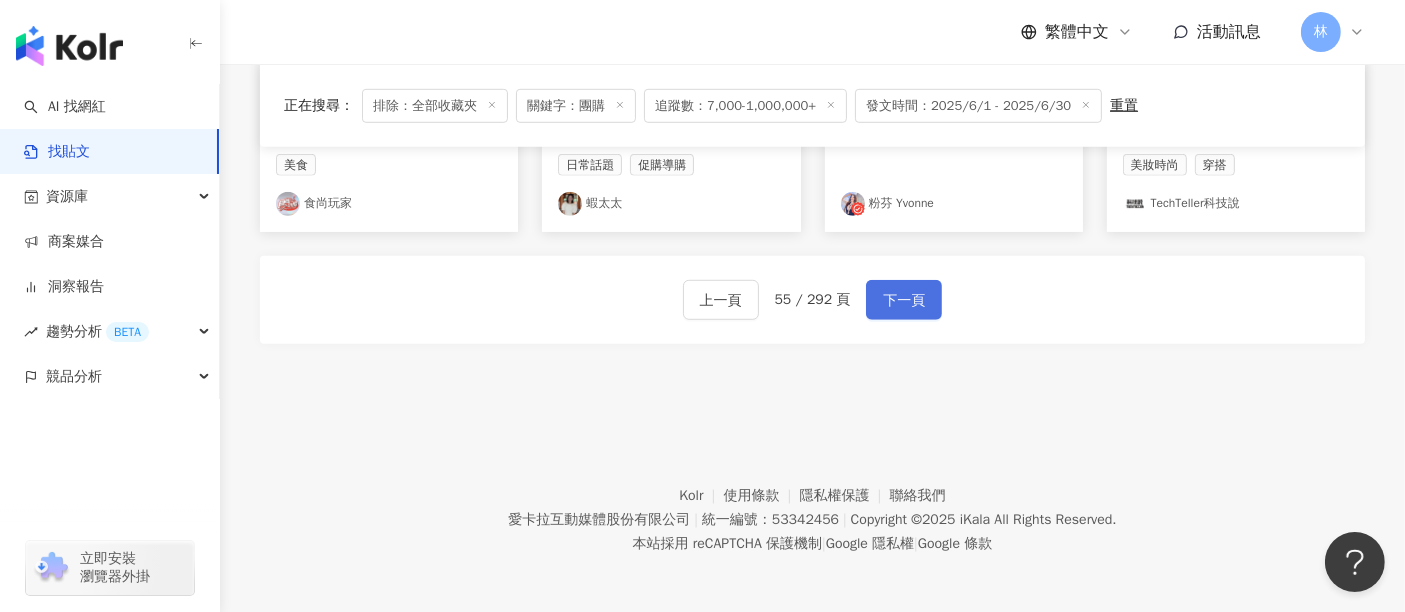 click on "下一頁" at bounding box center [904, 301] 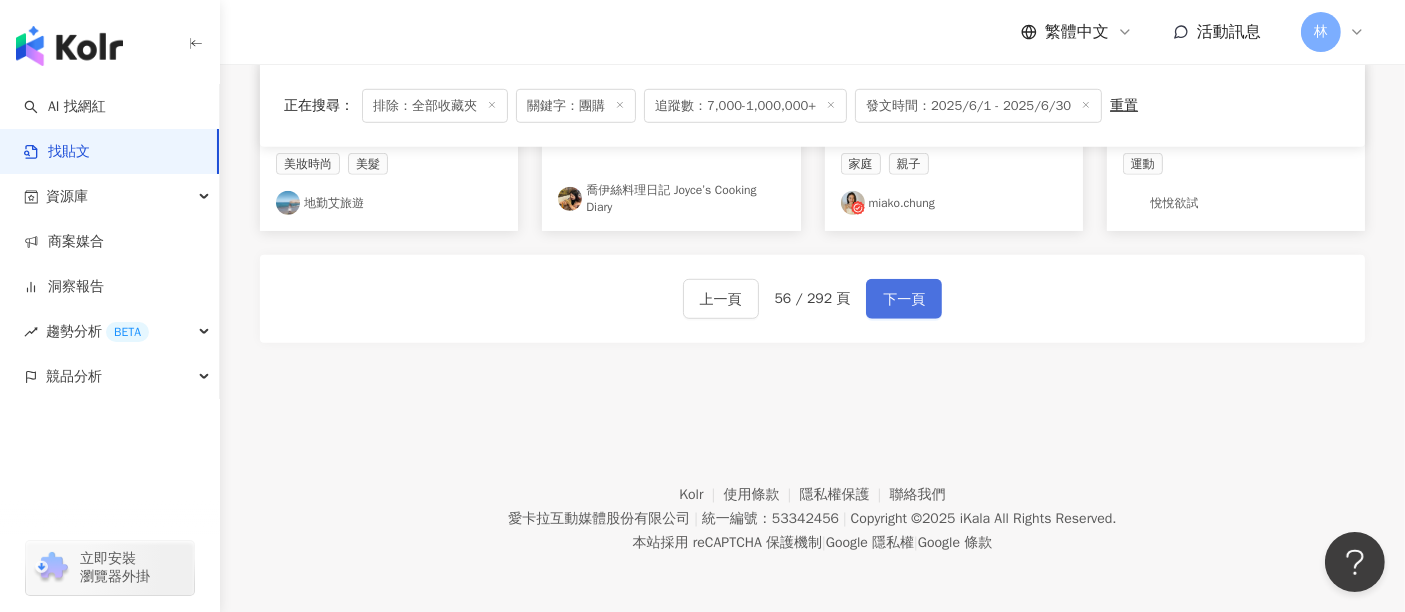click on "下一頁" at bounding box center (904, 300) 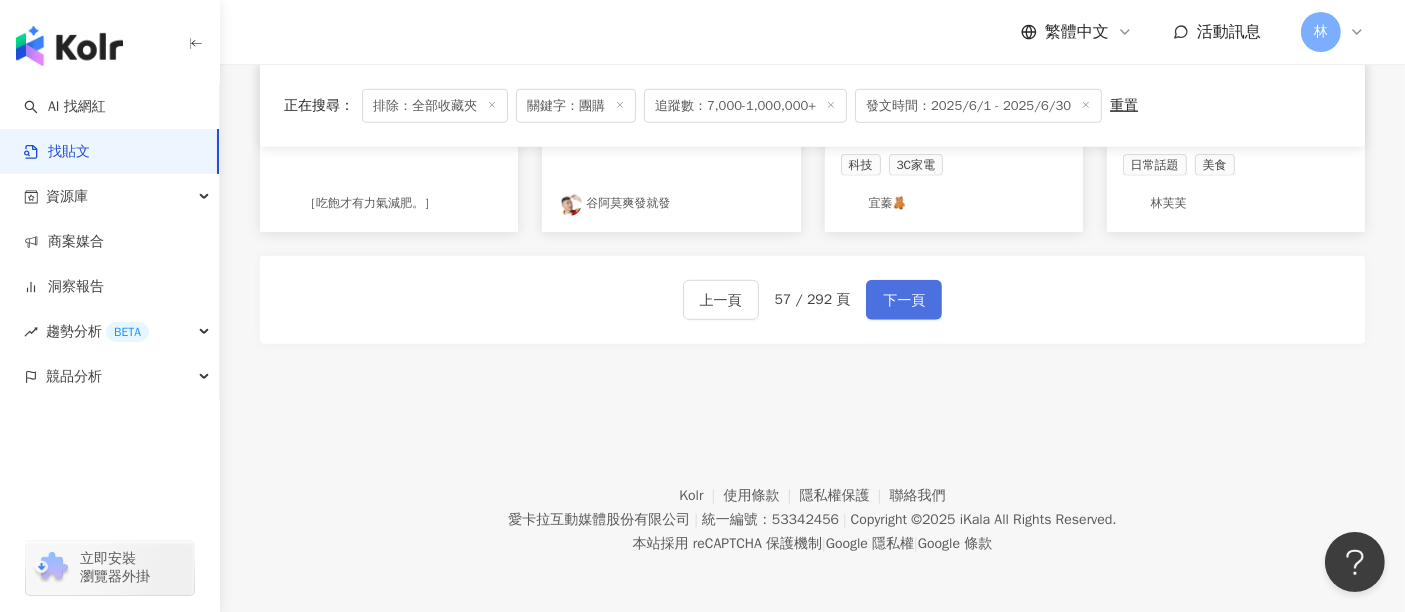 click on "下一頁" at bounding box center [904, 301] 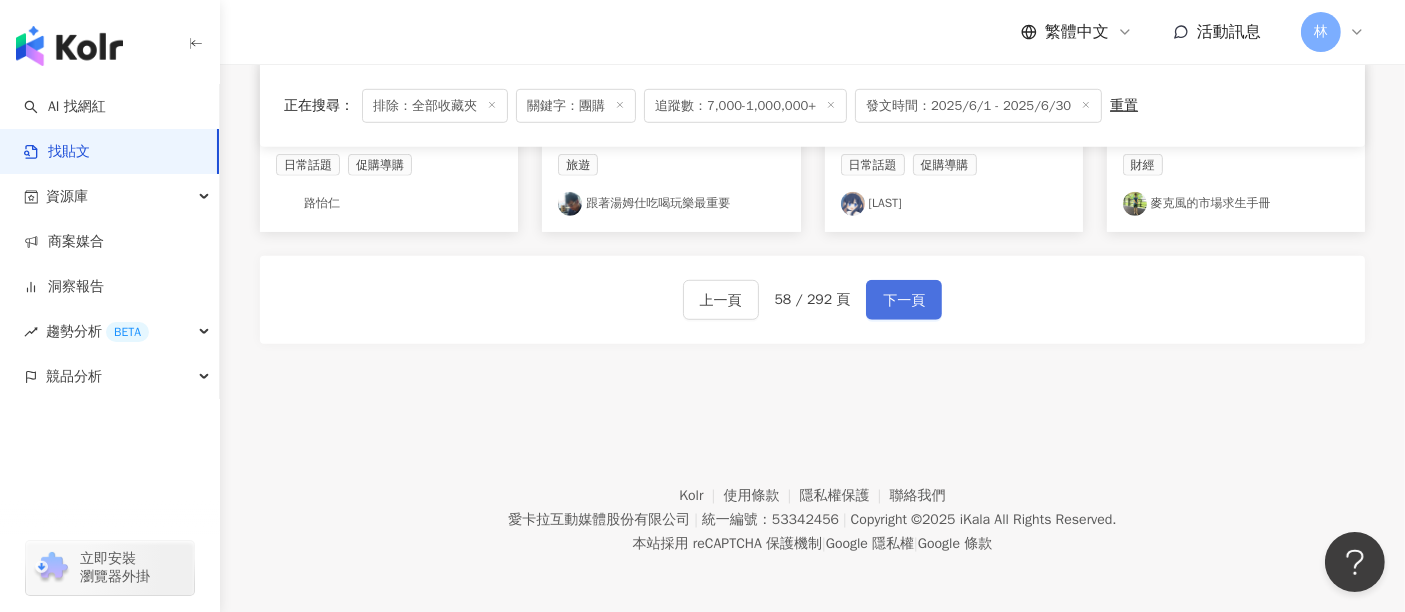 click on "下一頁" at bounding box center (904, 301) 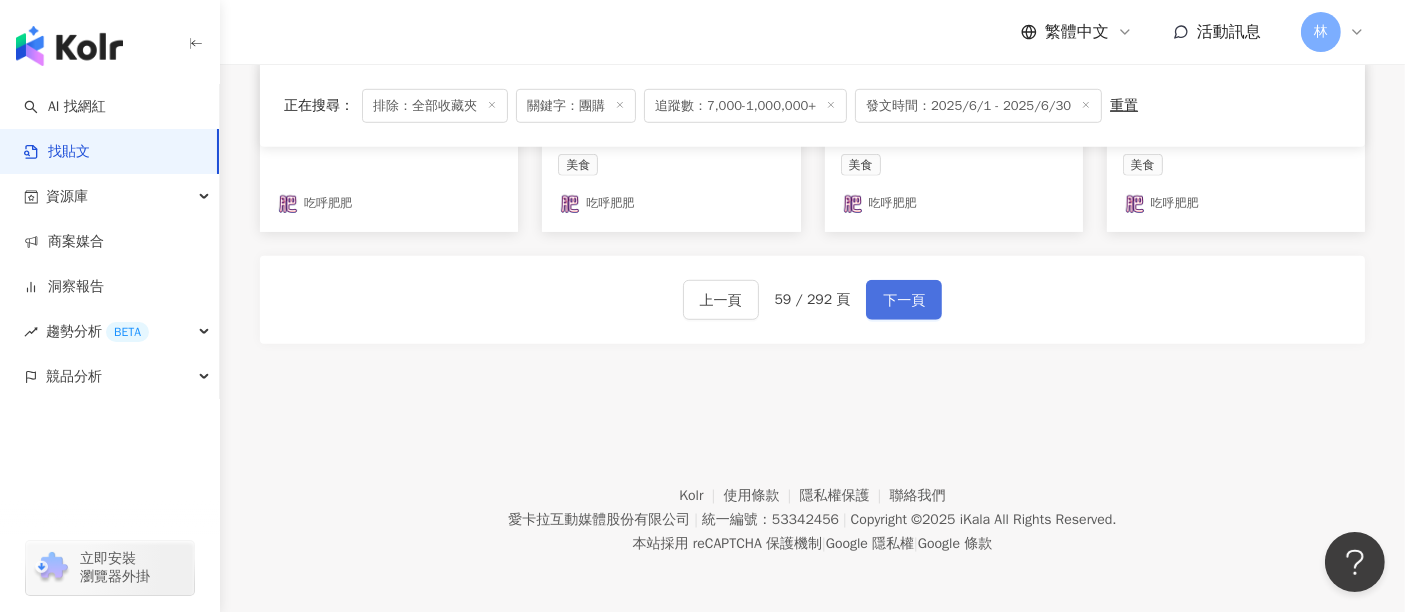 click on "下一頁" at bounding box center (904, 301) 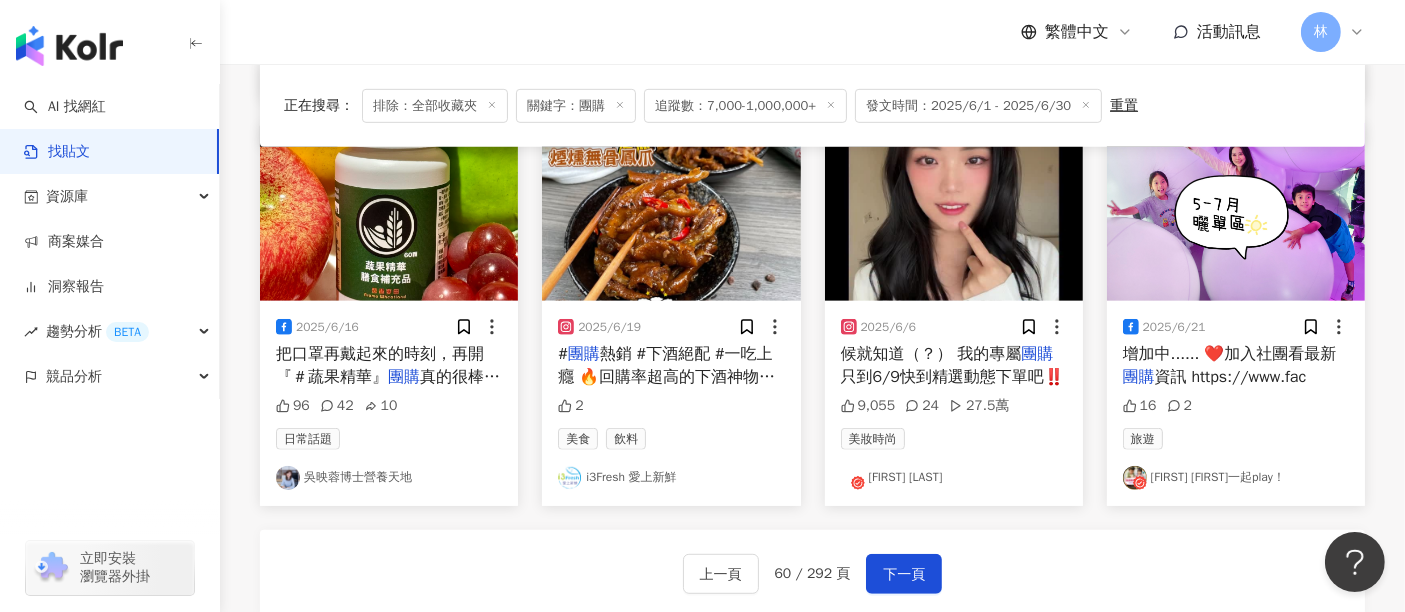 scroll, scrollTop: 1222, scrollLeft: 0, axis: vertical 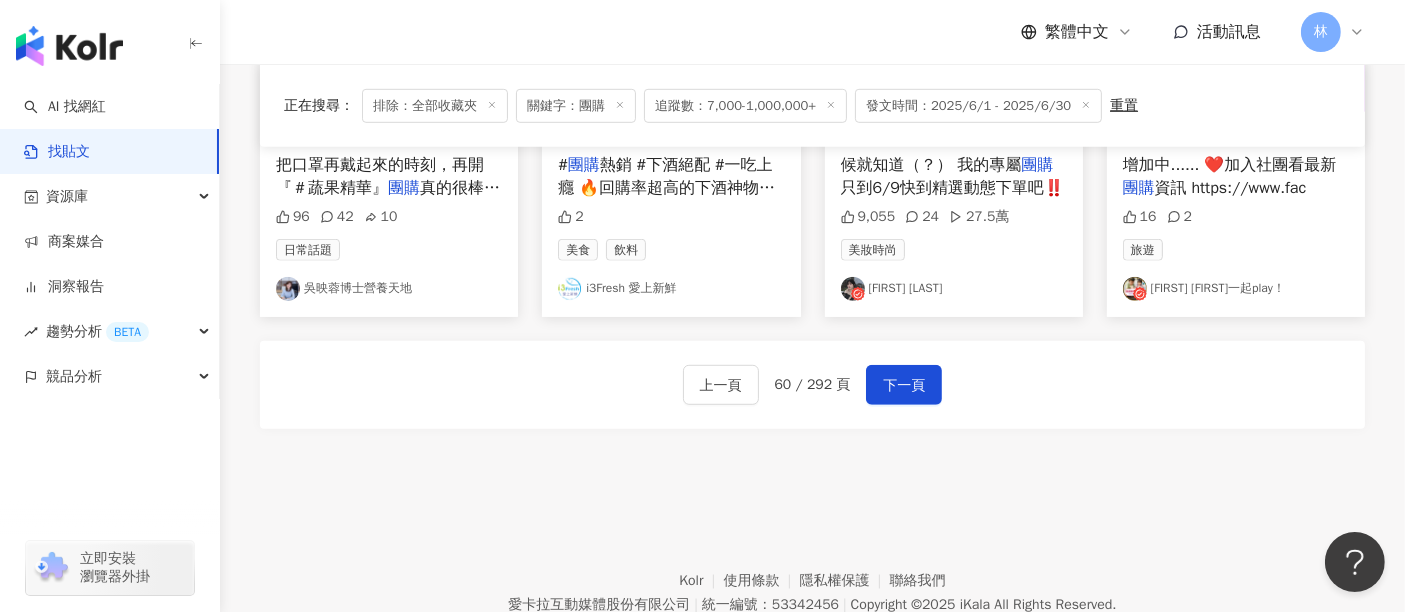click on "商業合作 [DATE] ..." at bounding box center [1236, 125] 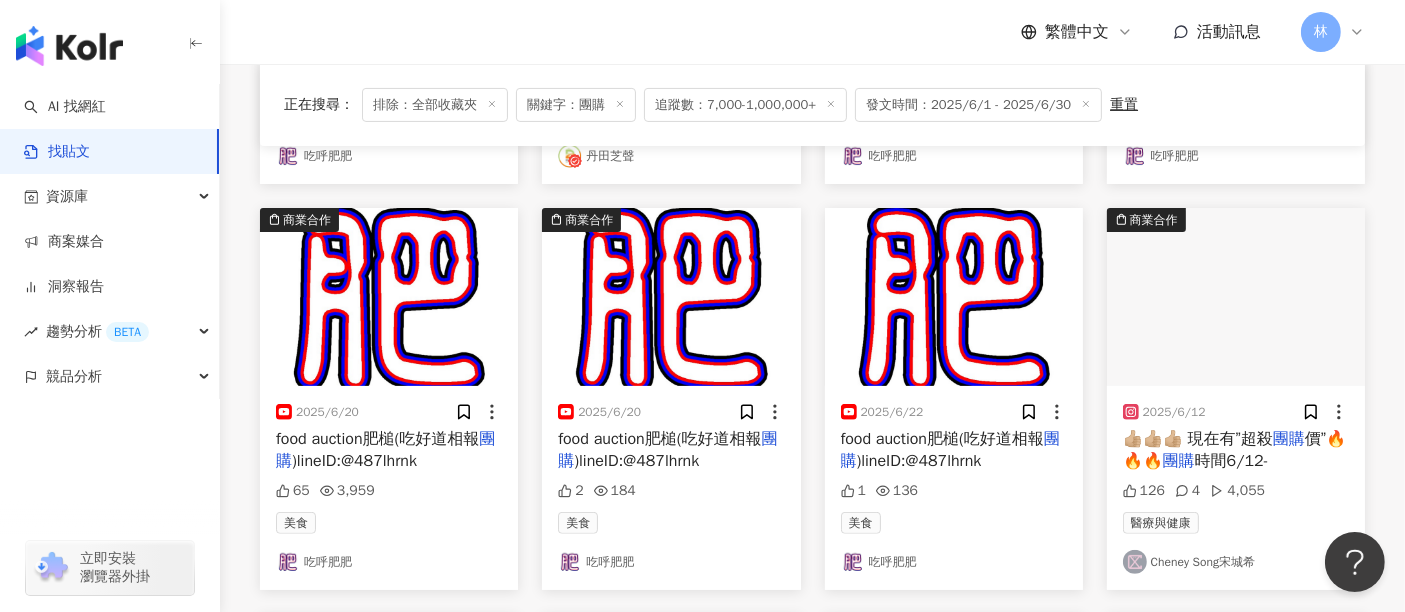 scroll, scrollTop: 666, scrollLeft: 0, axis: vertical 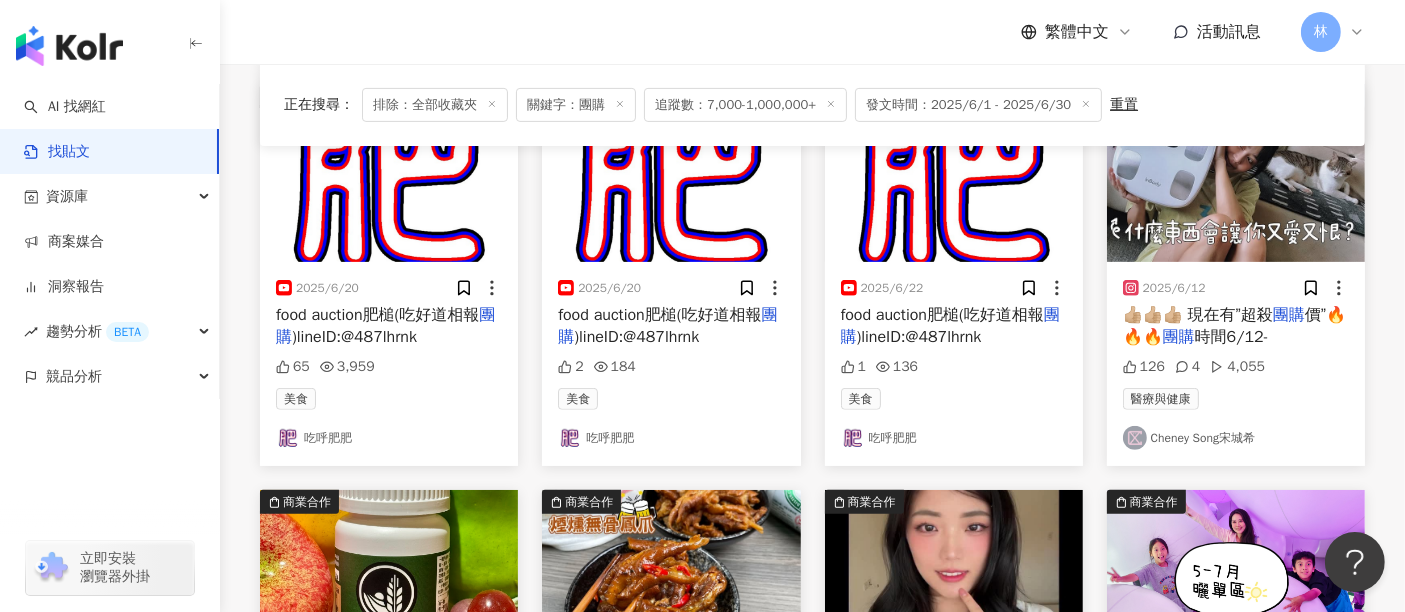 click at bounding box center [1236, 173] 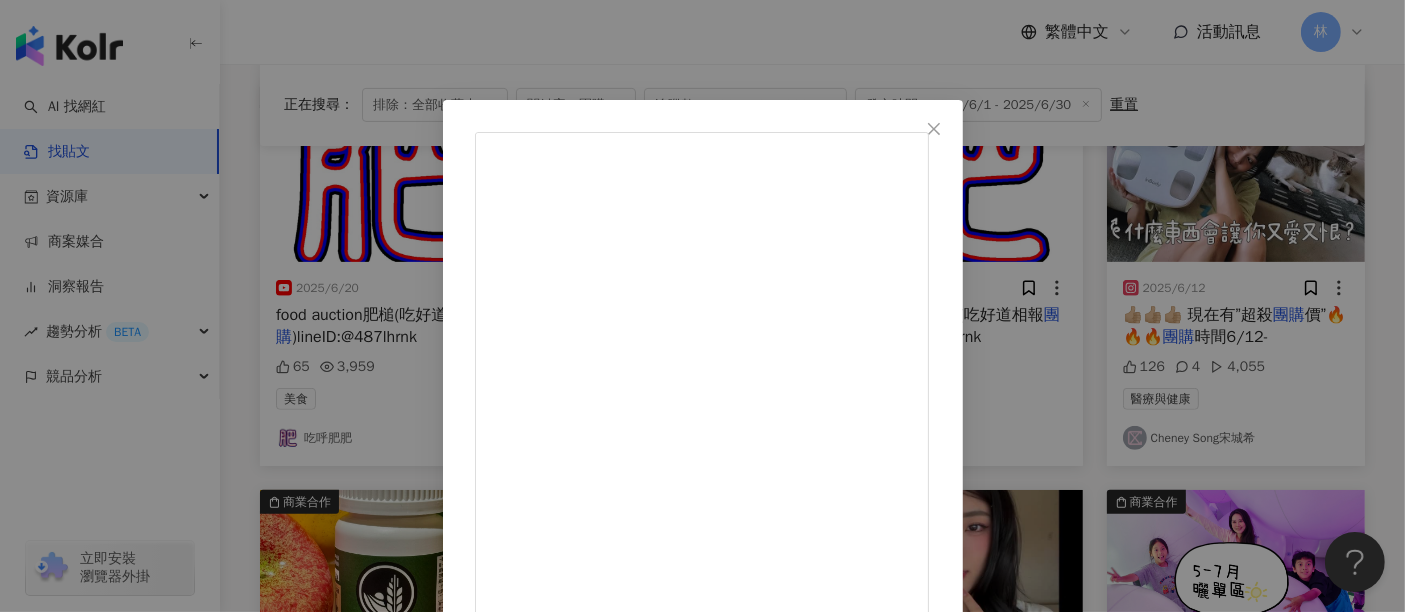 scroll, scrollTop: 543, scrollLeft: 0, axis: vertical 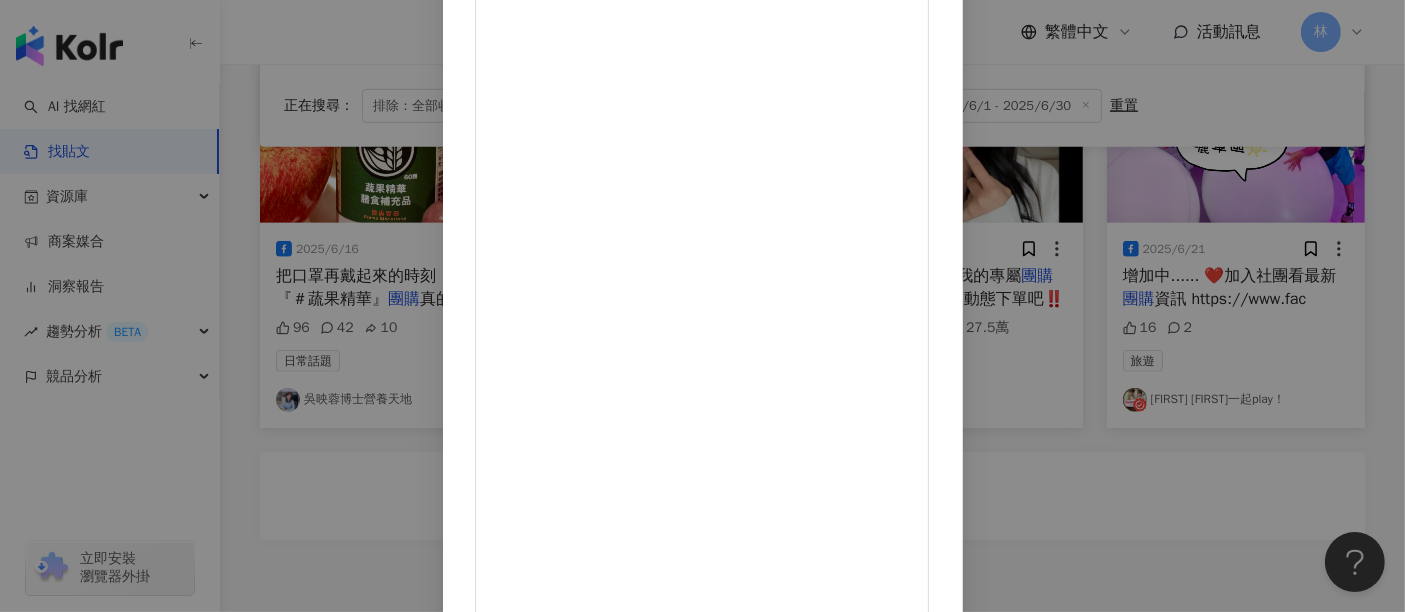 click on "查看原始貼文" at bounding box center [517, 1864] 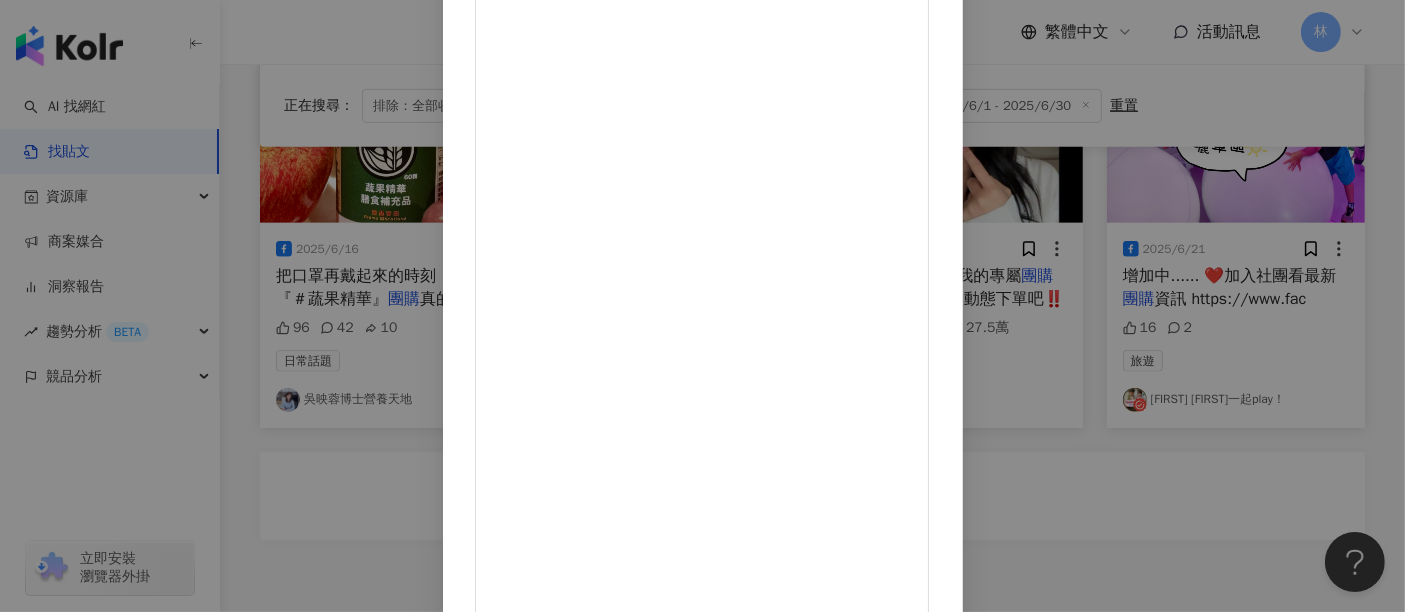 scroll, scrollTop: 543, scrollLeft: 0, axis: vertical 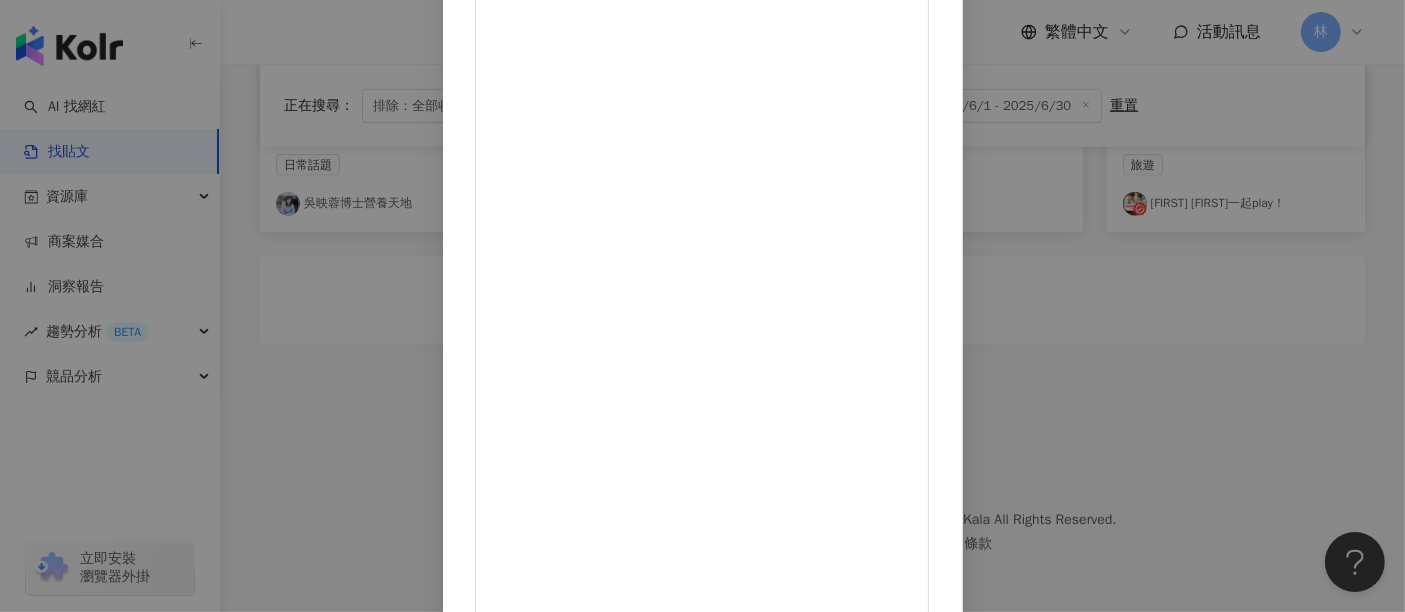 click on "[LAST][LAST] 2025/6/12 126 4 4,055 查看原始貼文" at bounding box center [702, 306] 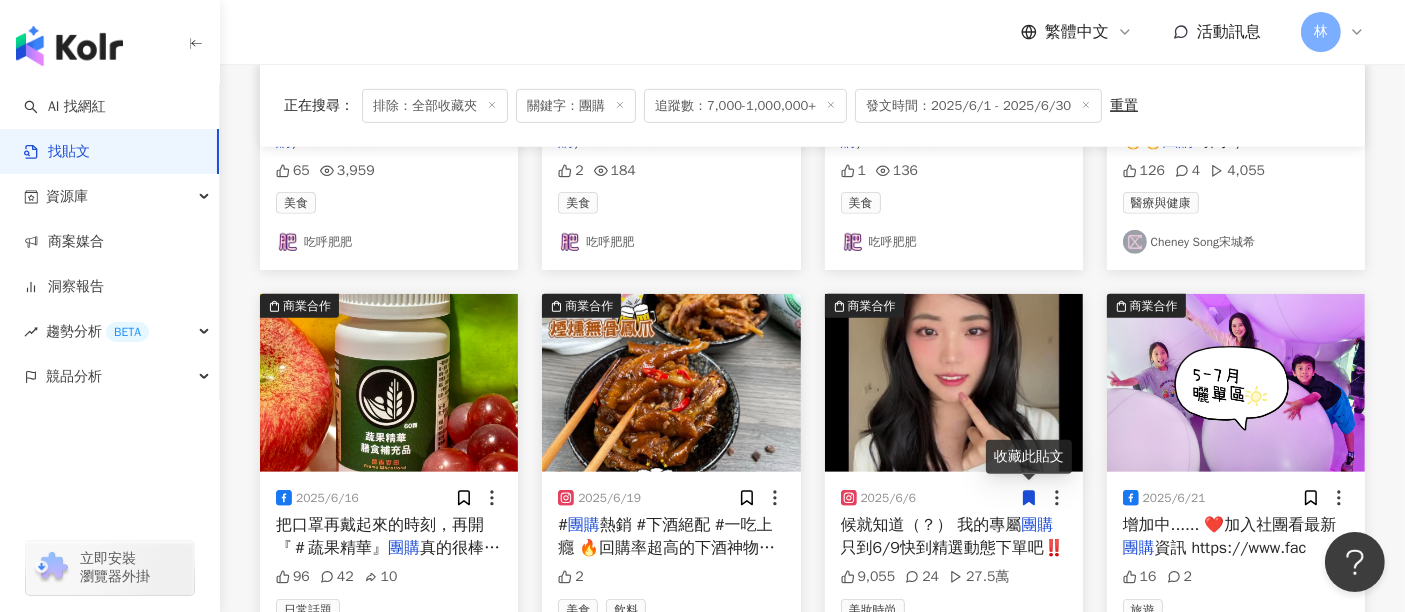 scroll, scrollTop: 974, scrollLeft: 0, axis: vertical 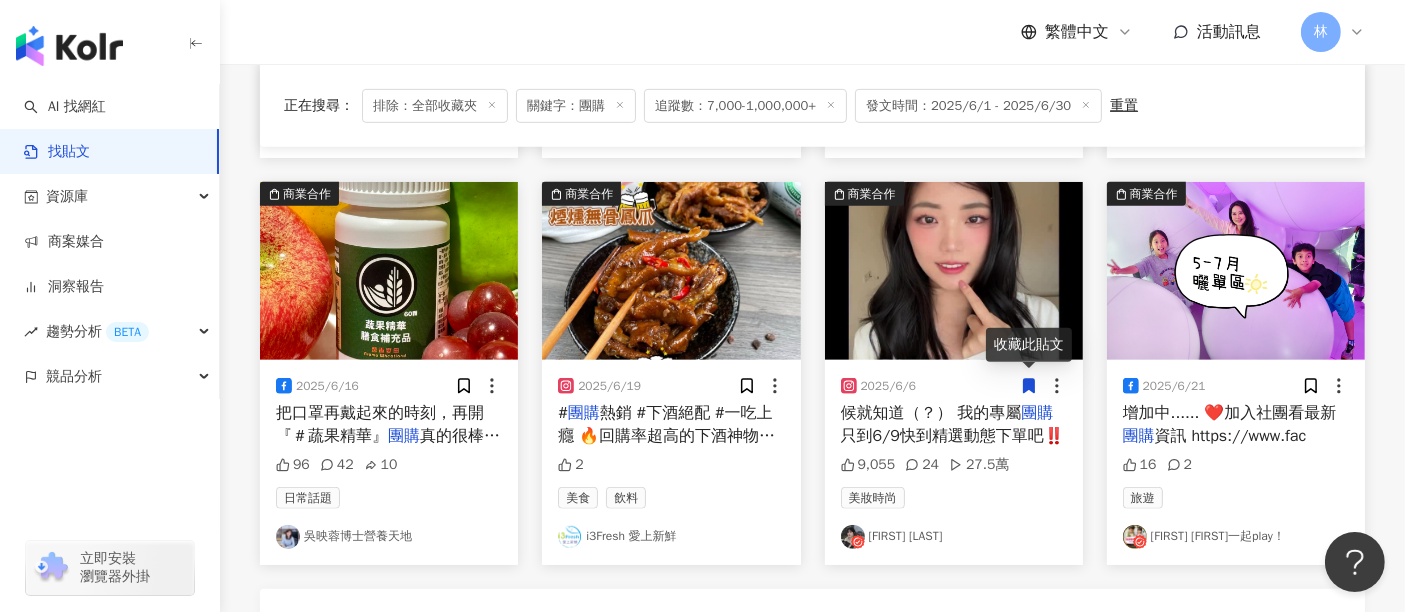 click at bounding box center [671, 271] 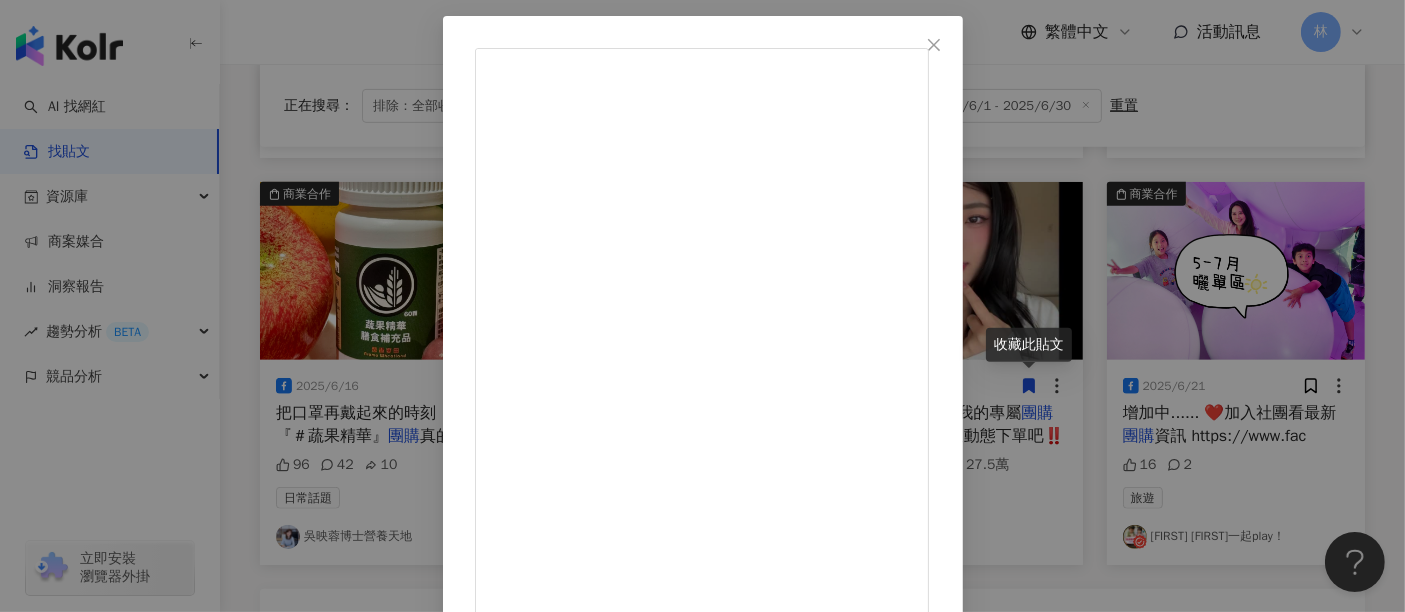 scroll, scrollTop: 171, scrollLeft: 0, axis: vertical 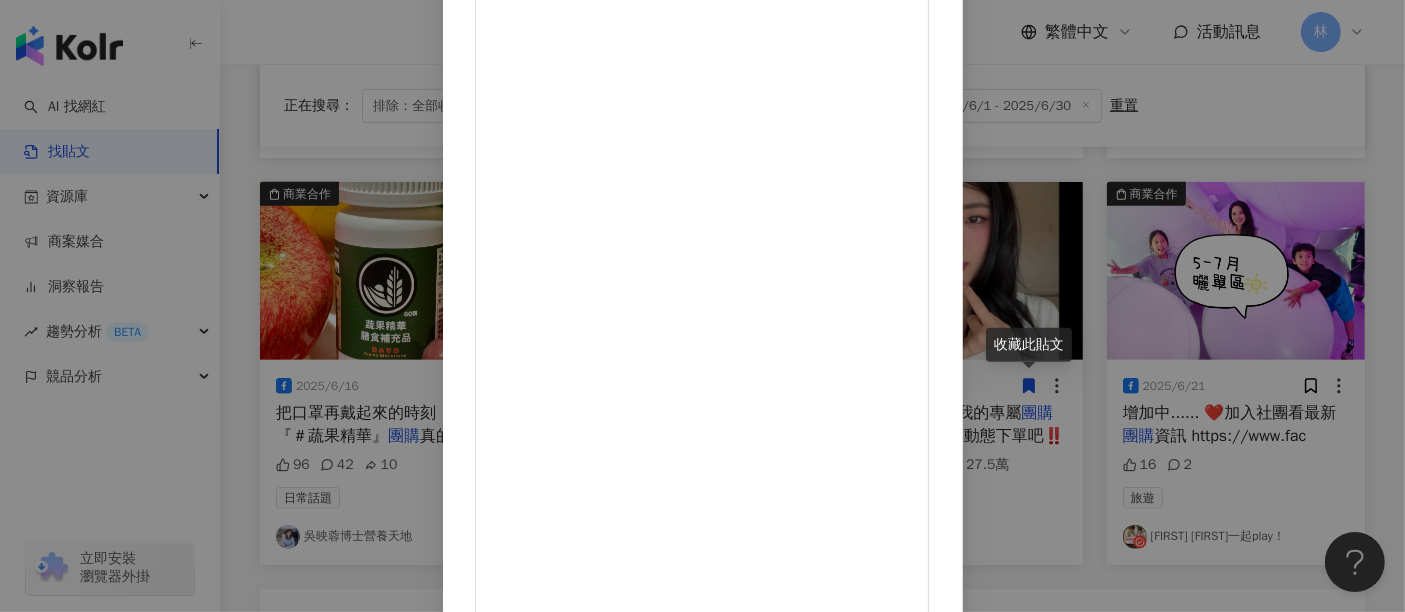 click on "i3Fresh 愛上新鮮 [DATE] #團購熱銷 #下酒絕配 #一吃上癮..." at bounding box center (702, 306) 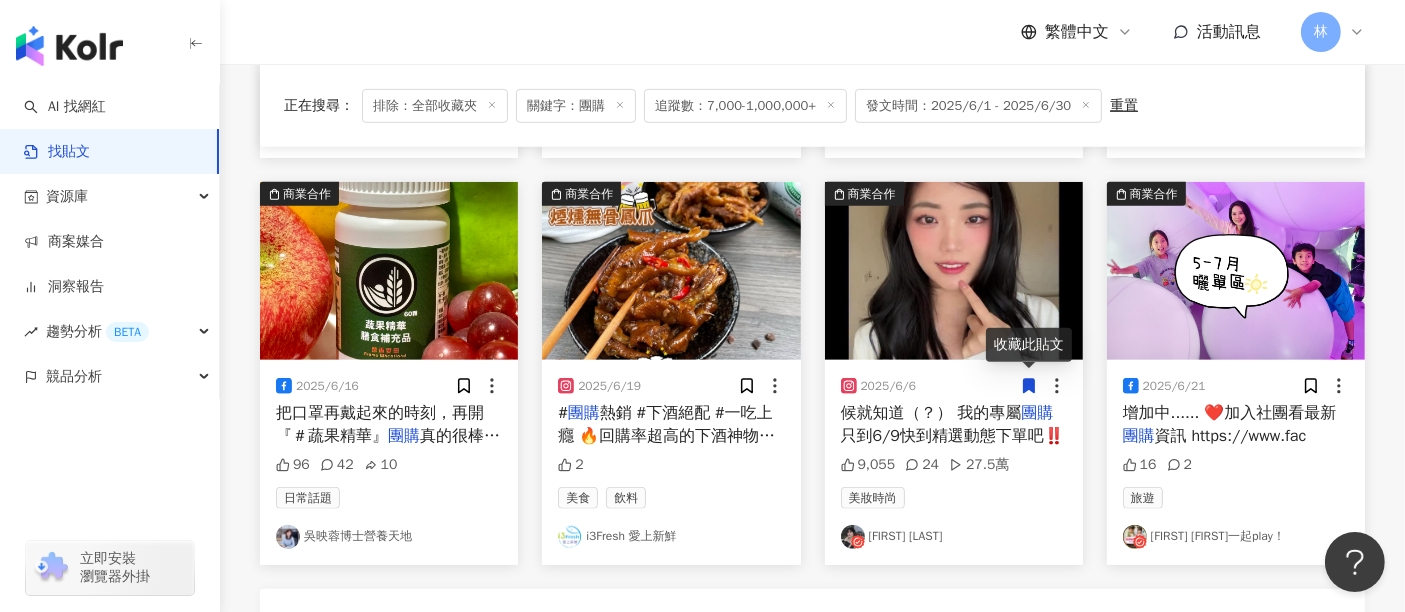 click at bounding box center [954, 271] 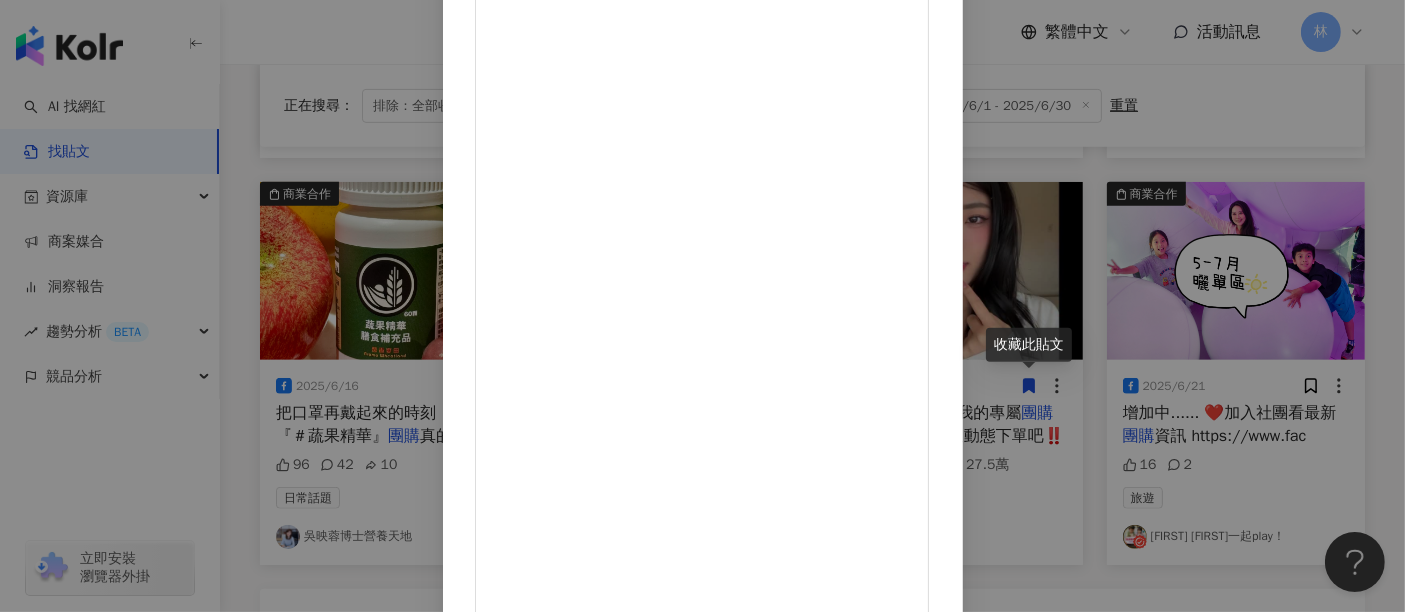 scroll, scrollTop: 284, scrollLeft: 0, axis: vertical 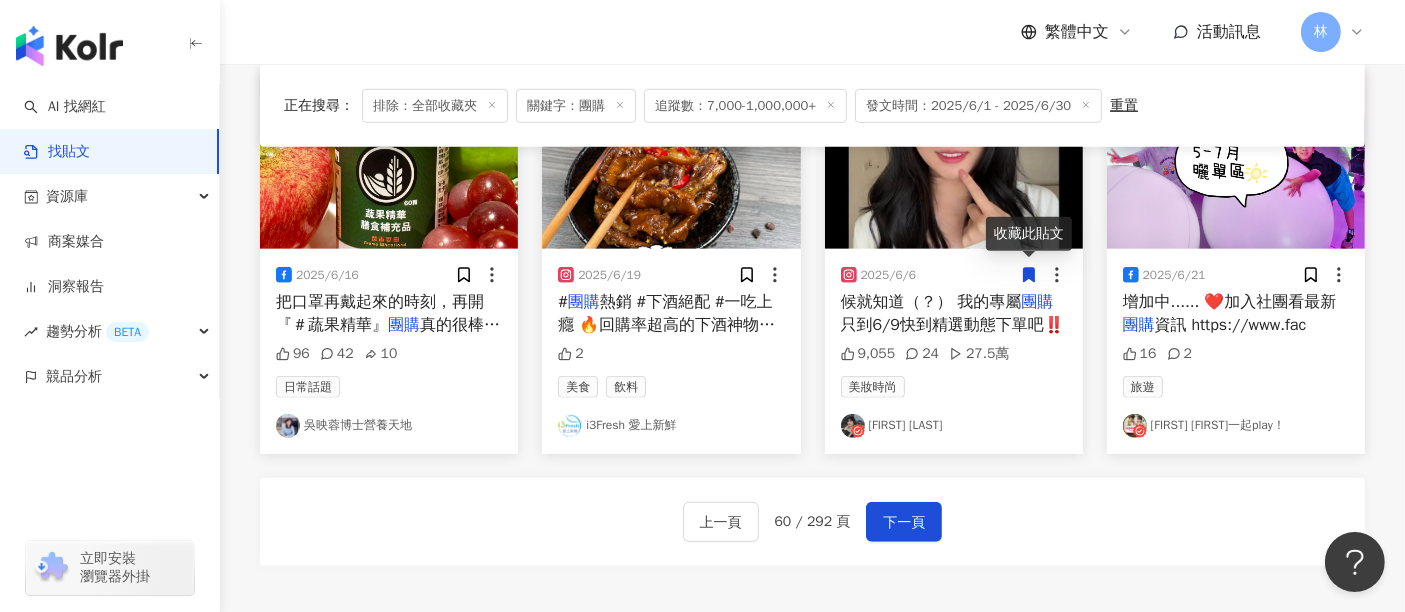 click at bounding box center [1236, 160] 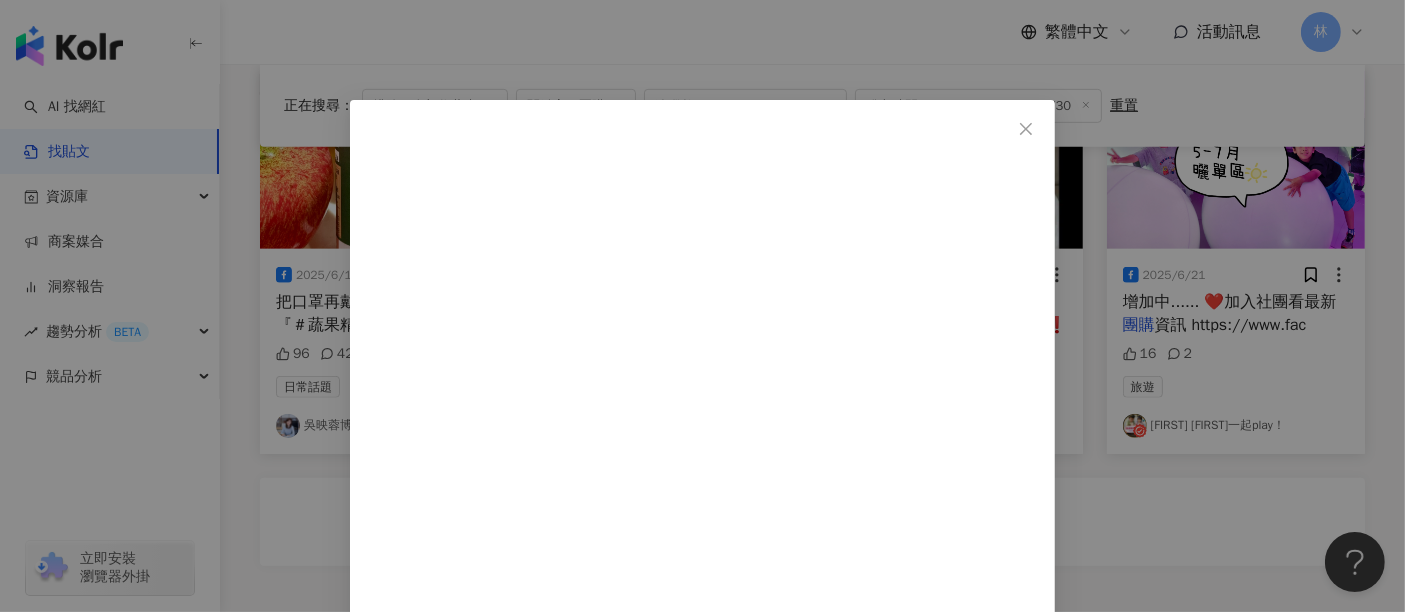 click on "[FIRST] [FIRST]一起play！ [DATE] ..." at bounding box center (702, 306) 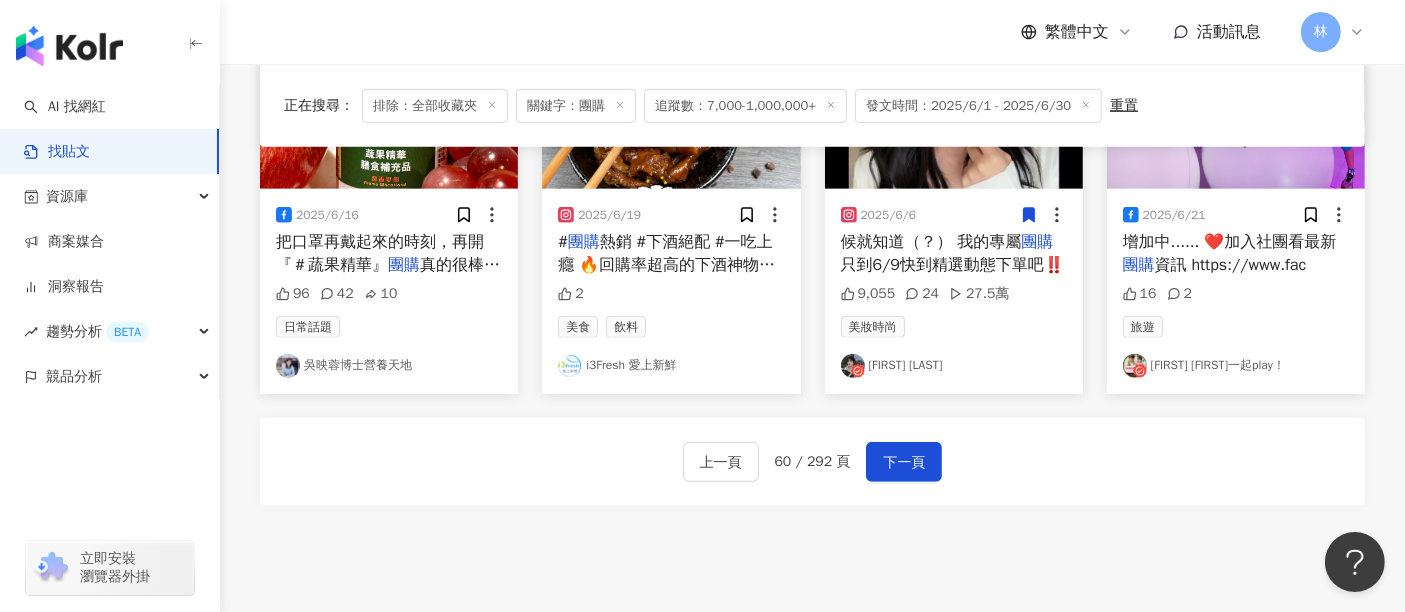 scroll, scrollTop: 1196, scrollLeft: 0, axis: vertical 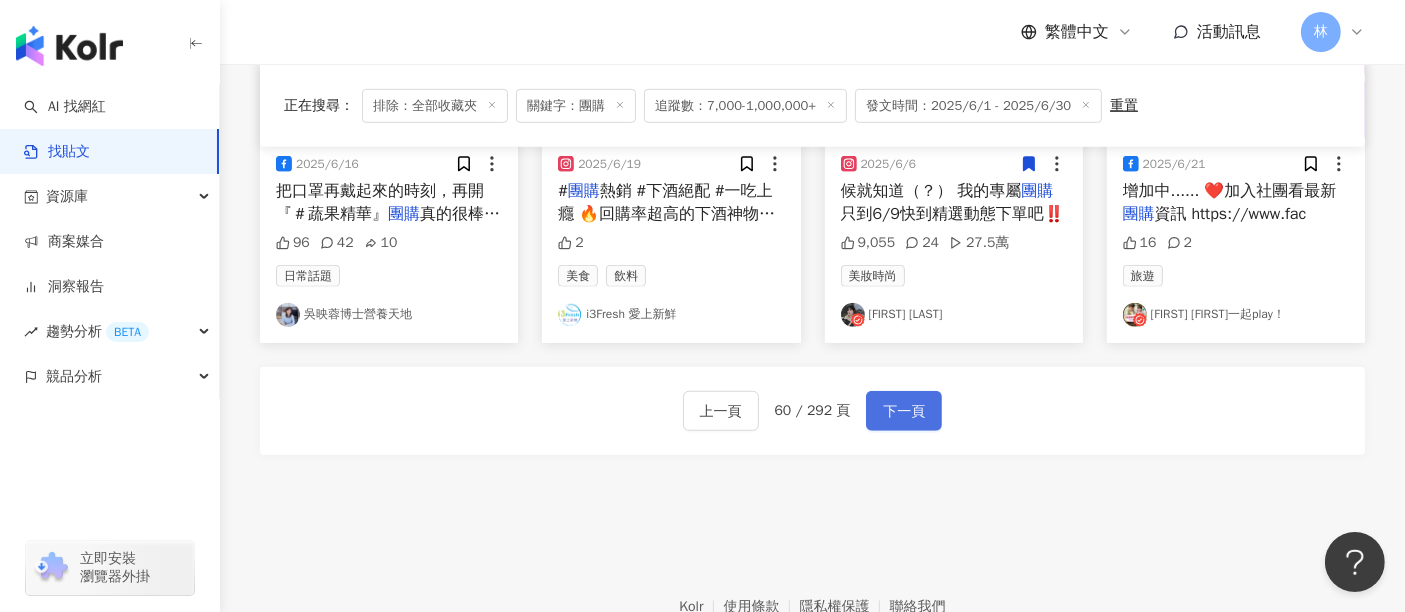 click on "下一頁" at bounding box center [904, 412] 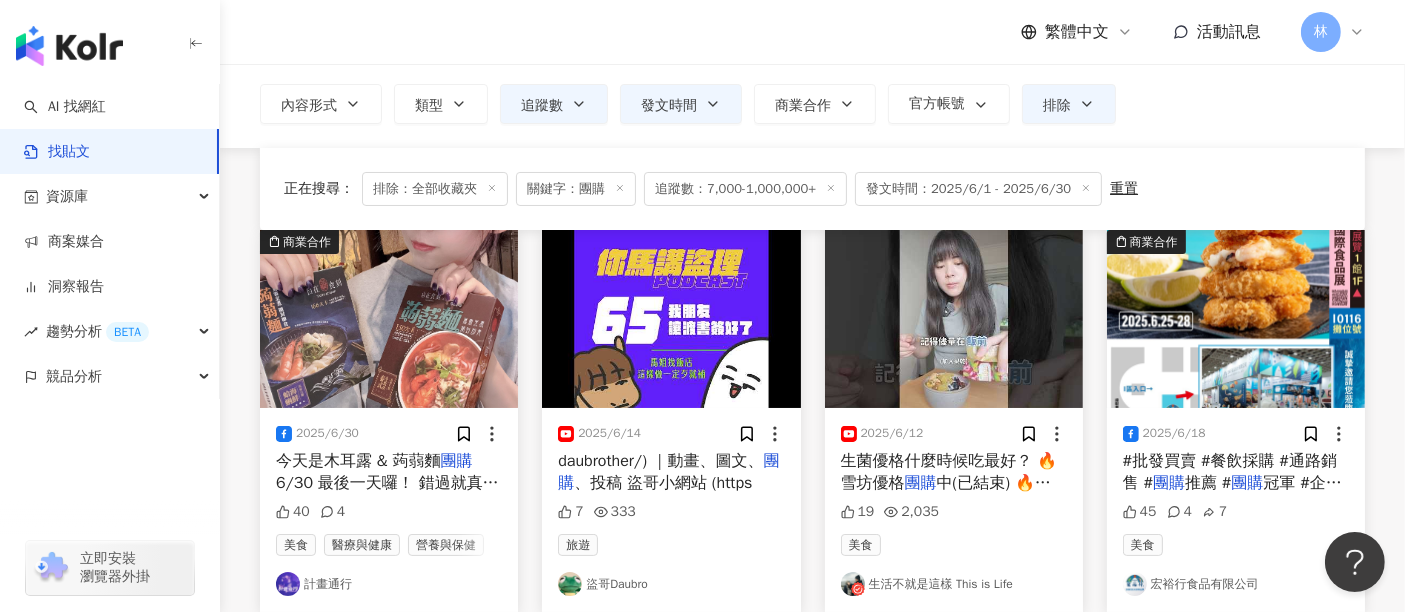scroll, scrollTop: 222, scrollLeft: 0, axis: vertical 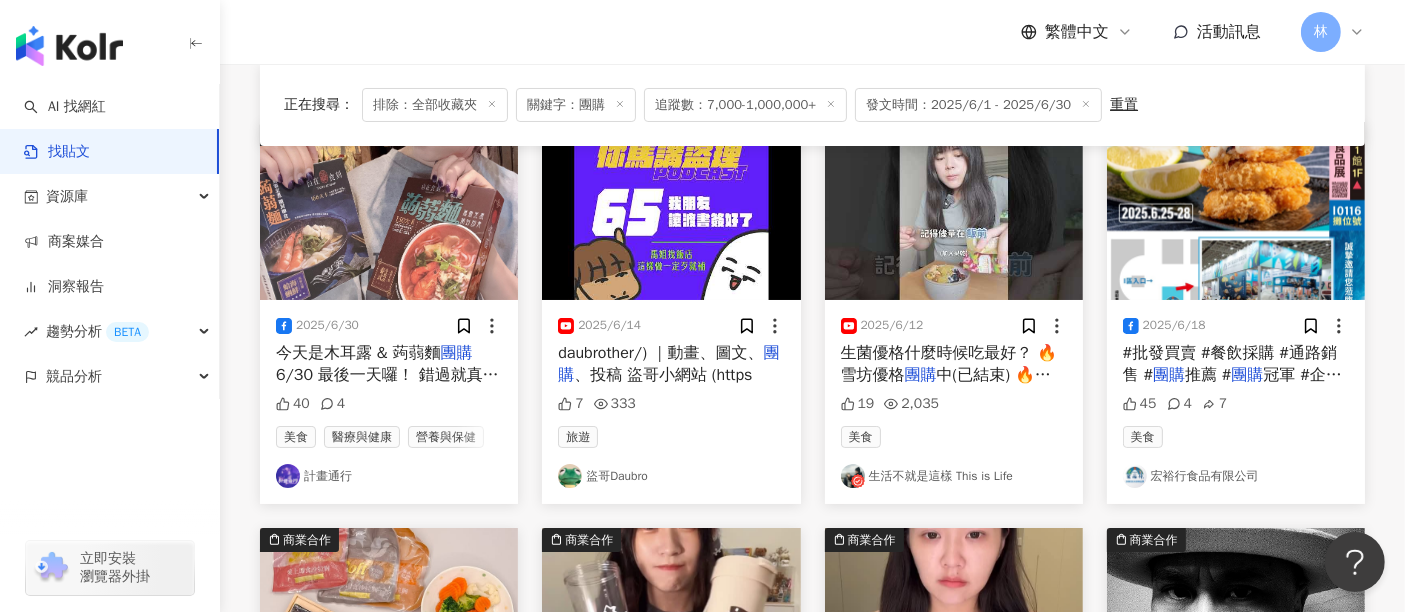 click at bounding box center [389, 211] 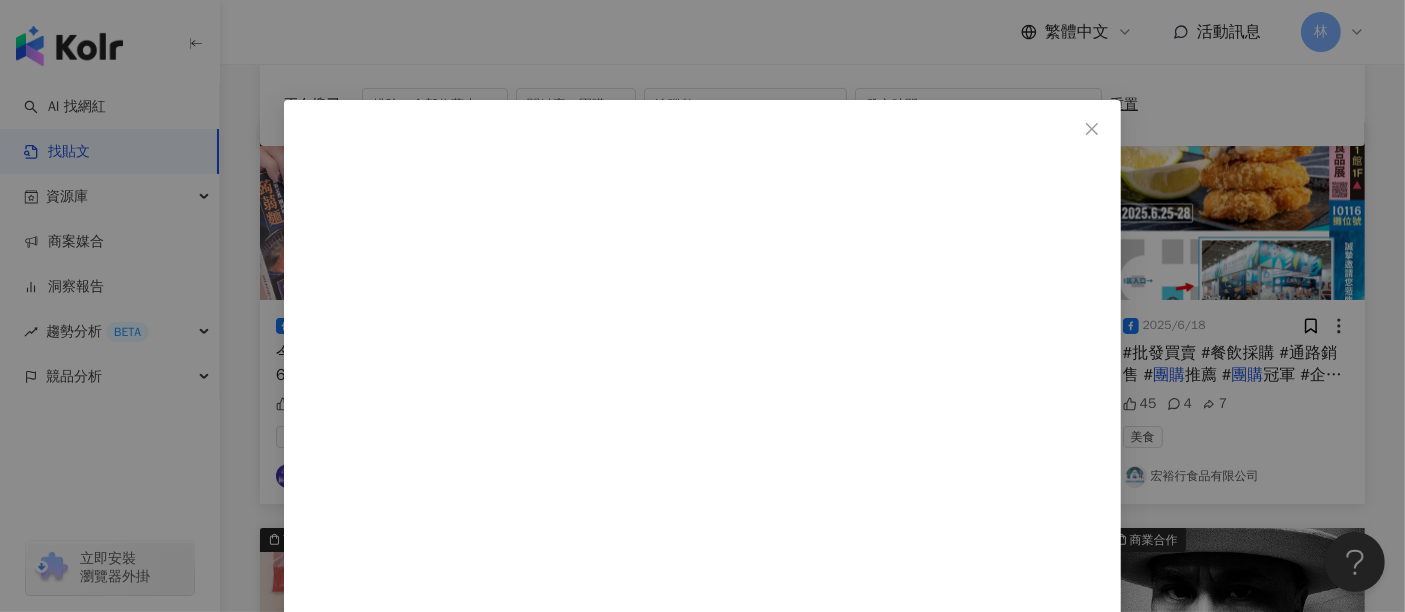 scroll, scrollTop: 222, scrollLeft: 0, axis: vertical 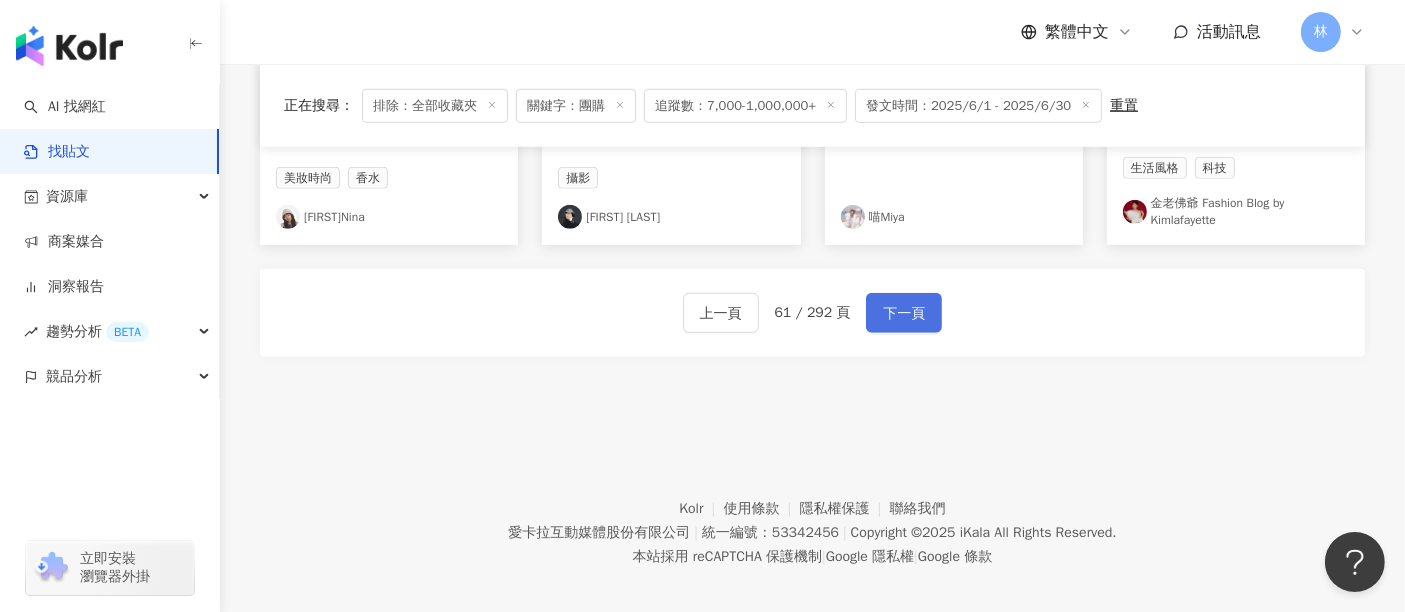 click on "下一頁" at bounding box center (904, 313) 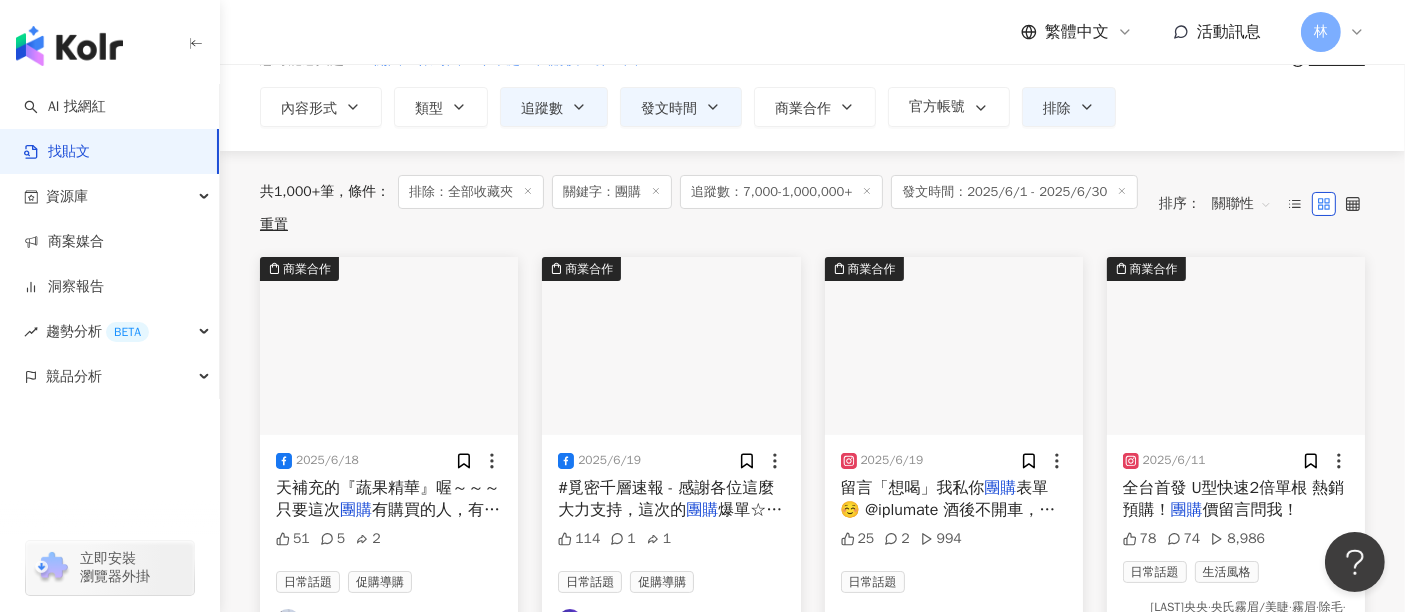 scroll, scrollTop: 222, scrollLeft: 0, axis: vertical 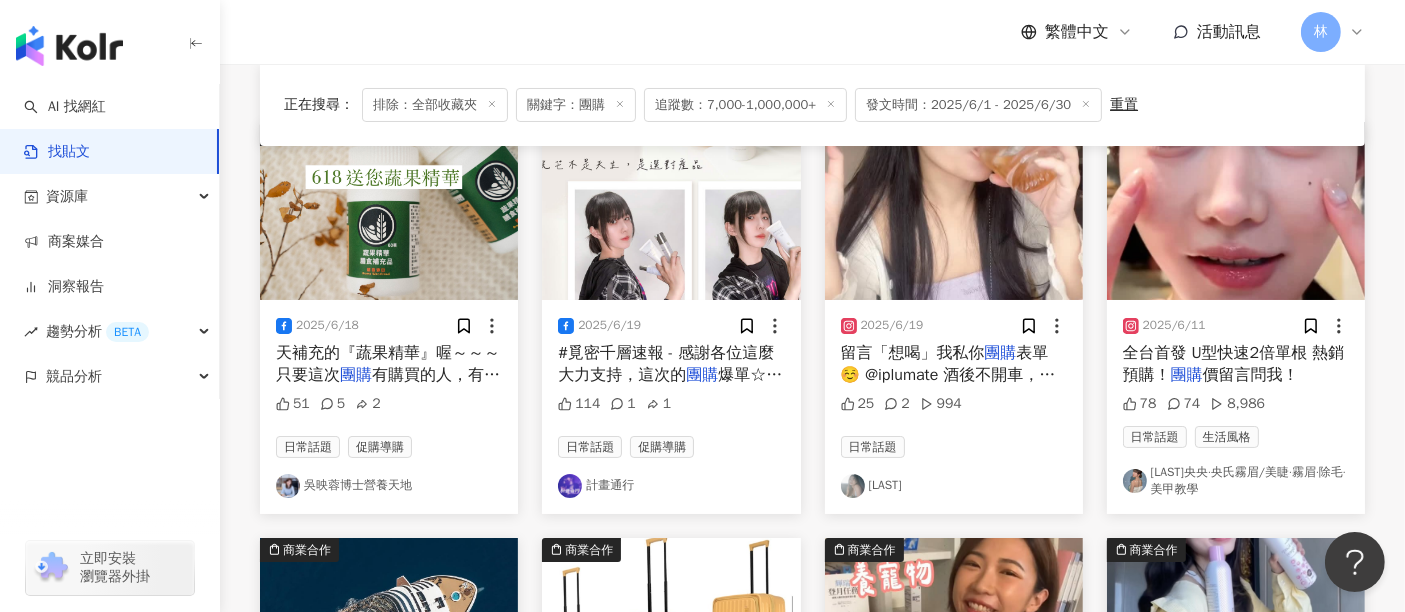 drag, startPoint x: 1402, startPoint y: 318, endPoint x: 1314, endPoint y: 331, distance: 88.95505 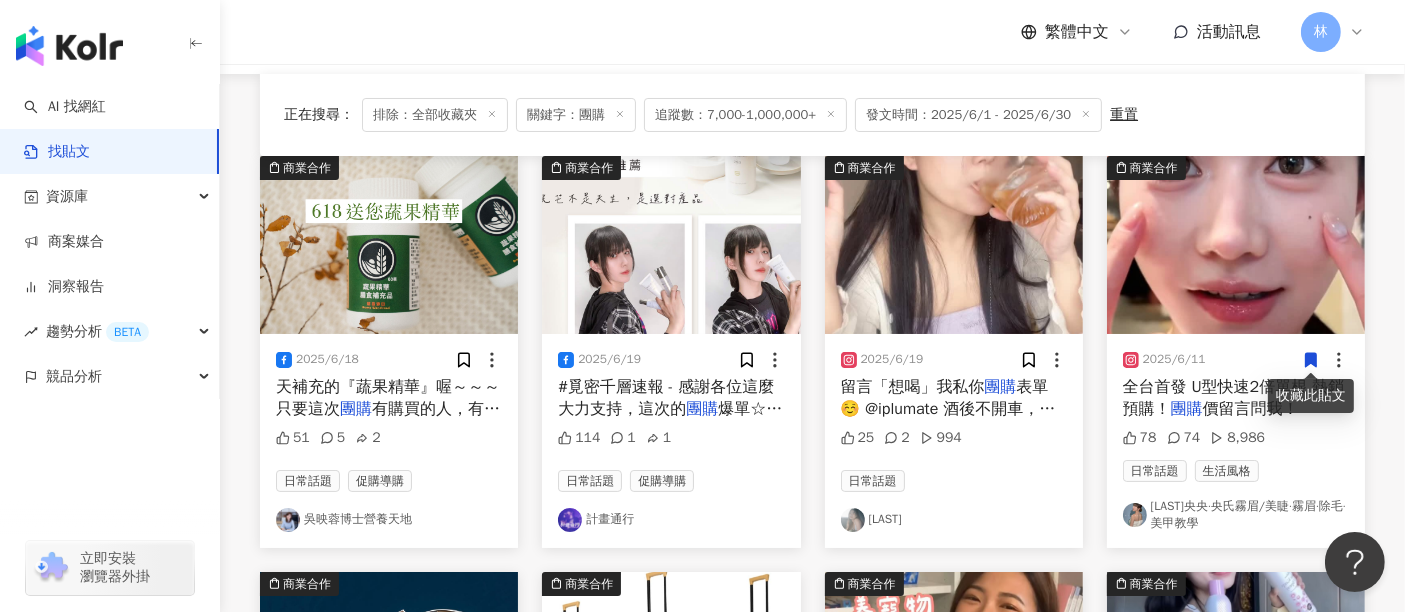 scroll, scrollTop: 222, scrollLeft: 0, axis: vertical 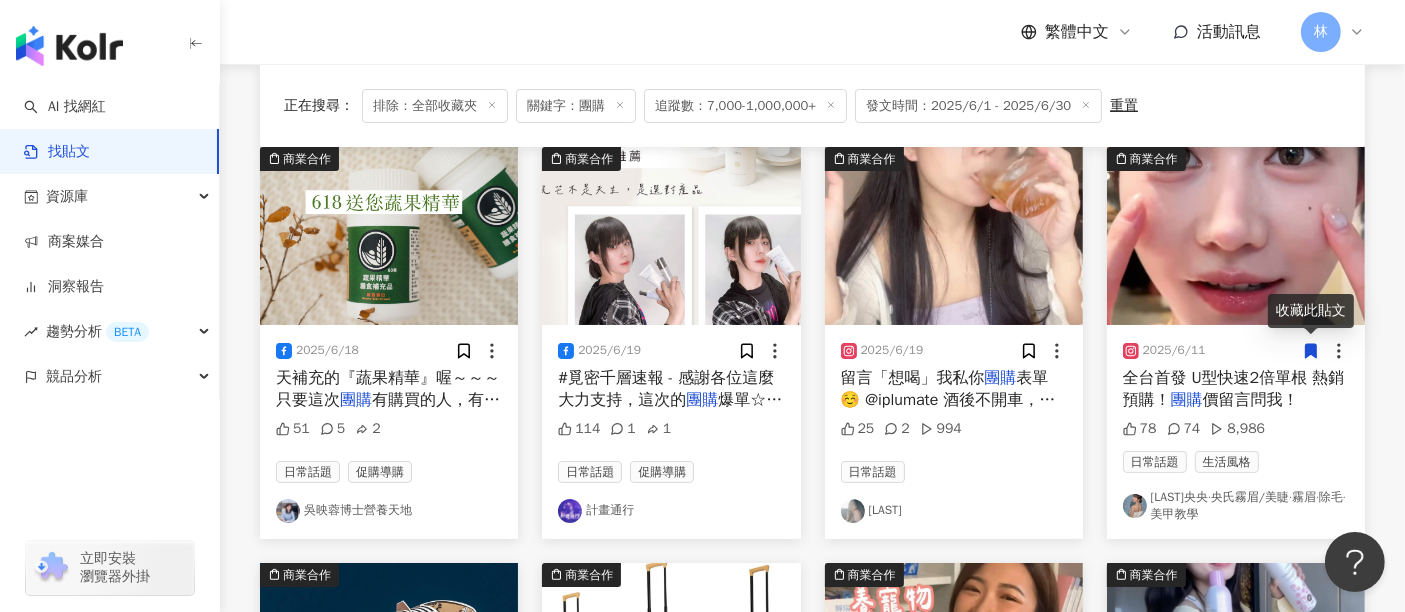 click at bounding box center (954, 236) 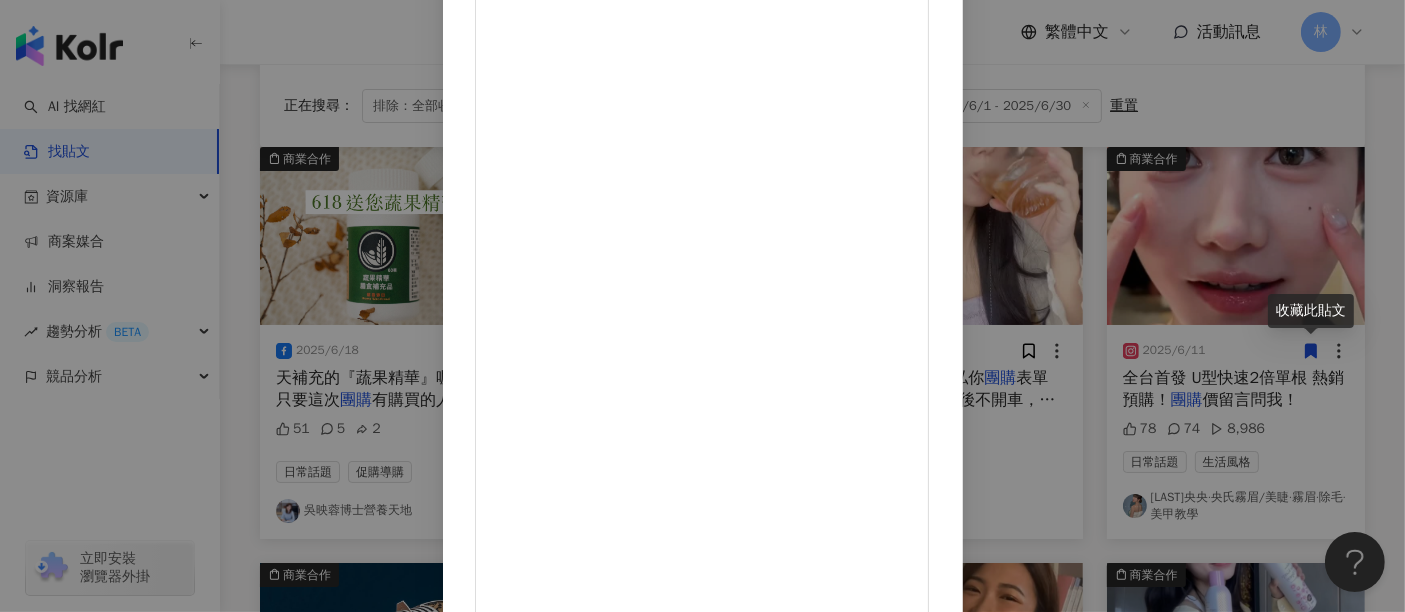 scroll, scrollTop: 284, scrollLeft: 0, axis: vertical 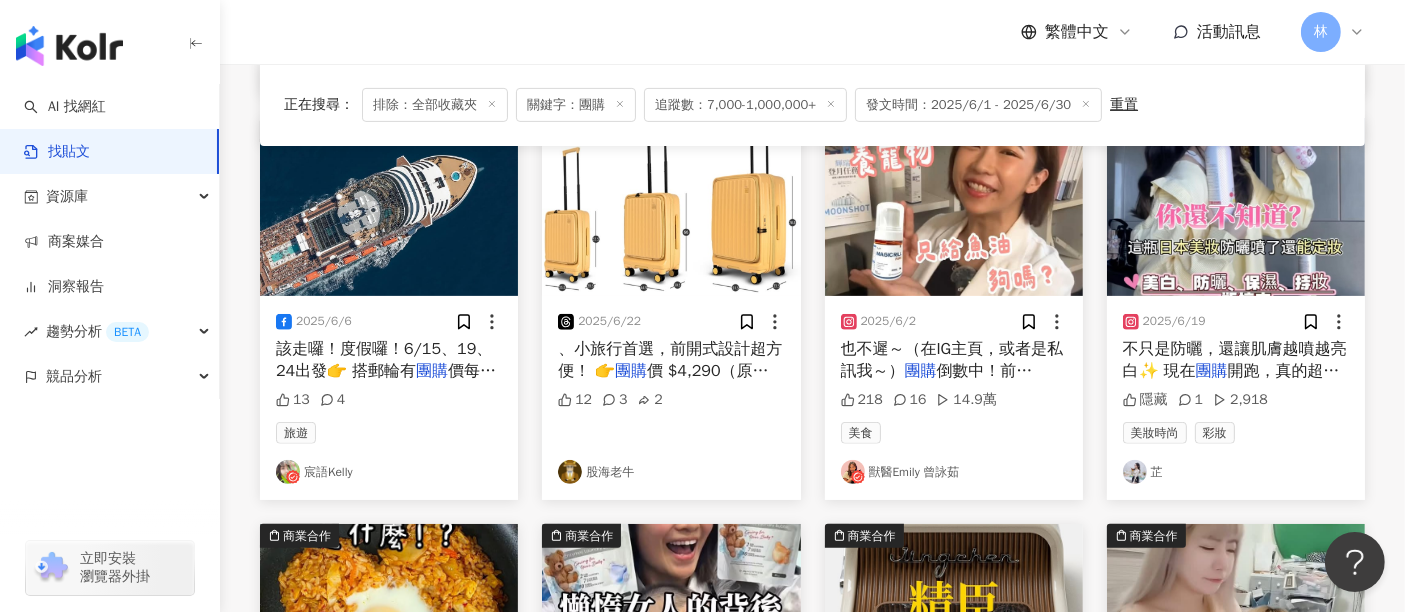 click at bounding box center [1236, 207] 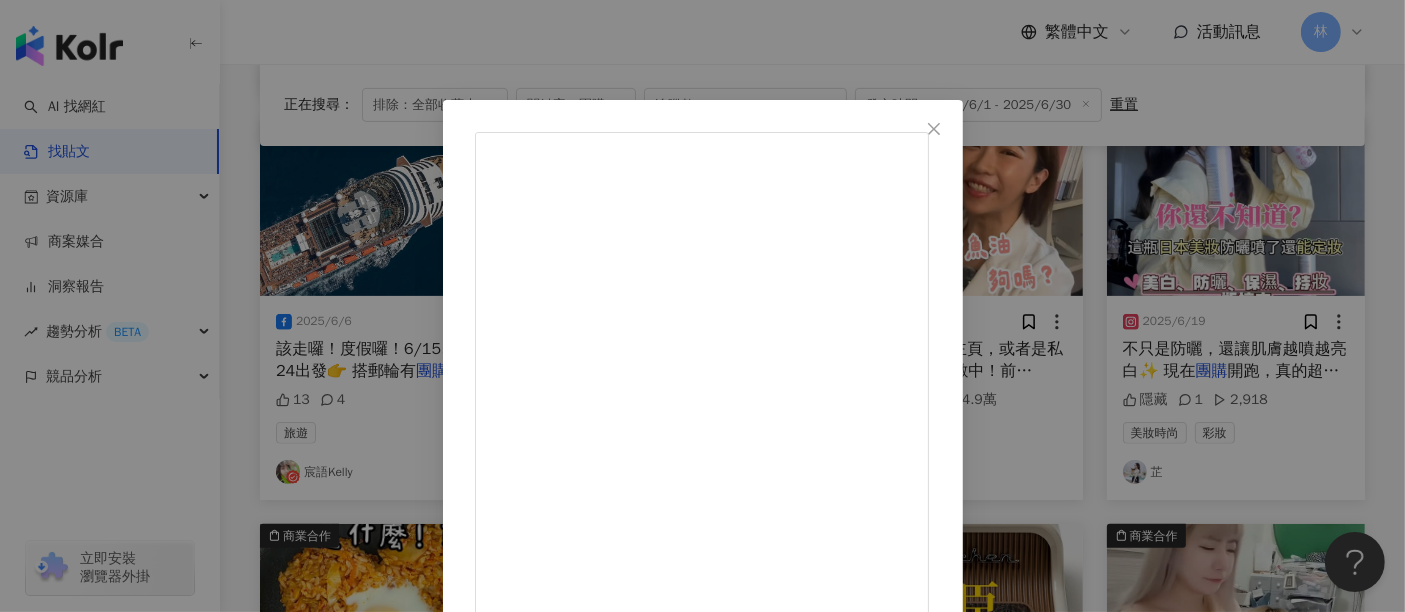 click on "[LAST] [DATE] 隱藏 1 2,918 查看原始貼文" at bounding box center [702, 306] 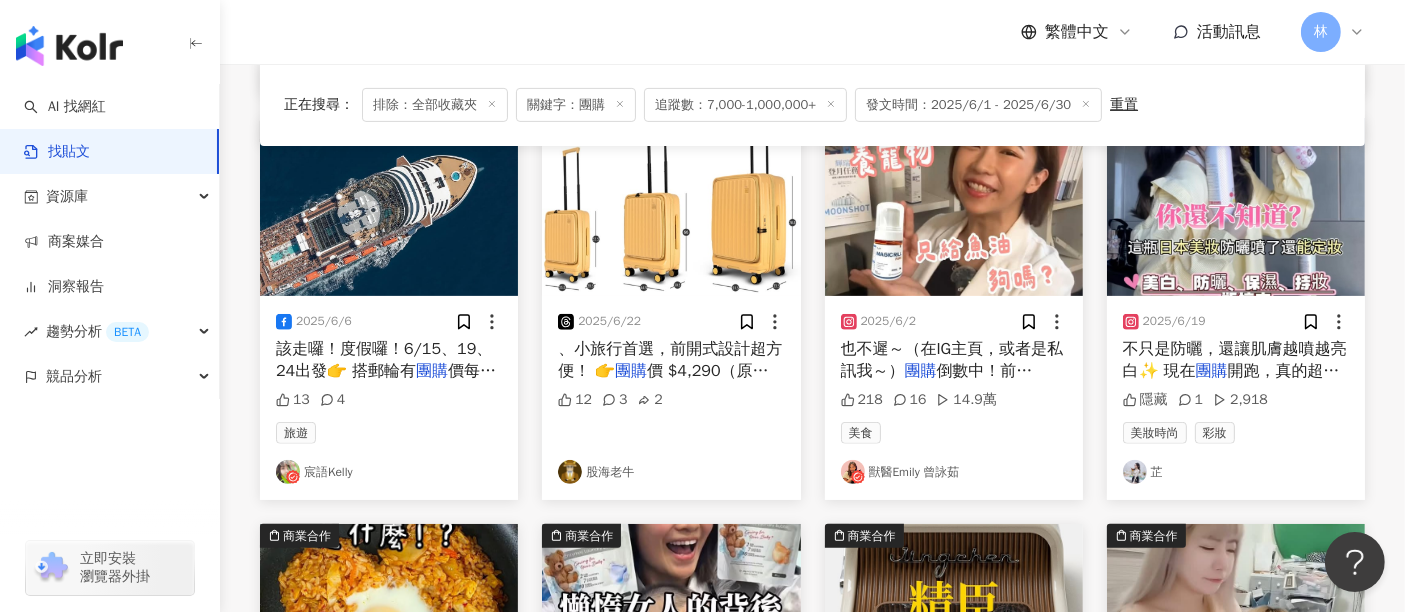 click at bounding box center (1236, 207) 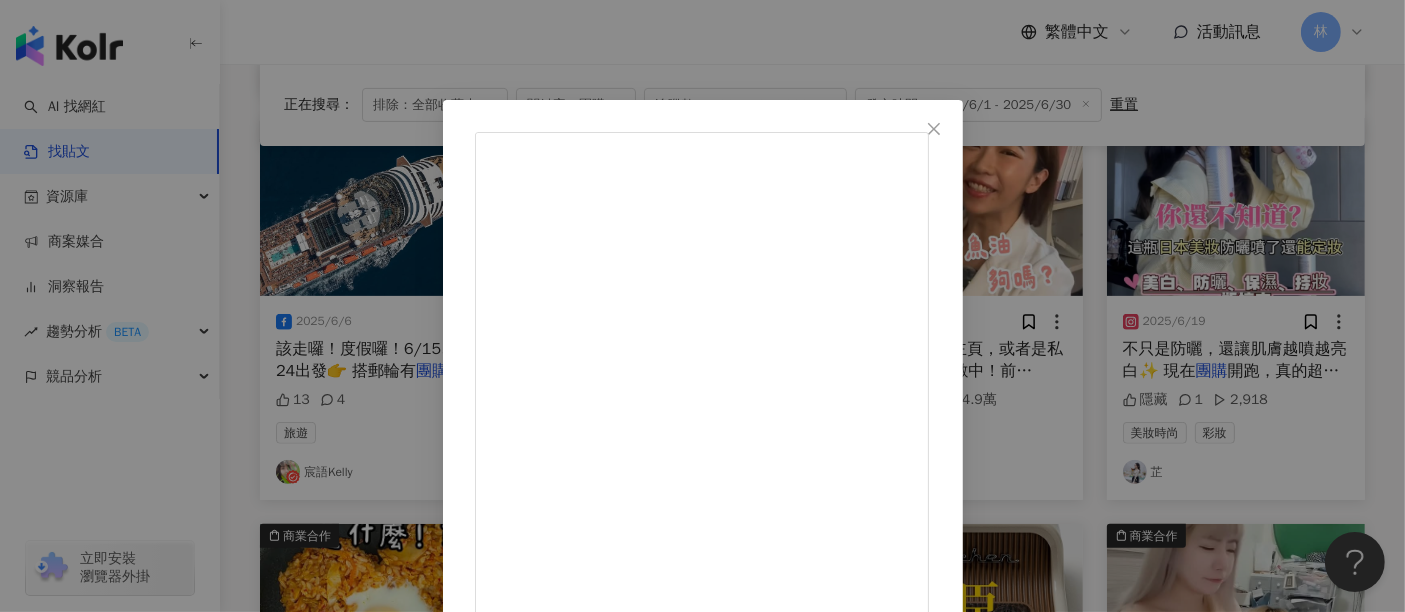 scroll, scrollTop: 64, scrollLeft: 0, axis: vertical 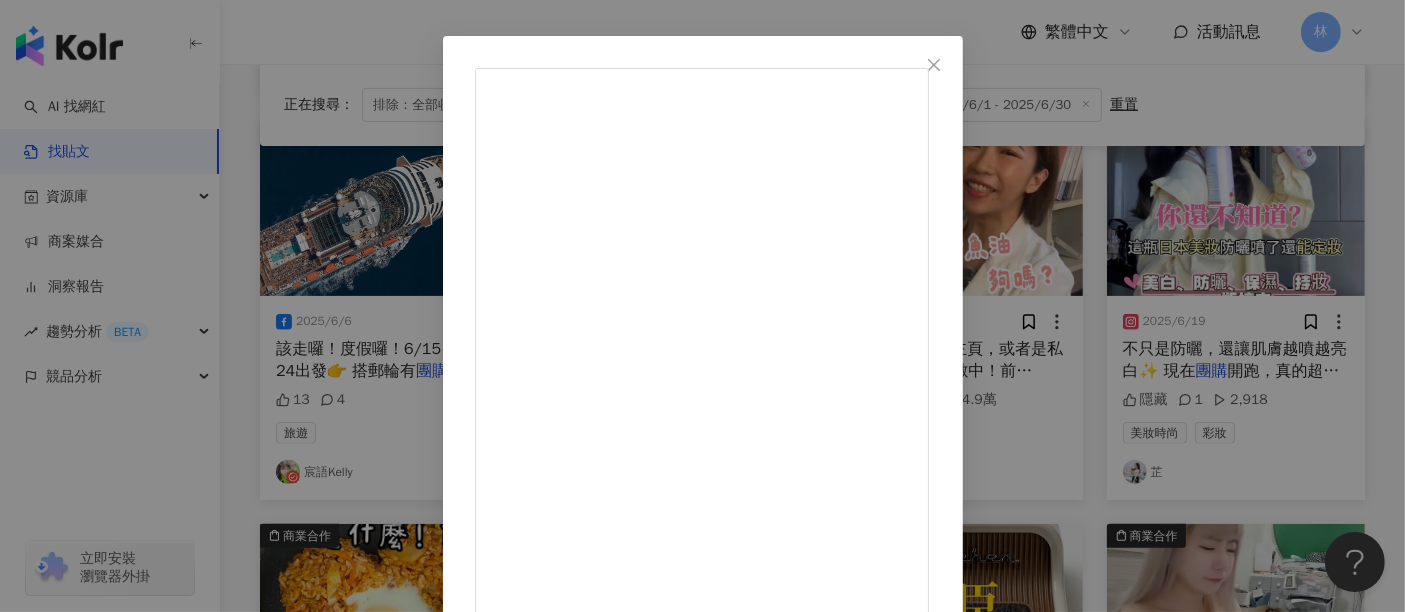 click on "芷" at bounding box center (534, 700) 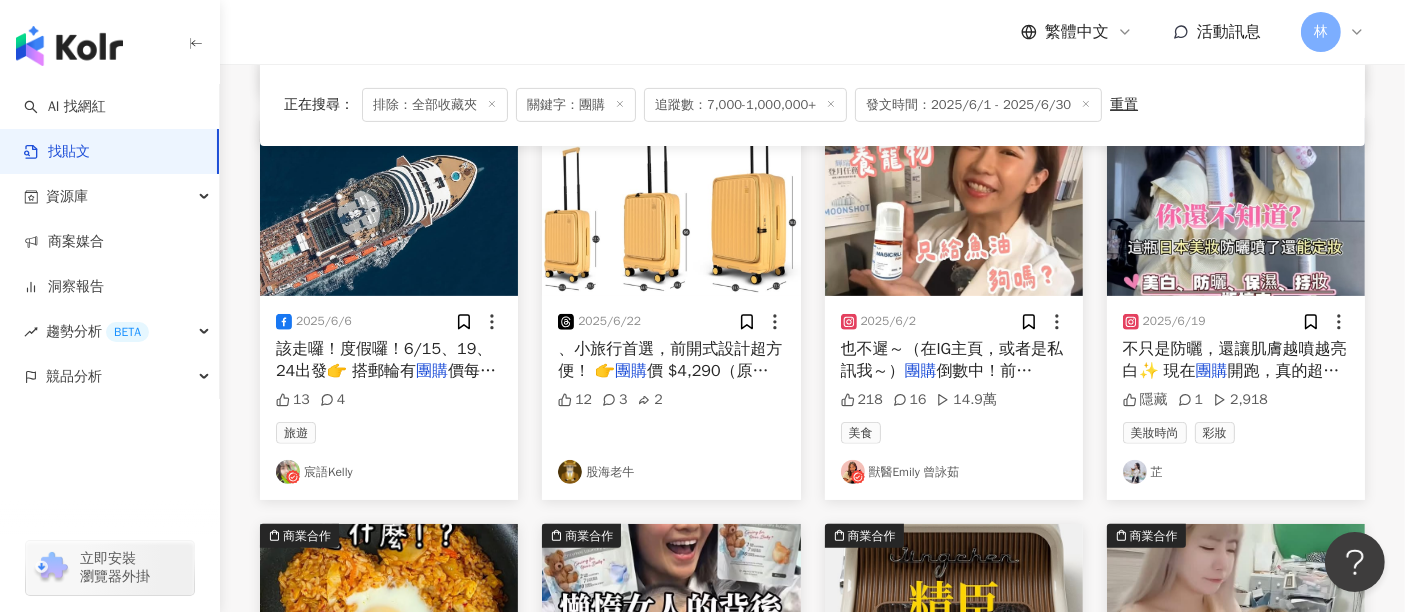 scroll, scrollTop: 975, scrollLeft: 0, axis: vertical 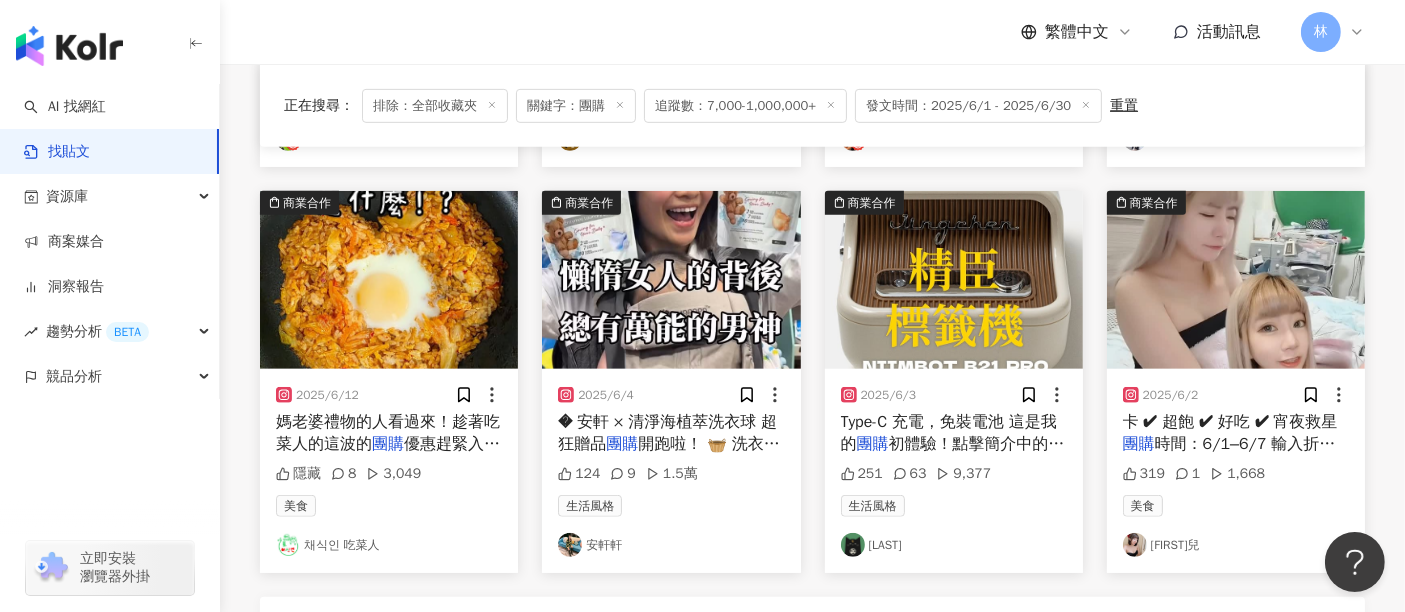 click at bounding box center (671, 280) 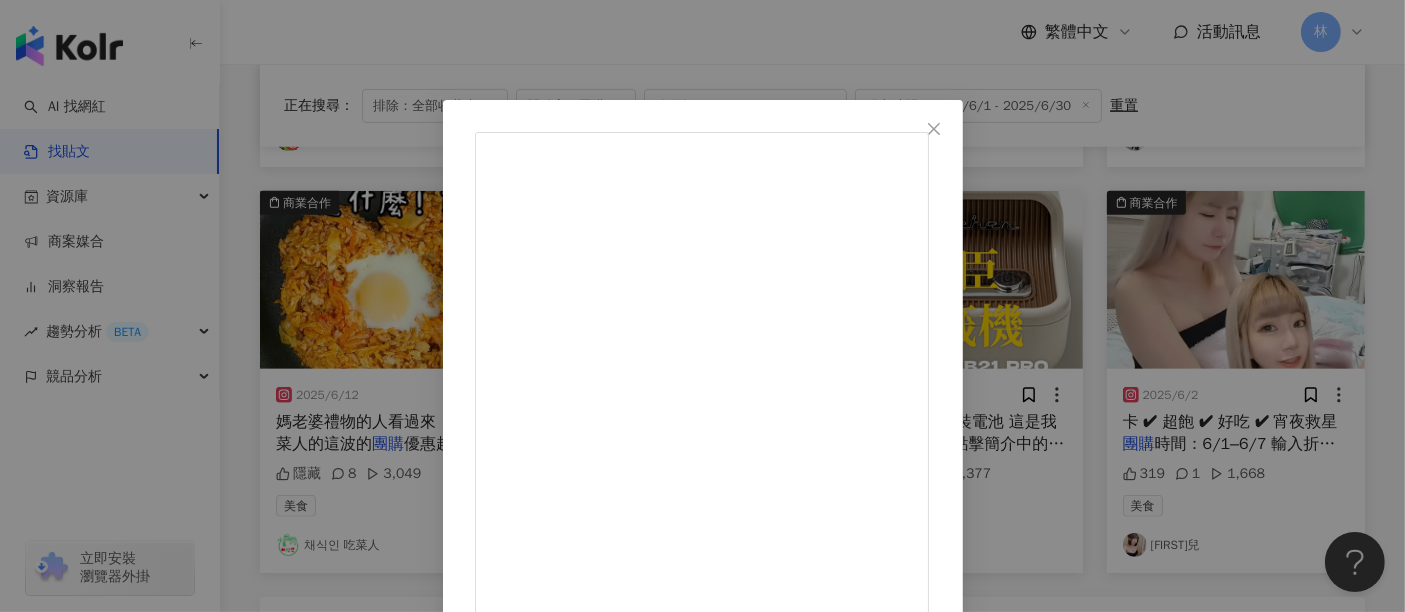 scroll, scrollTop: 81, scrollLeft: 0, axis: vertical 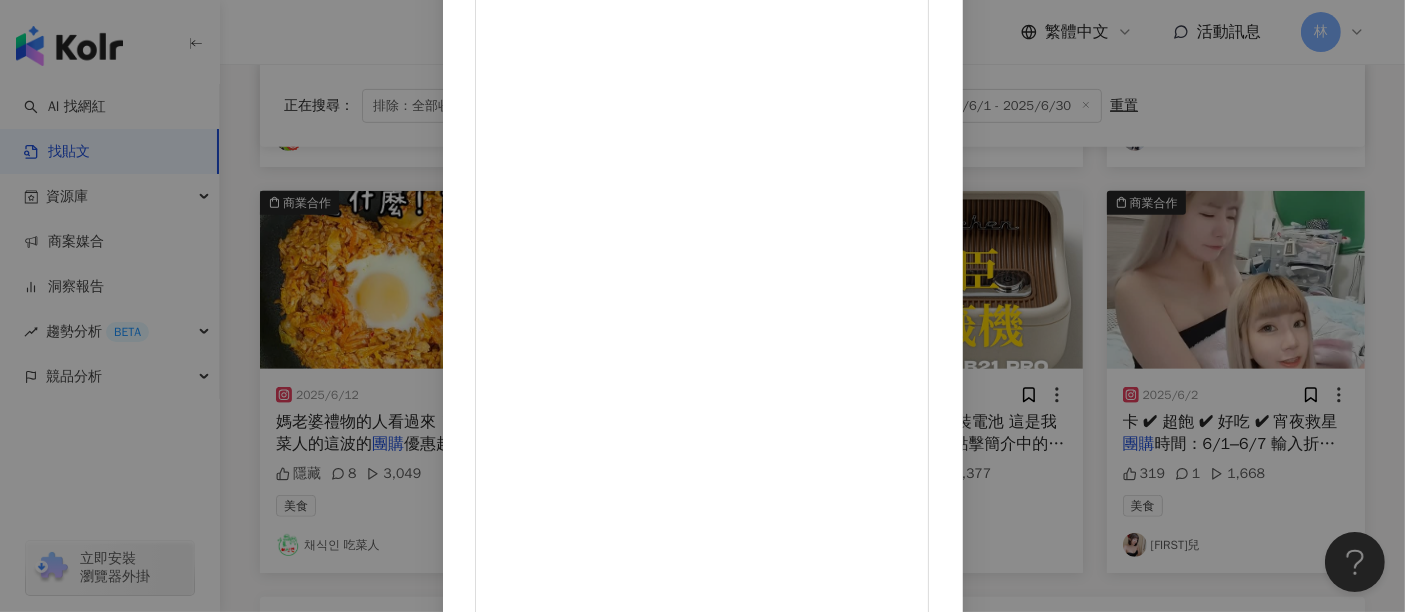 click on "查看原始貼文" at bounding box center (517, 1380) 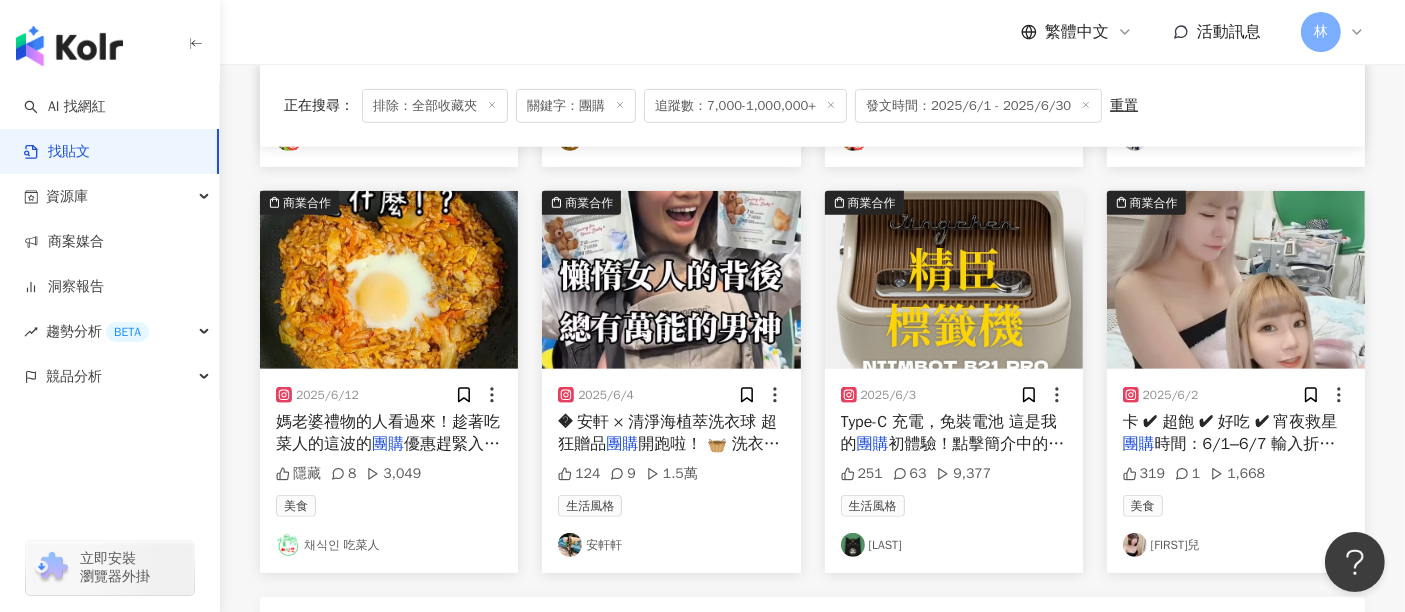 click at bounding box center (954, 280) 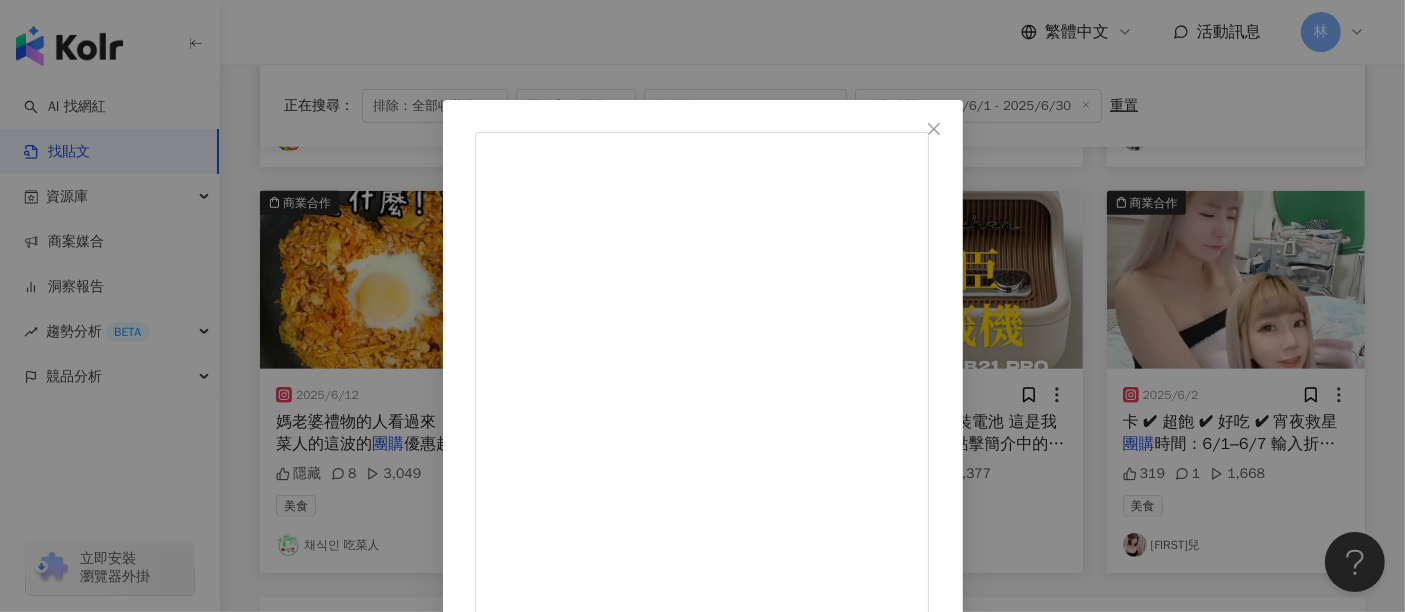 scroll, scrollTop: 59, scrollLeft: 0, axis: vertical 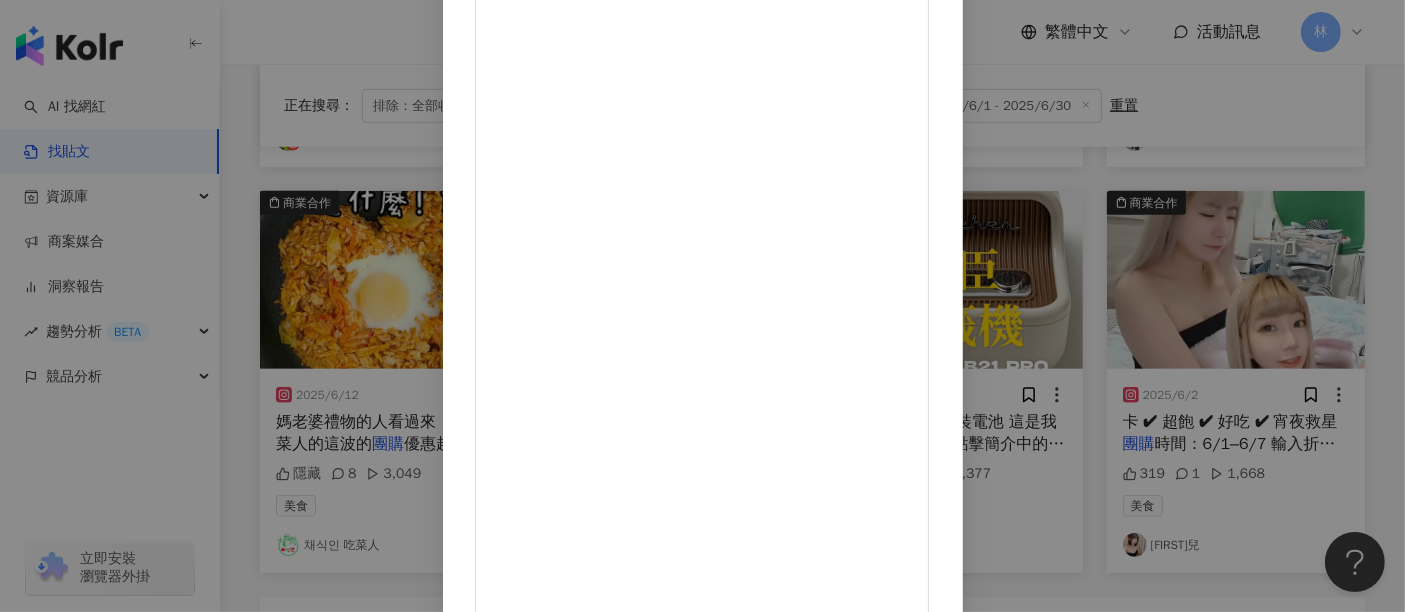 click on "查看原始貼文" at bounding box center (517, 1270) 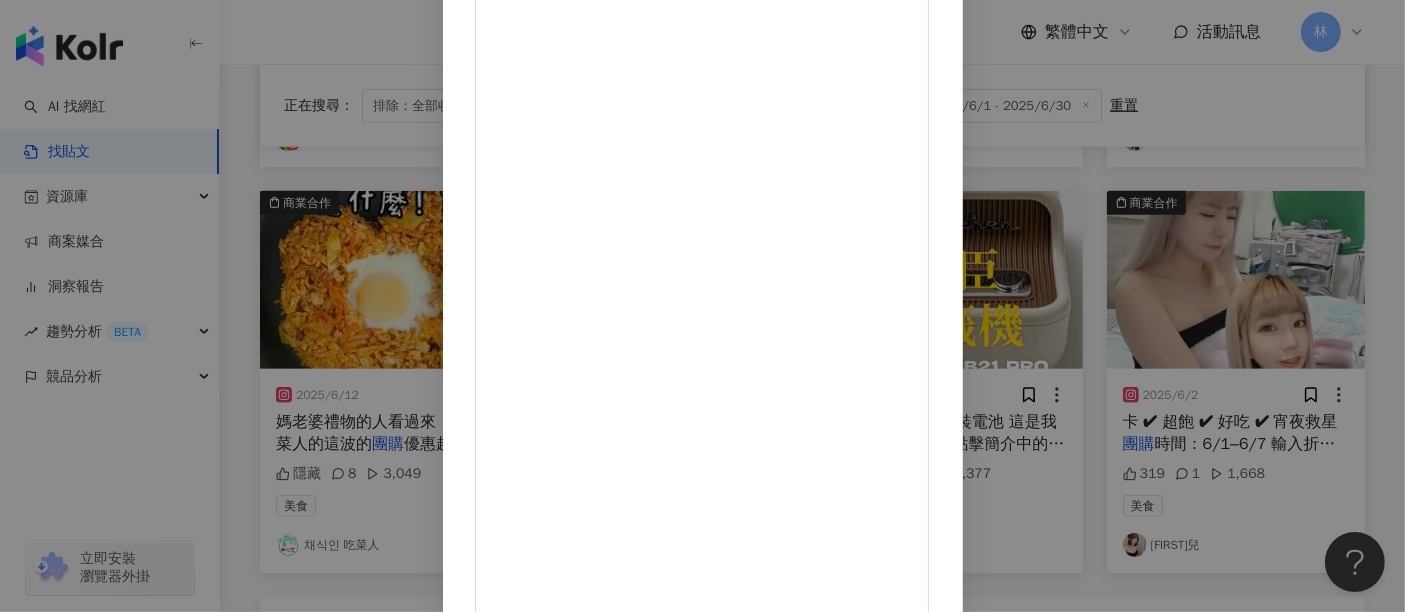click on "[LAST]的夜貓烘焙 [DATE] ..." at bounding box center (702, 306) 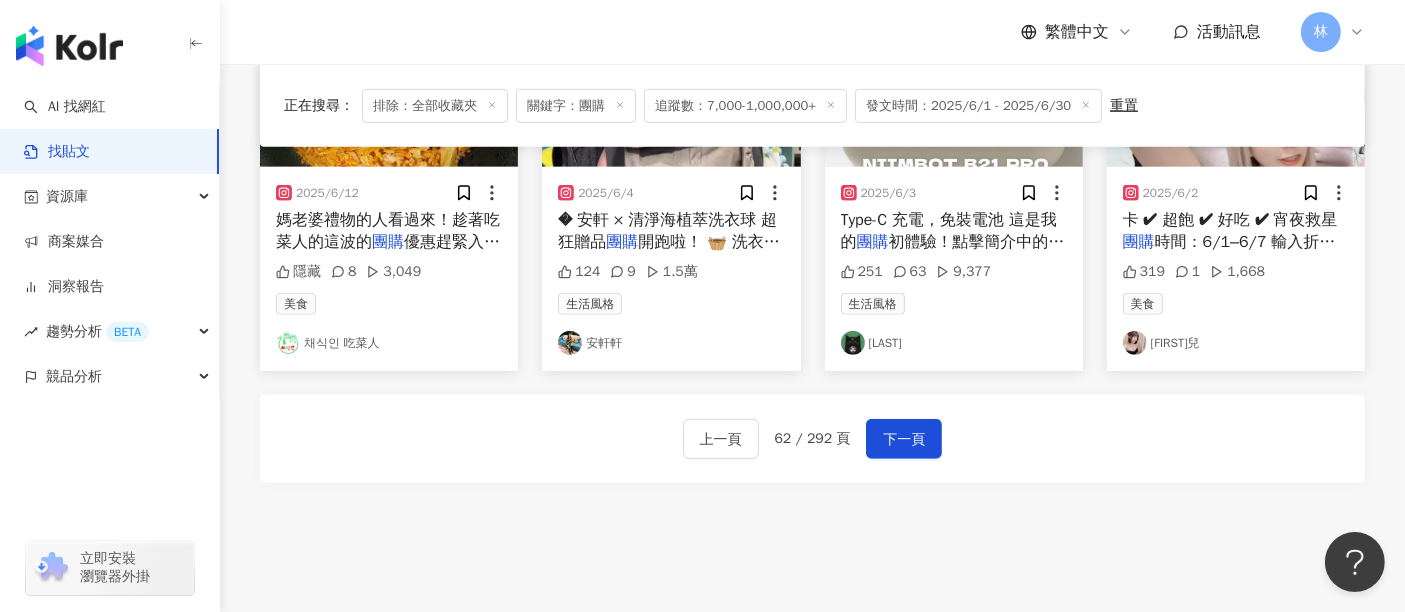 scroll, scrollTop: 1197, scrollLeft: 0, axis: vertical 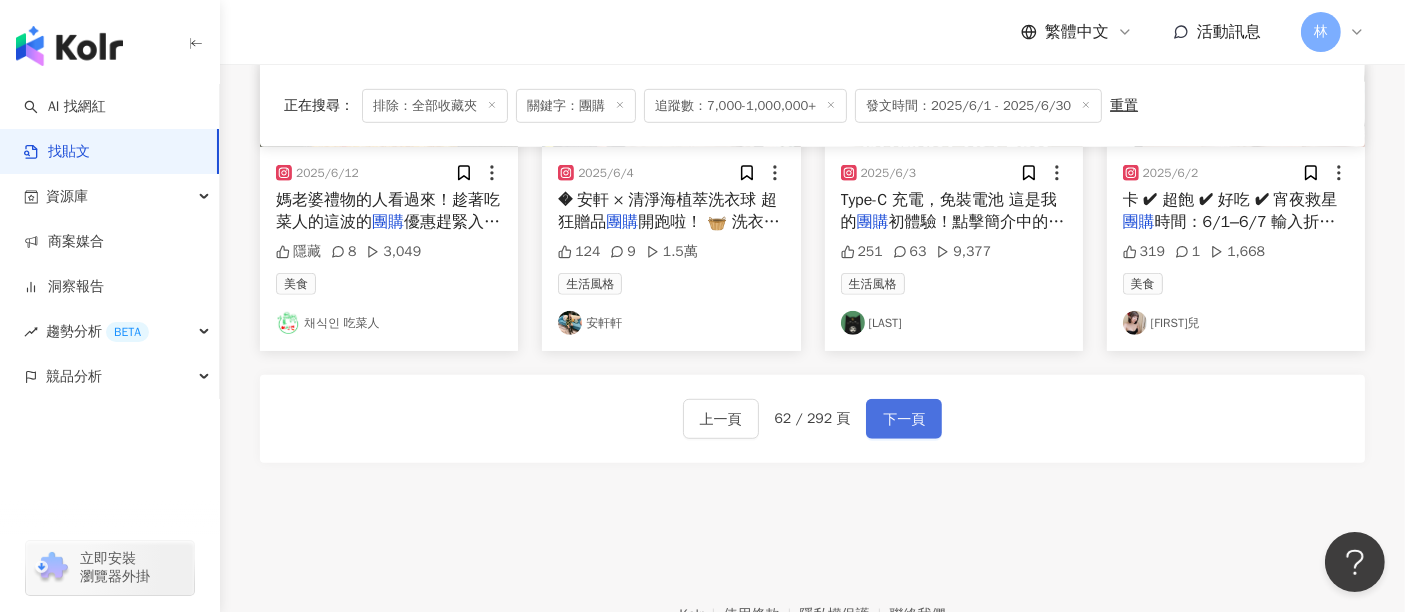 click on "下一頁" at bounding box center (904, 419) 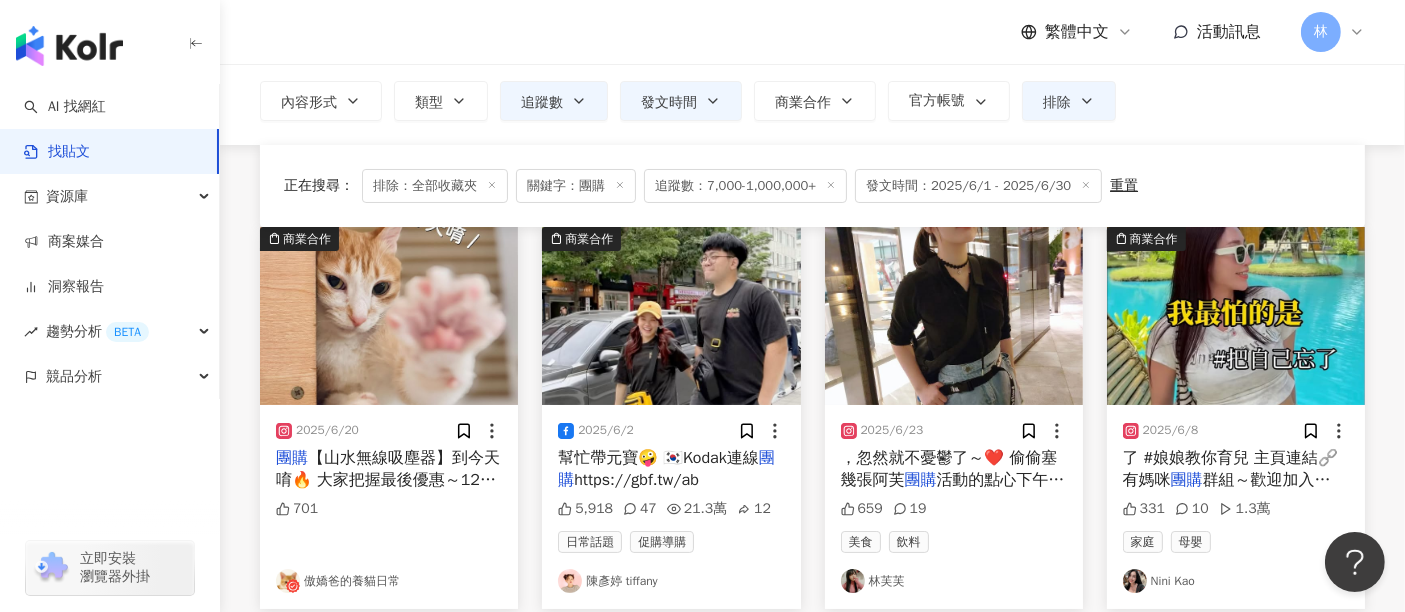 scroll, scrollTop: 222, scrollLeft: 0, axis: vertical 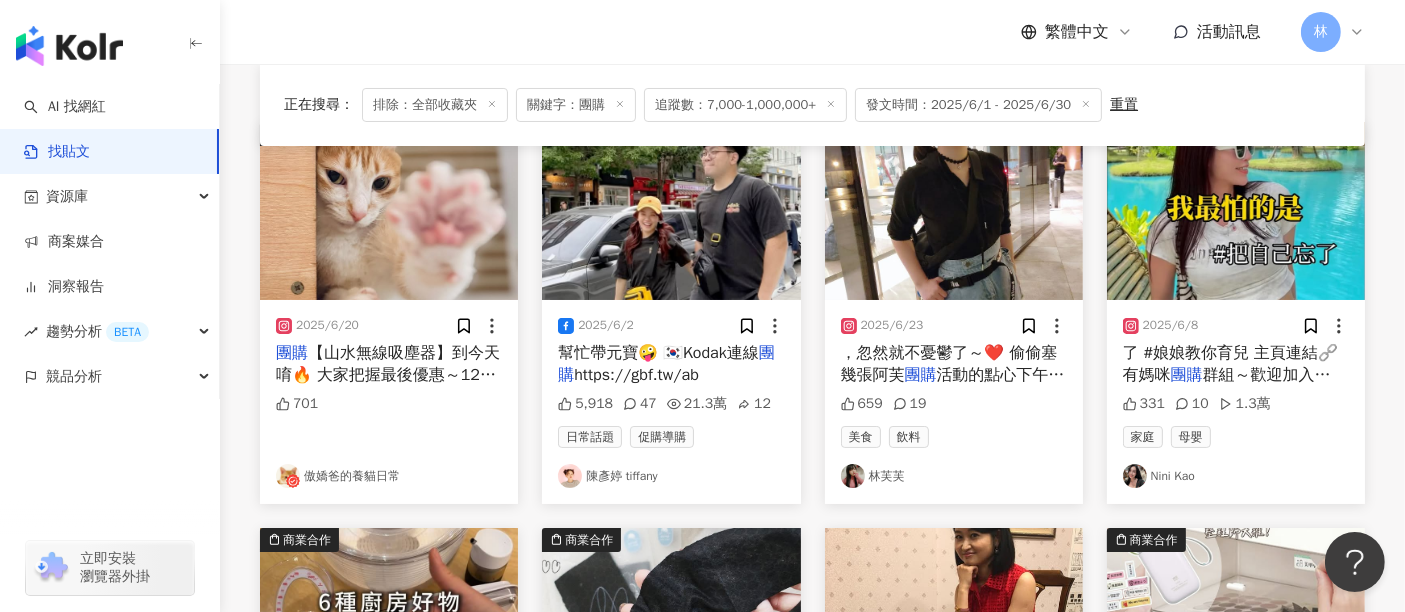 click at bounding box center [389, 211] 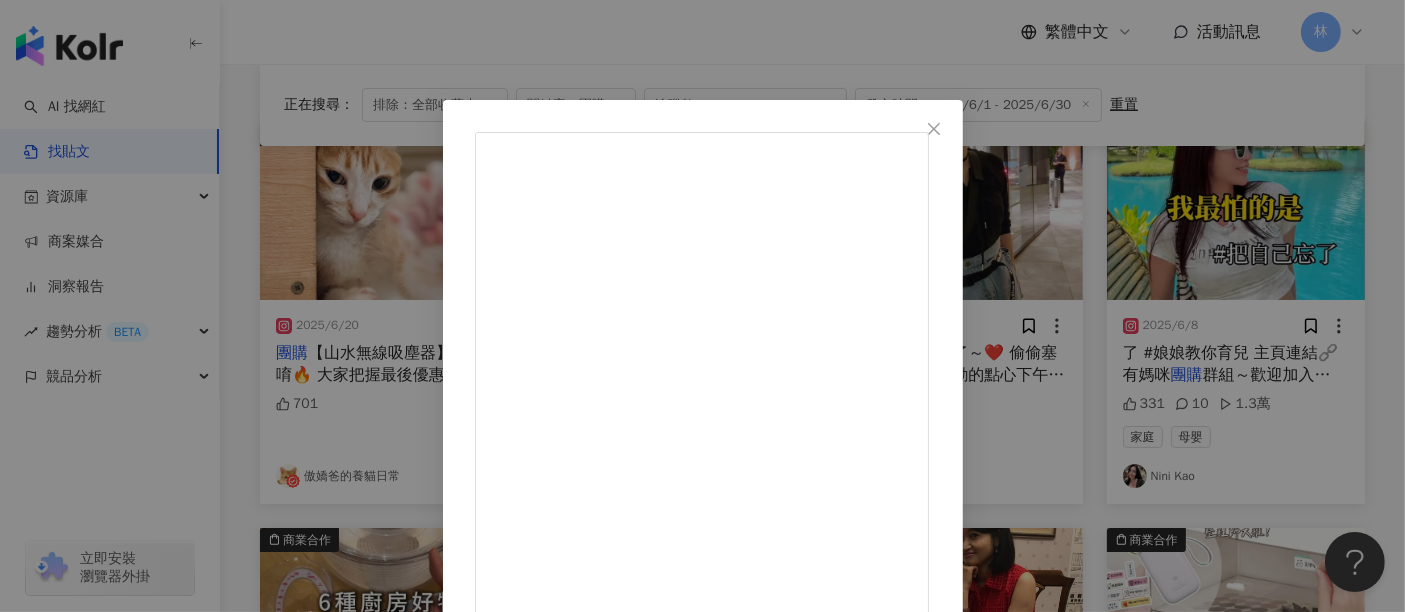 click on "[LAST]的[LAST]日常 [DATE] 團購【山水無線吸塵器】到今天唷🔥
大家把握最後優惠～12點前
團購連結在限動和主頁🏠
功能介紹放在精選裡（主頁右滑）
有拖延症的可以下單了🤣
明天抽出一名幸運兒獲得鬆餅鍋🍳
會公佈在限動唷！ 701 查看原始貼文" at bounding box center [702, 306] 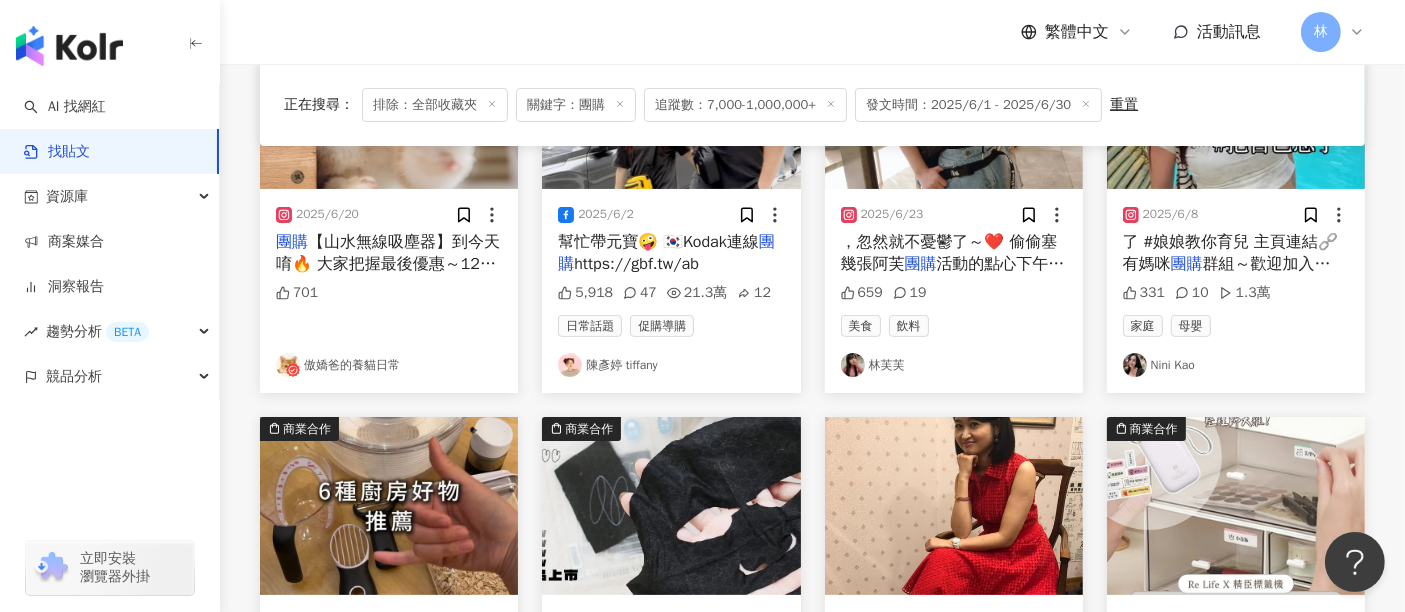 scroll, scrollTop: 222, scrollLeft: 0, axis: vertical 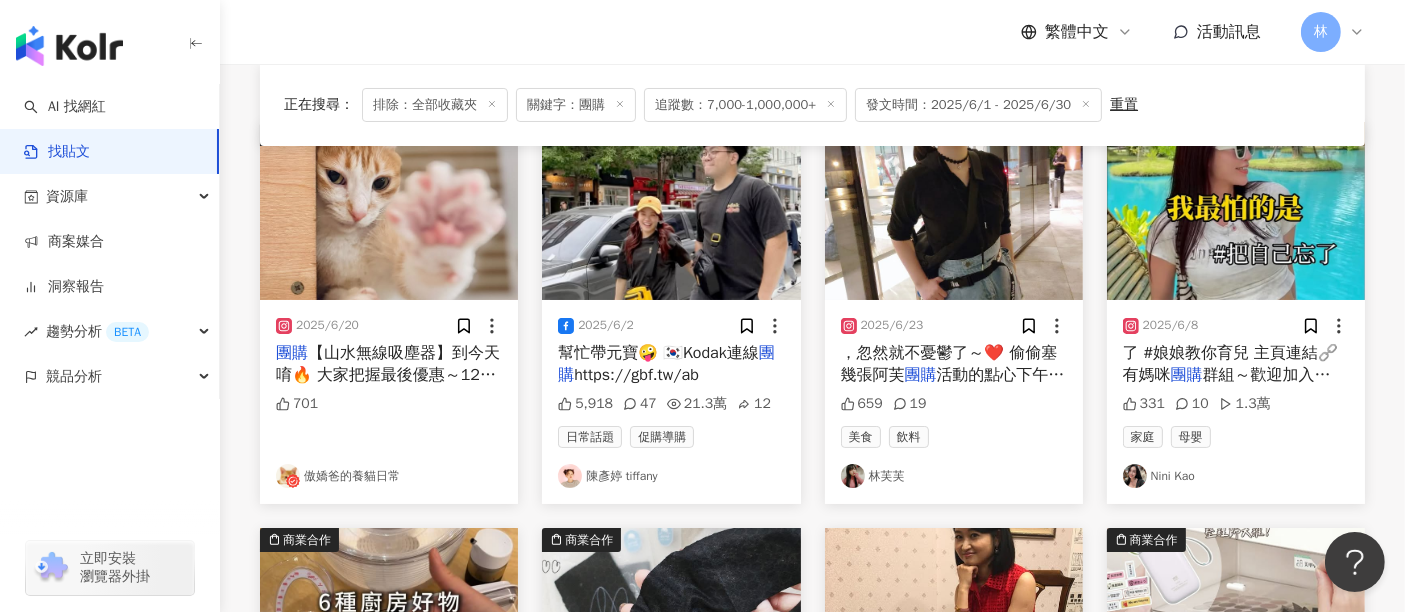 click at bounding box center (954, 211) 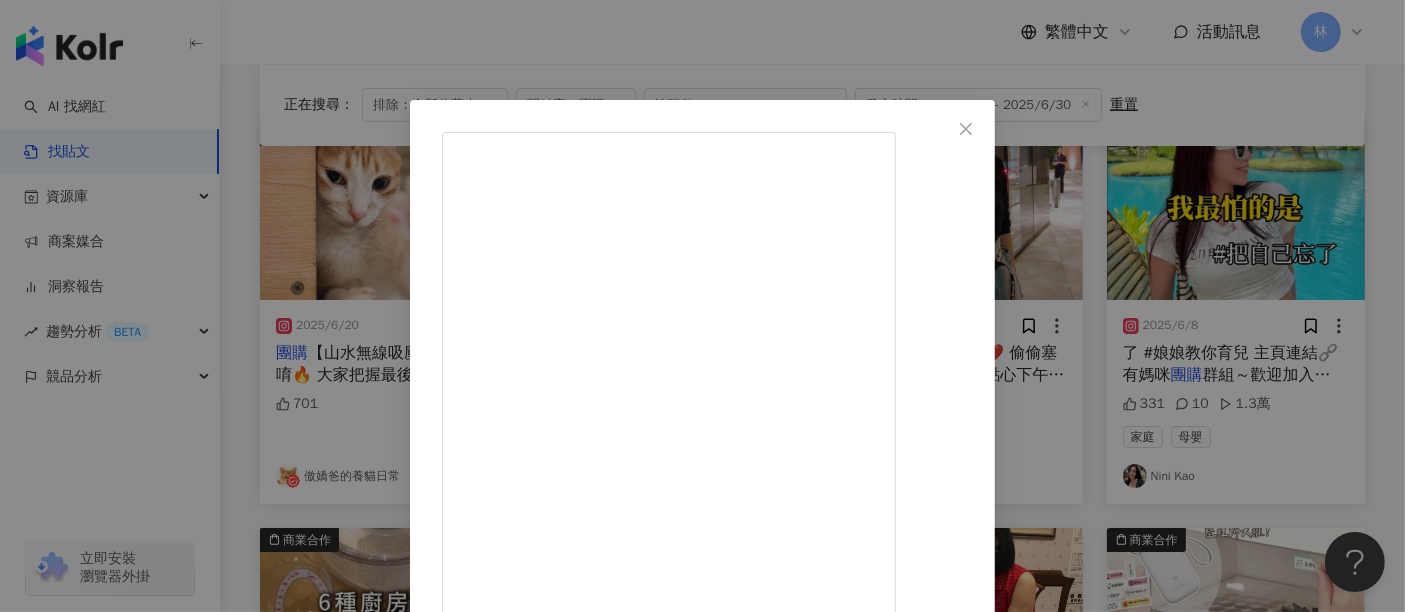 click on "林芙芙 2025/6/23 生理期前後幾天真的好低潮，不過忽然遇見新鮮事讓我很開心，忽然就不憂鬱了～❤️
偷偷塞幾張阿芙團購活動的點心下午茶照片💪😎
拍了漂漂就想po~
跟我一樣需要happy一下的人++ 659 19 查看原始貼文" at bounding box center [702, 306] 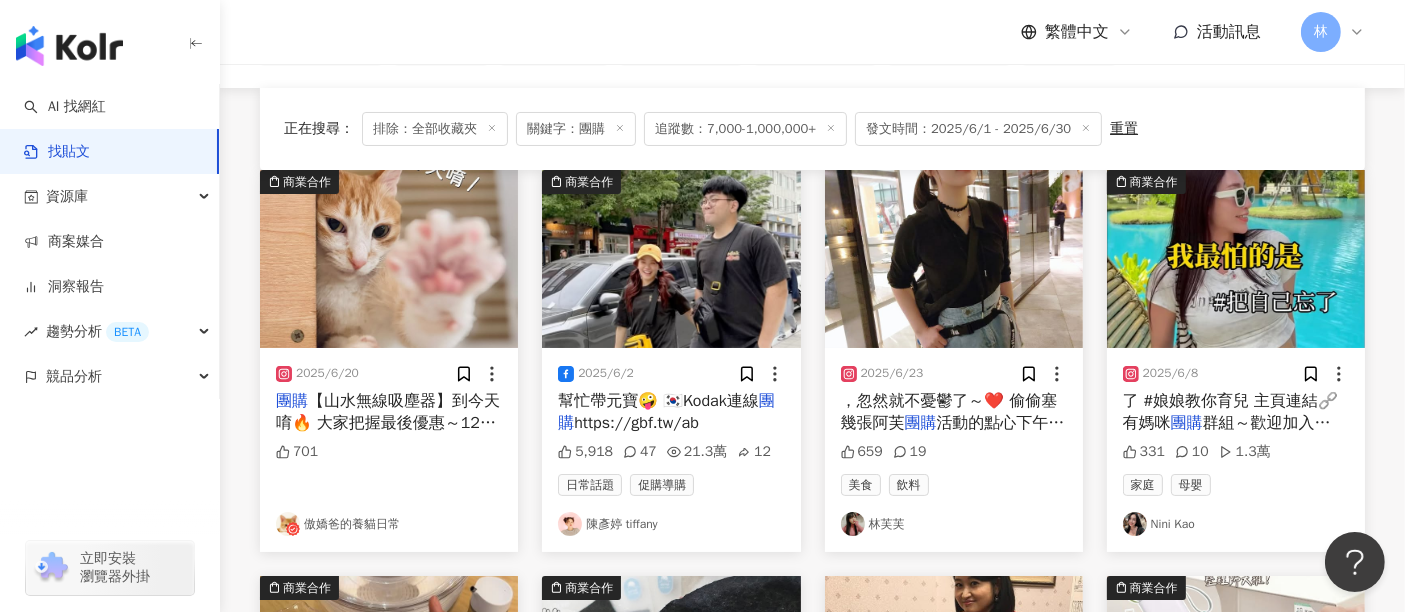 scroll, scrollTop: 222, scrollLeft: 0, axis: vertical 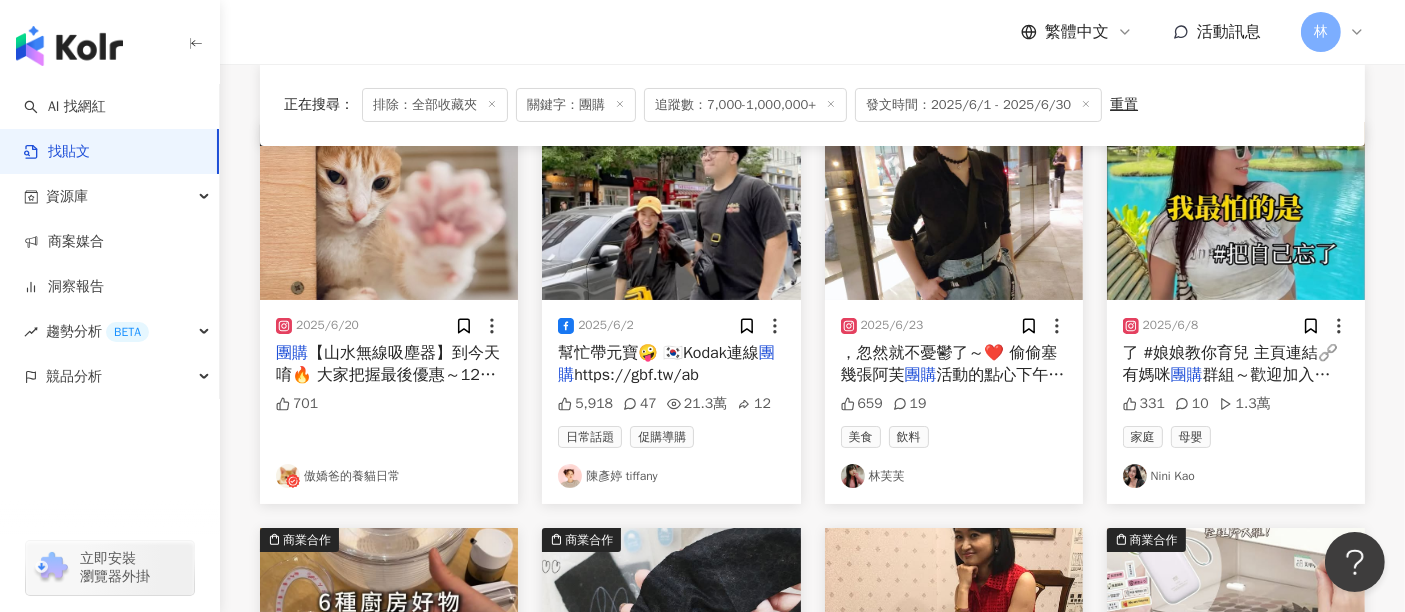 click at bounding box center (954, 211) 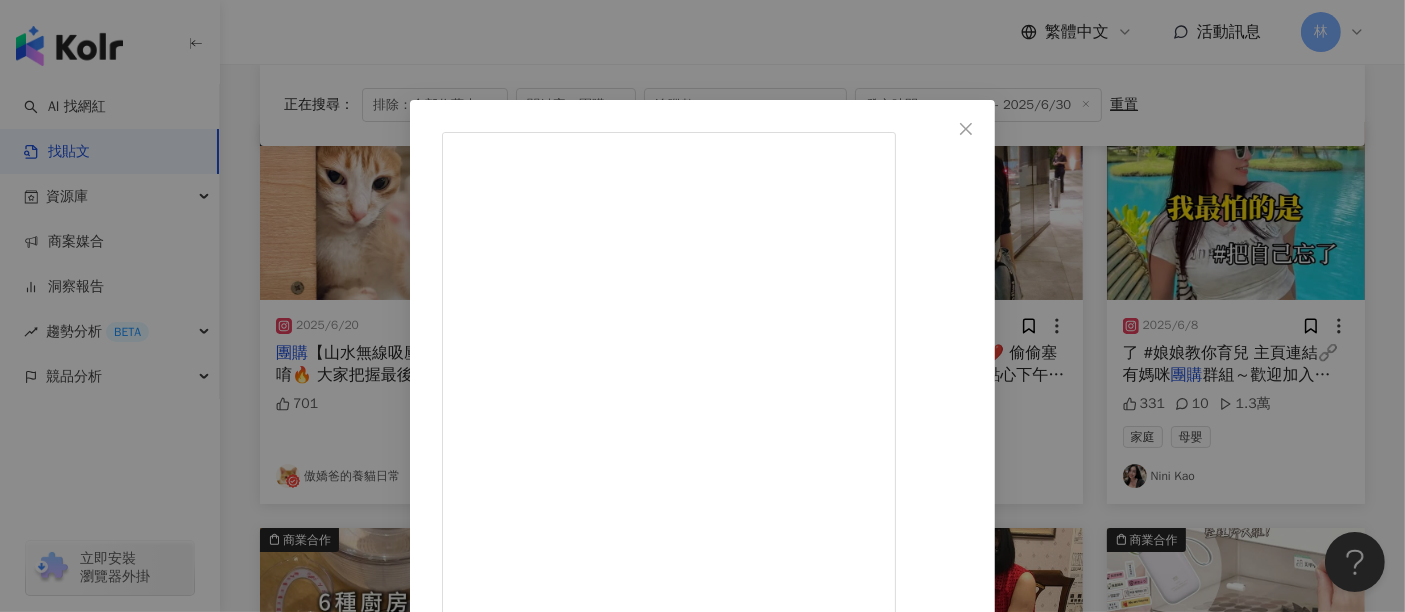 click on "林芙芙 2025/6/23 生理期前後幾天真的好低潮，不過忽然遇見新鮮事讓我很開心，忽然就不憂鬱了～❤️
偷偷塞幾張阿芙團購活動的點心下午茶照片💪😎
拍了漂漂就想po~
跟我一樣需要happy一下的人++ 659 19 查看原始貼文" at bounding box center [702, 306] 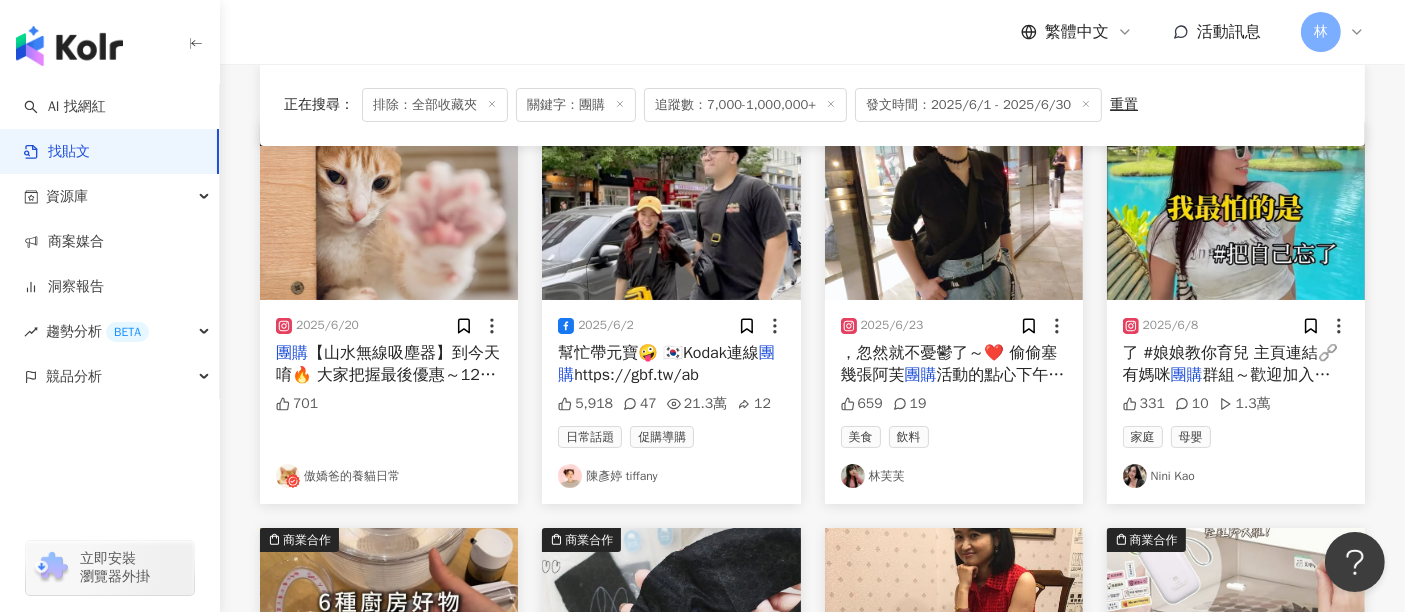 click at bounding box center (1236, 211) 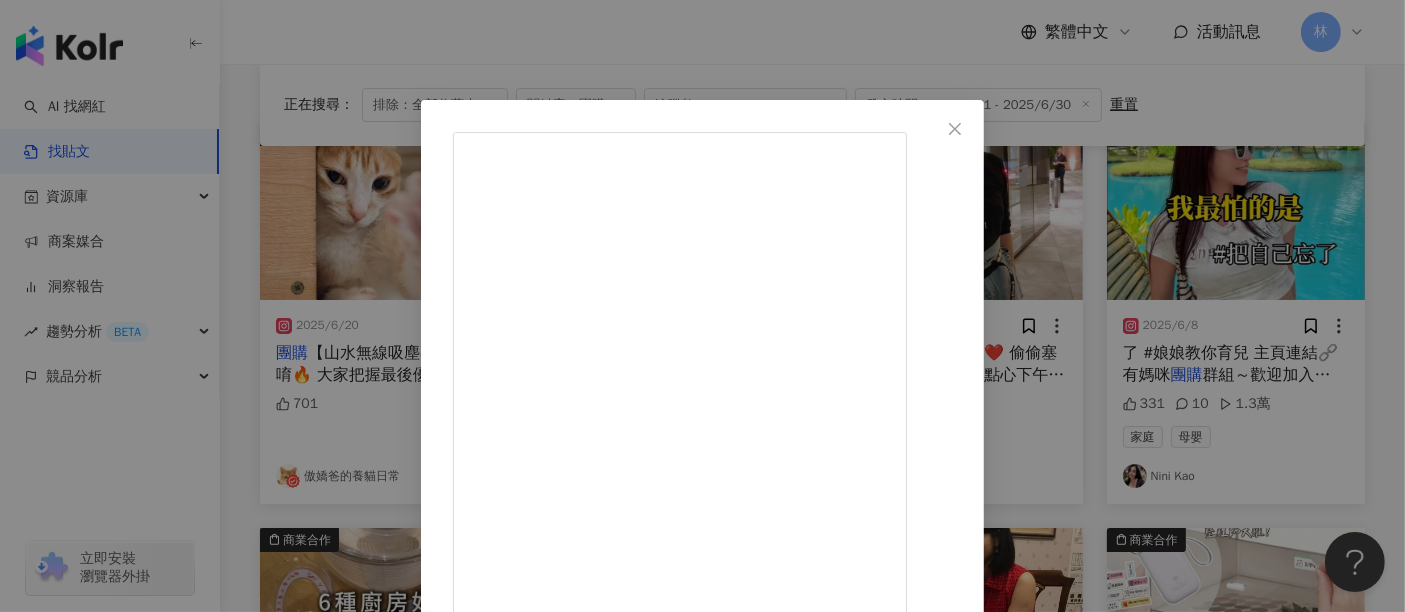 scroll, scrollTop: 284, scrollLeft: 0, axis: vertical 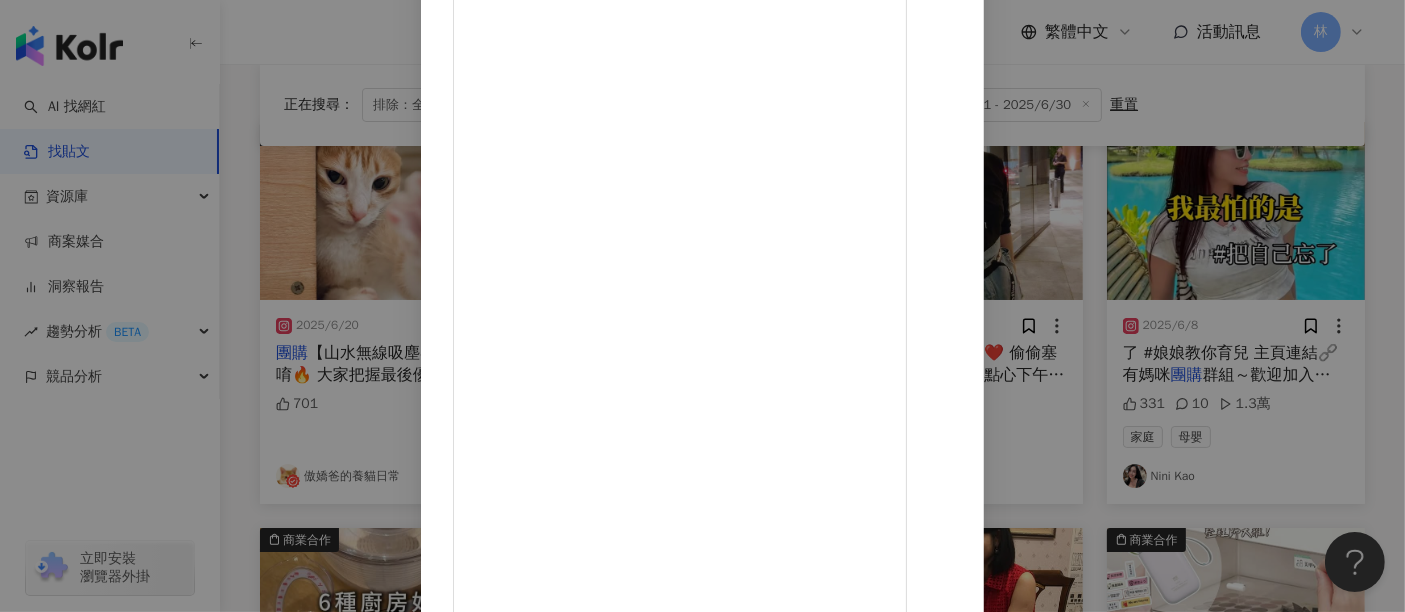 click on "查看原始貼文" at bounding box center (495, 896) 